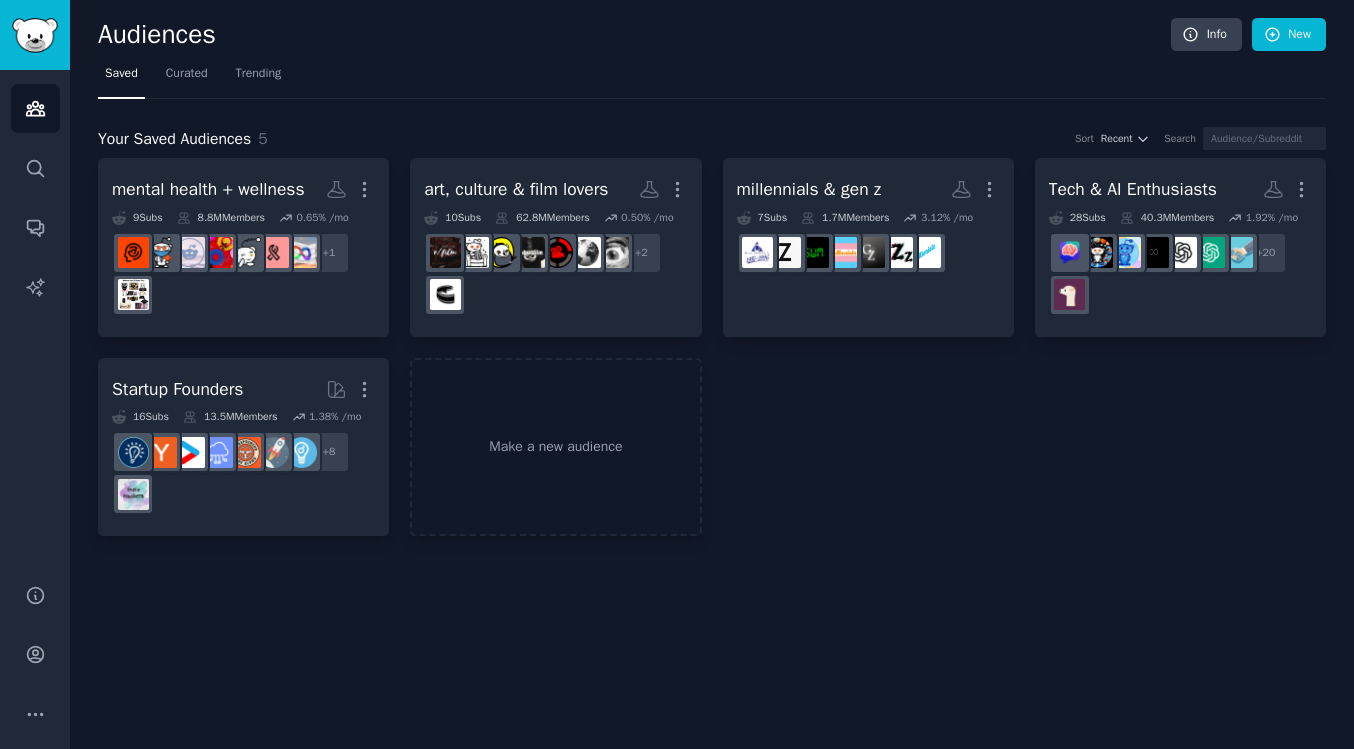 scroll, scrollTop: 0, scrollLeft: 0, axis: both 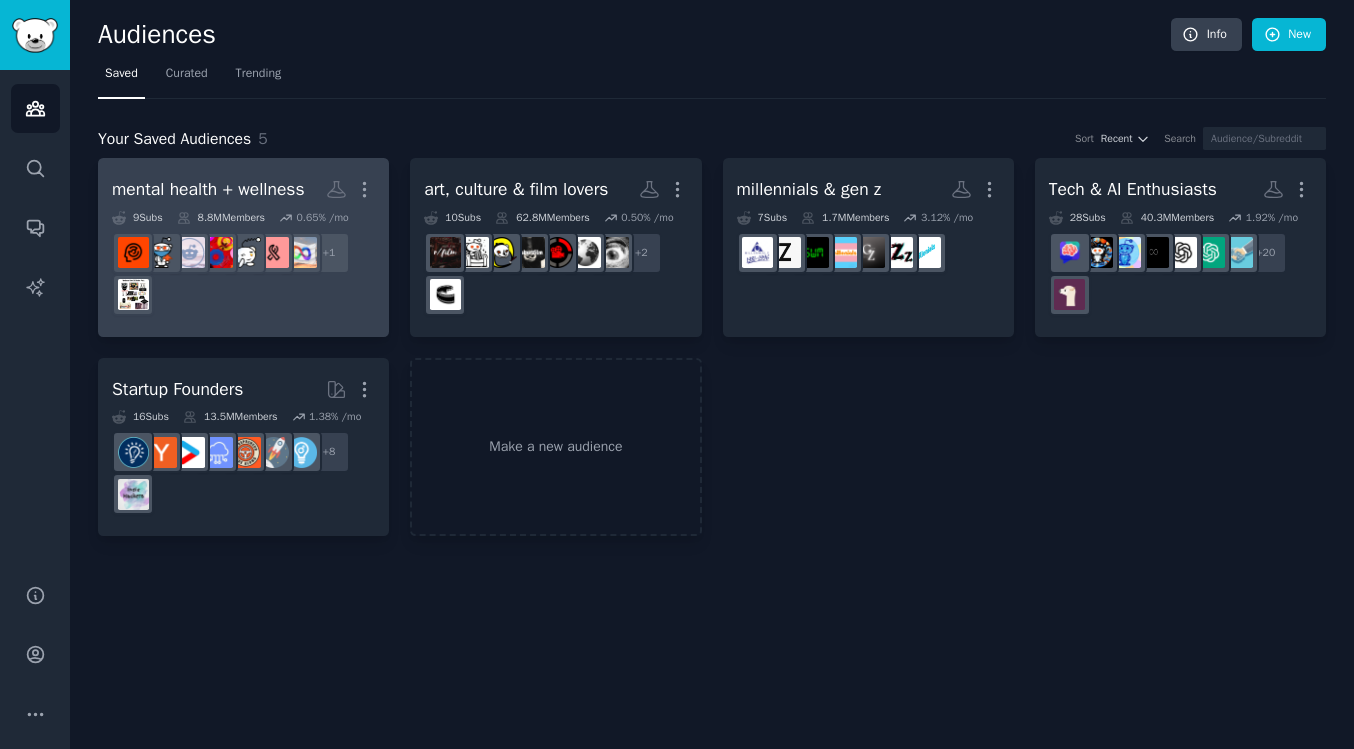 click on "mental health + wellness" at bounding box center [208, 189] 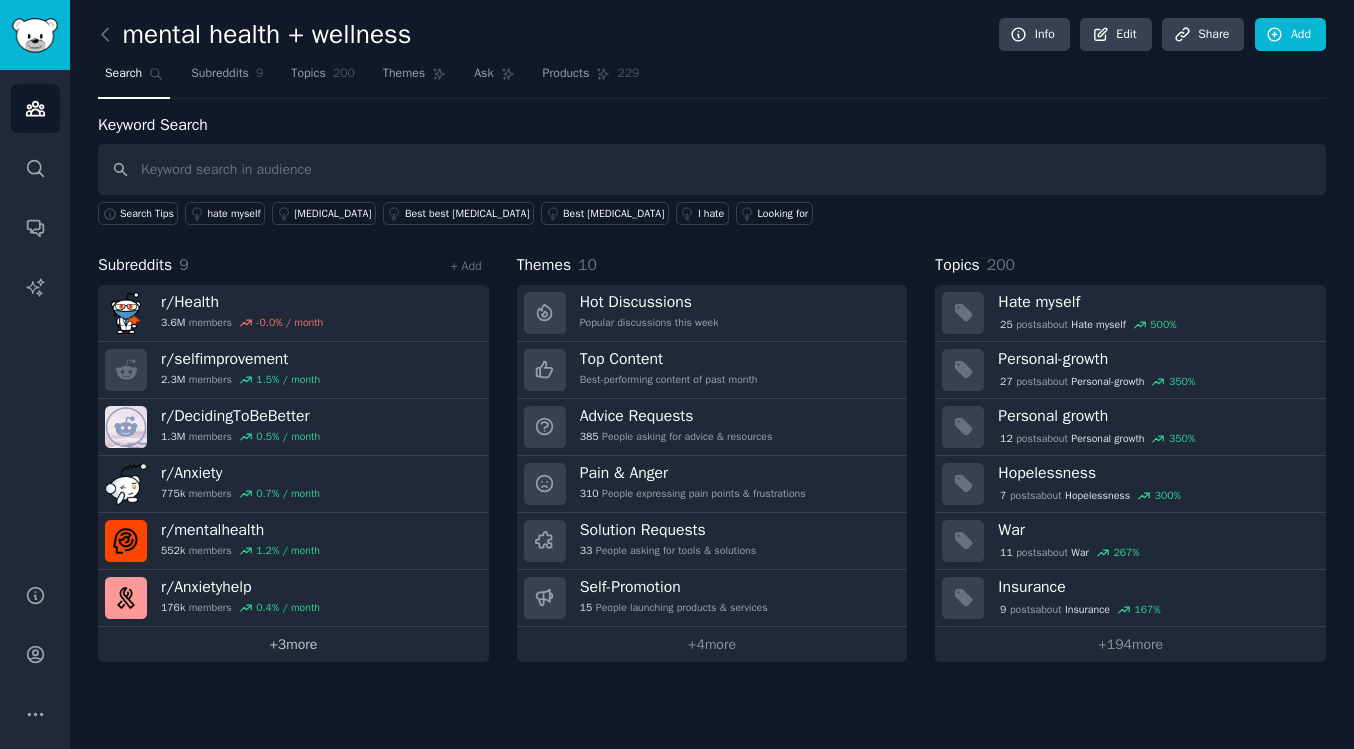 click on "+  3  more" at bounding box center (293, 644) 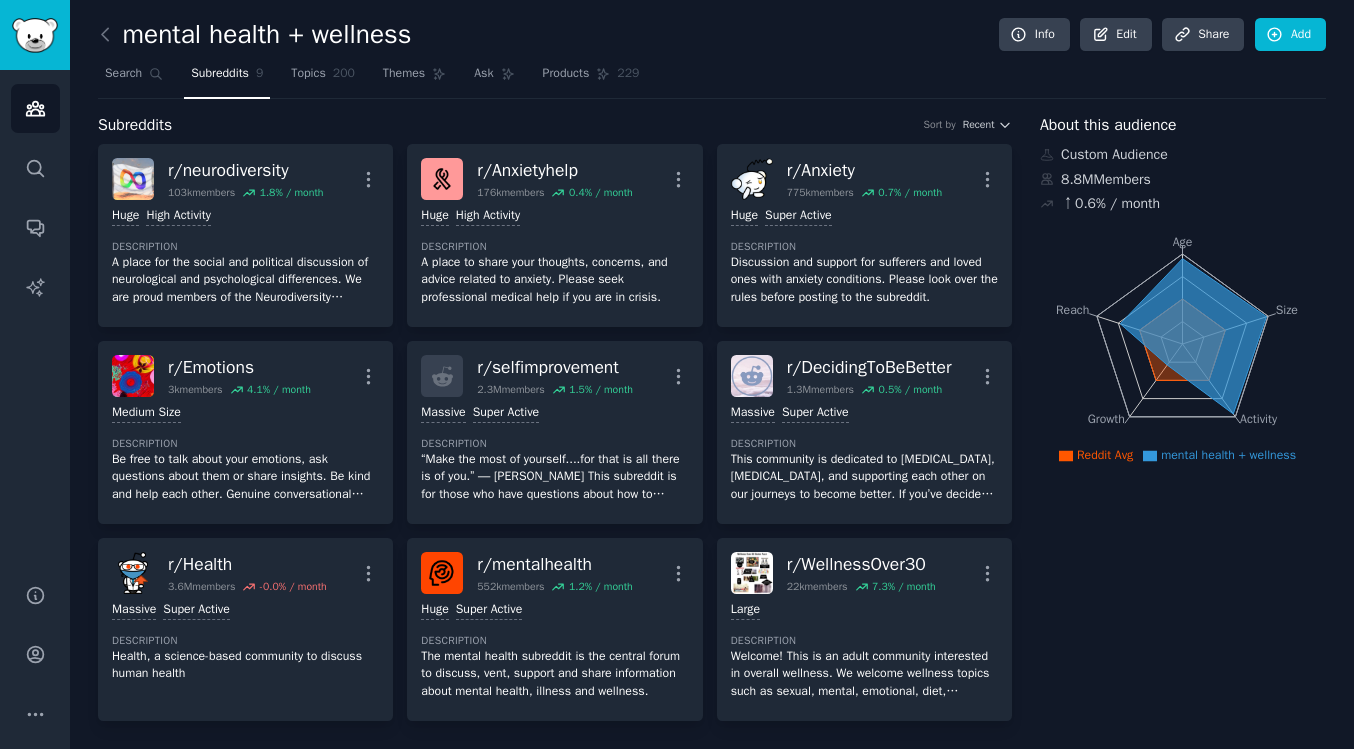 click on "Search Subreddits 9 Topics 200 Themes Ask Products 229" at bounding box center [712, 78] 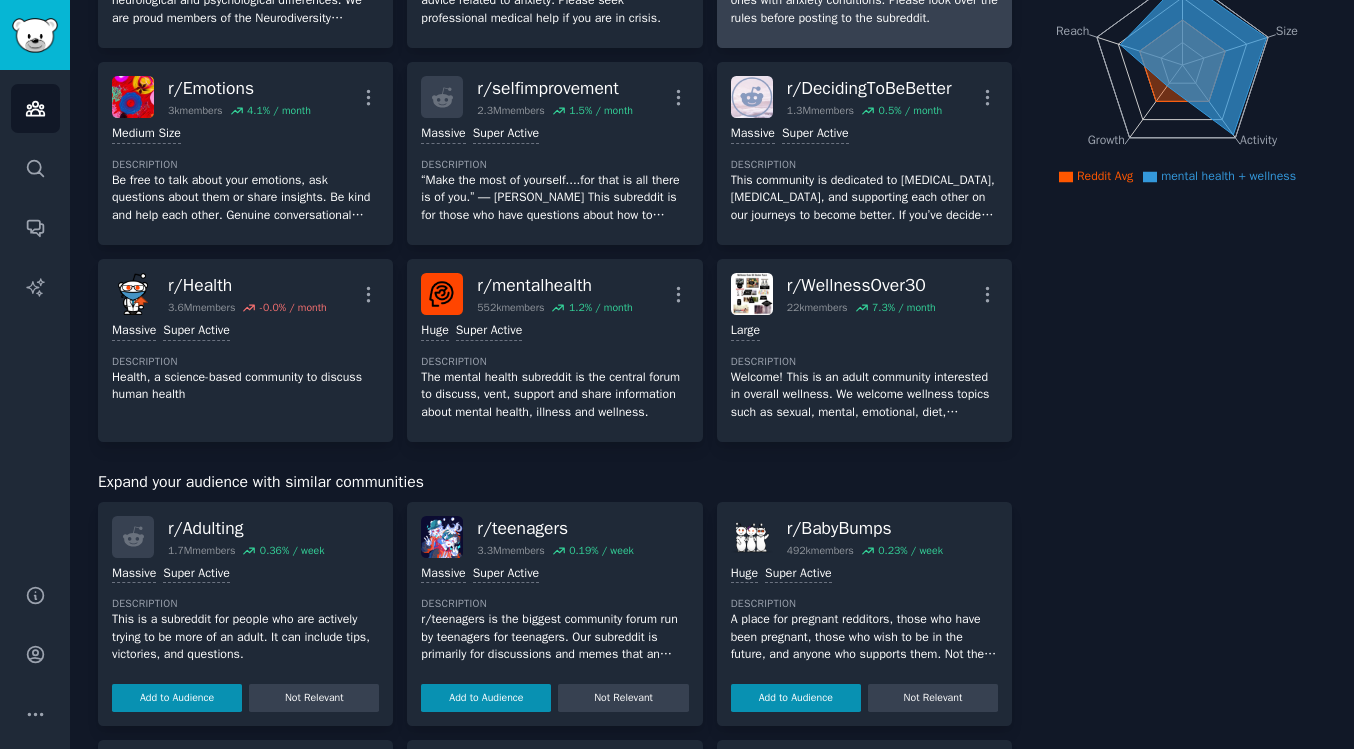 scroll, scrollTop: 0, scrollLeft: 0, axis: both 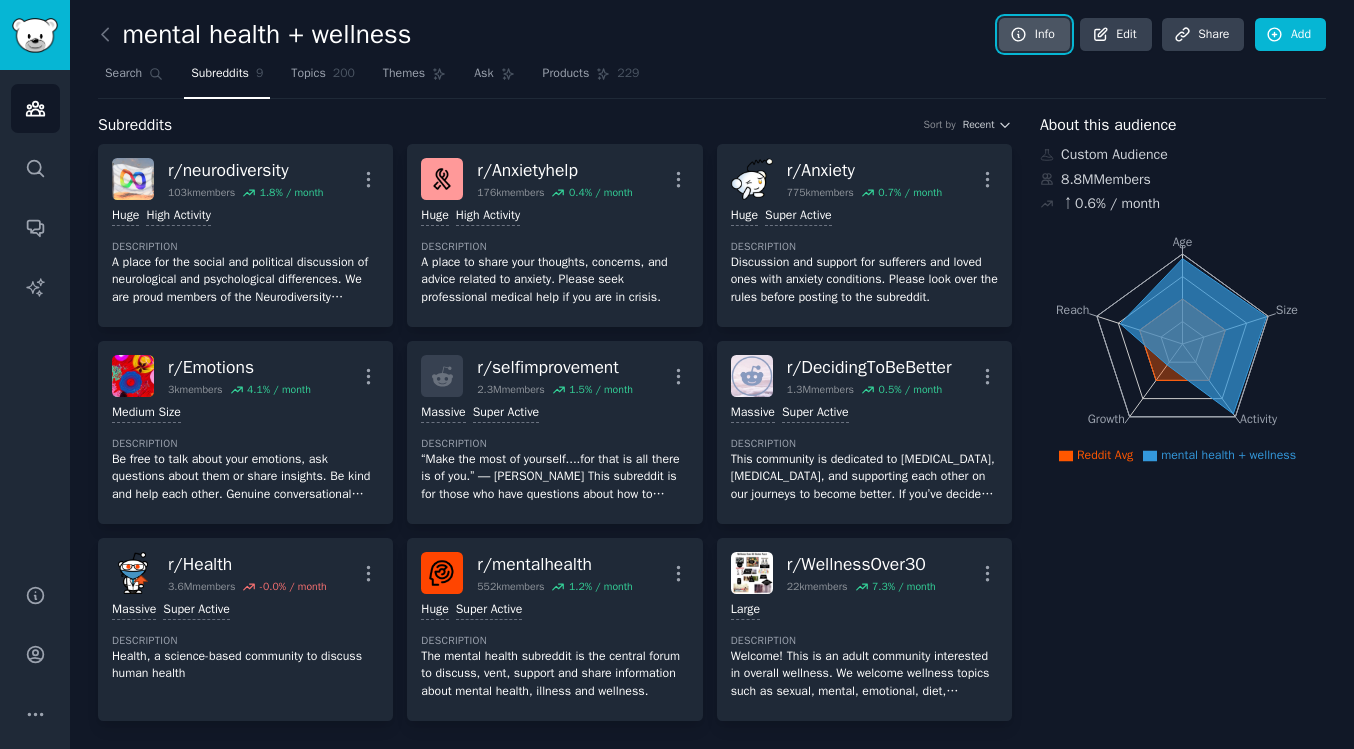 click on "Info" at bounding box center (1034, 35) 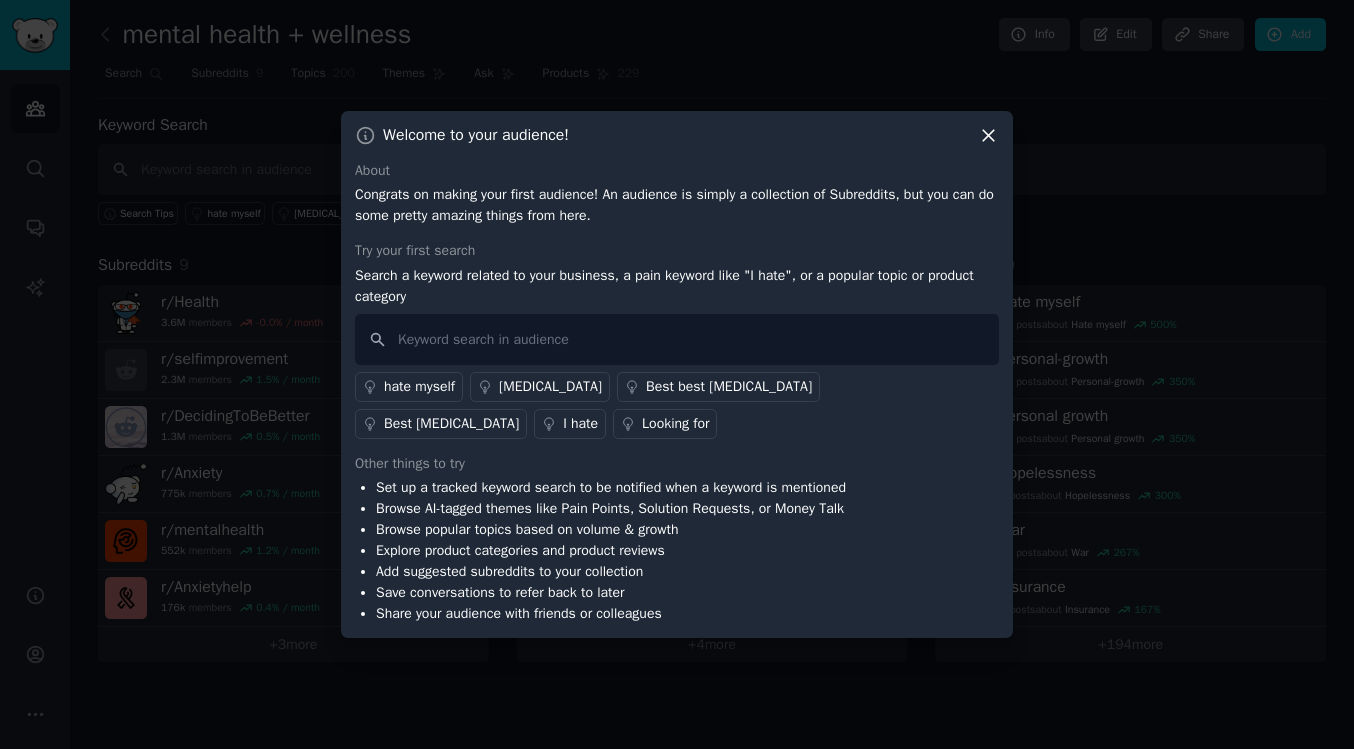 click 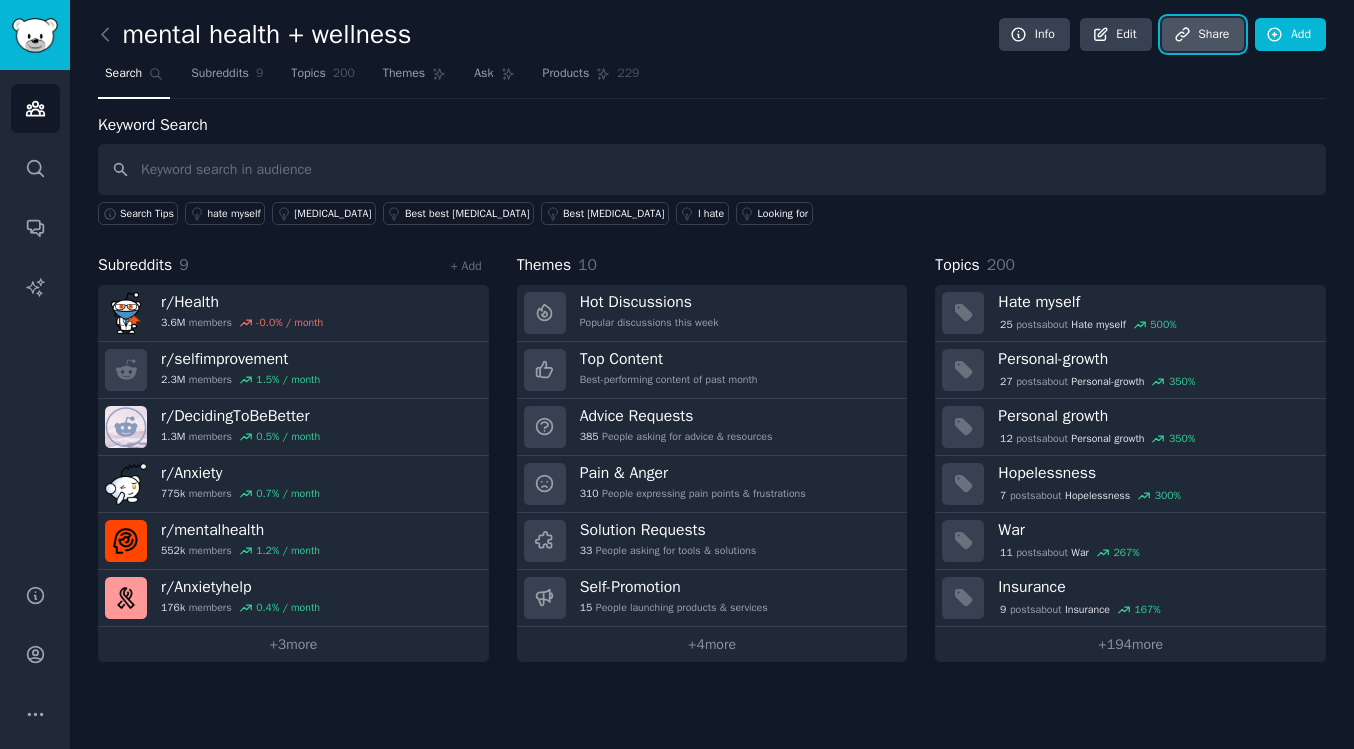 click on "Share" at bounding box center (1203, 35) 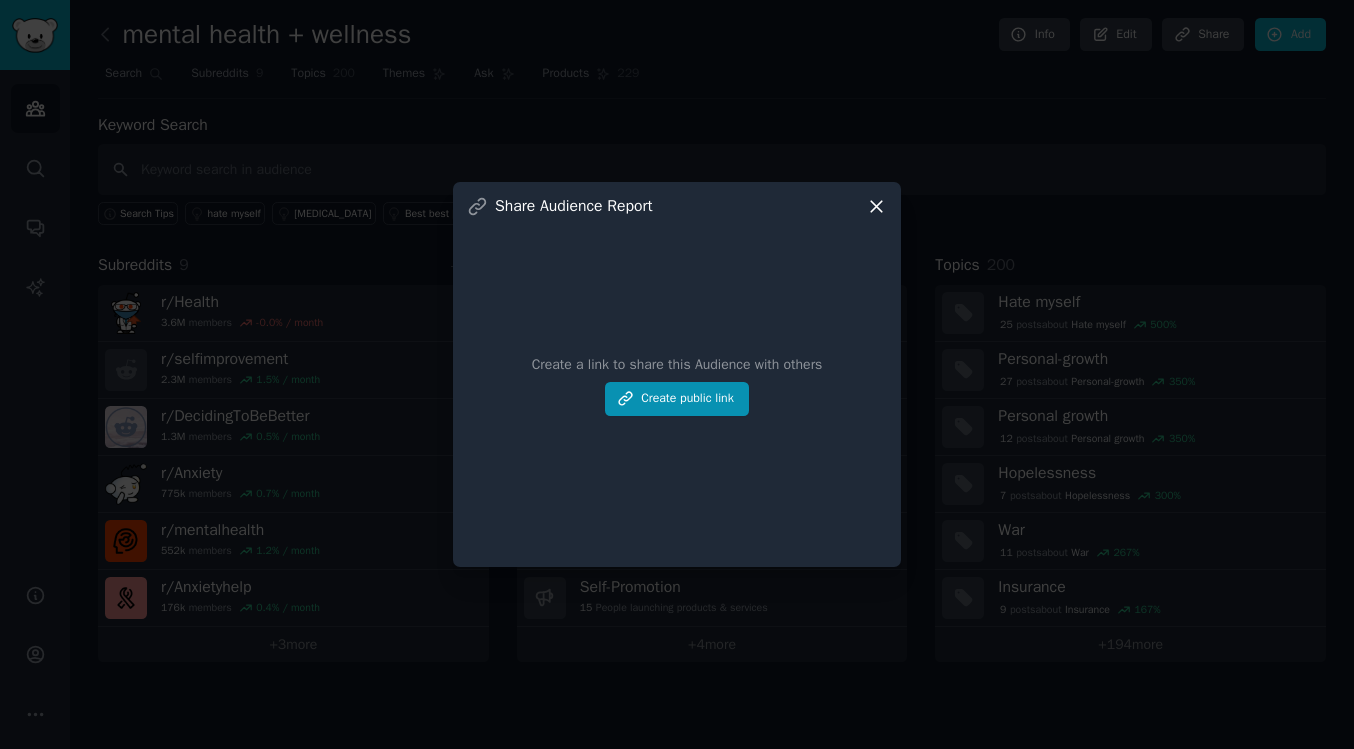 click 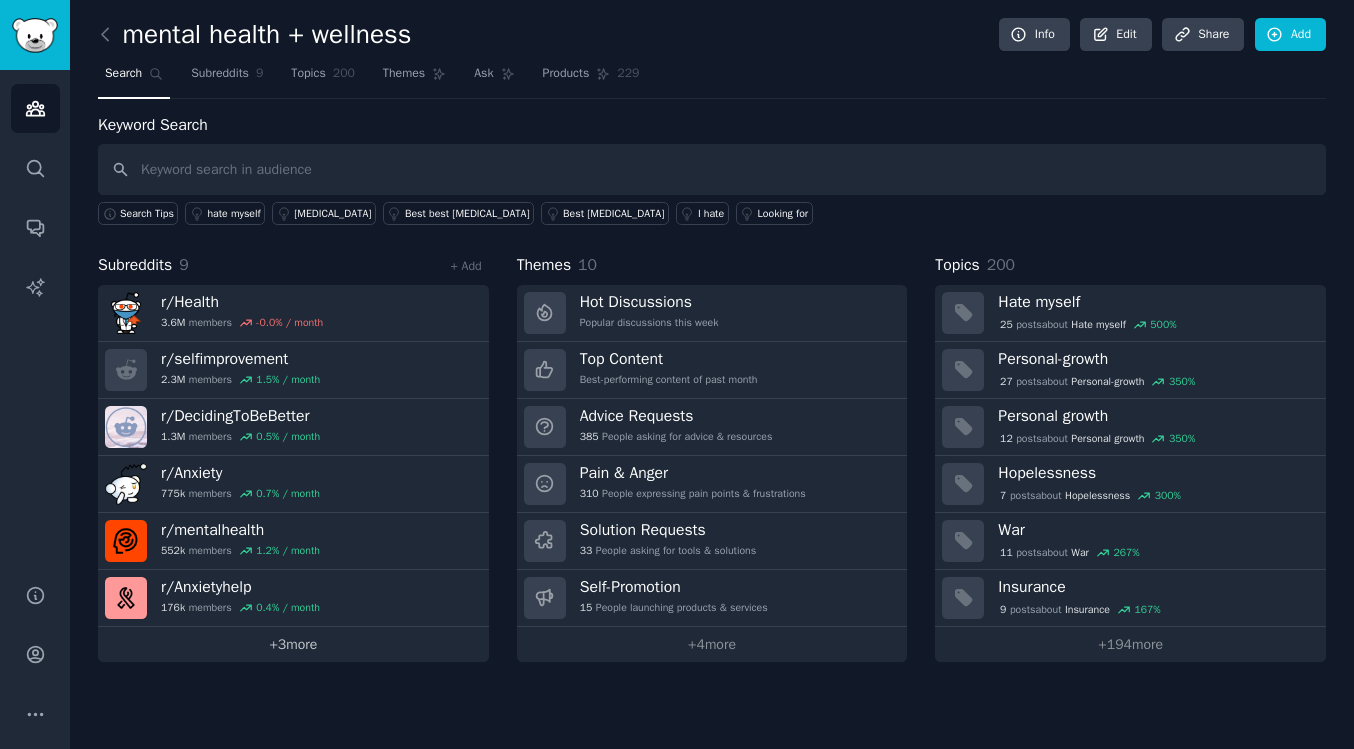 click on "+  3  more" at bounding box center (293, 644) 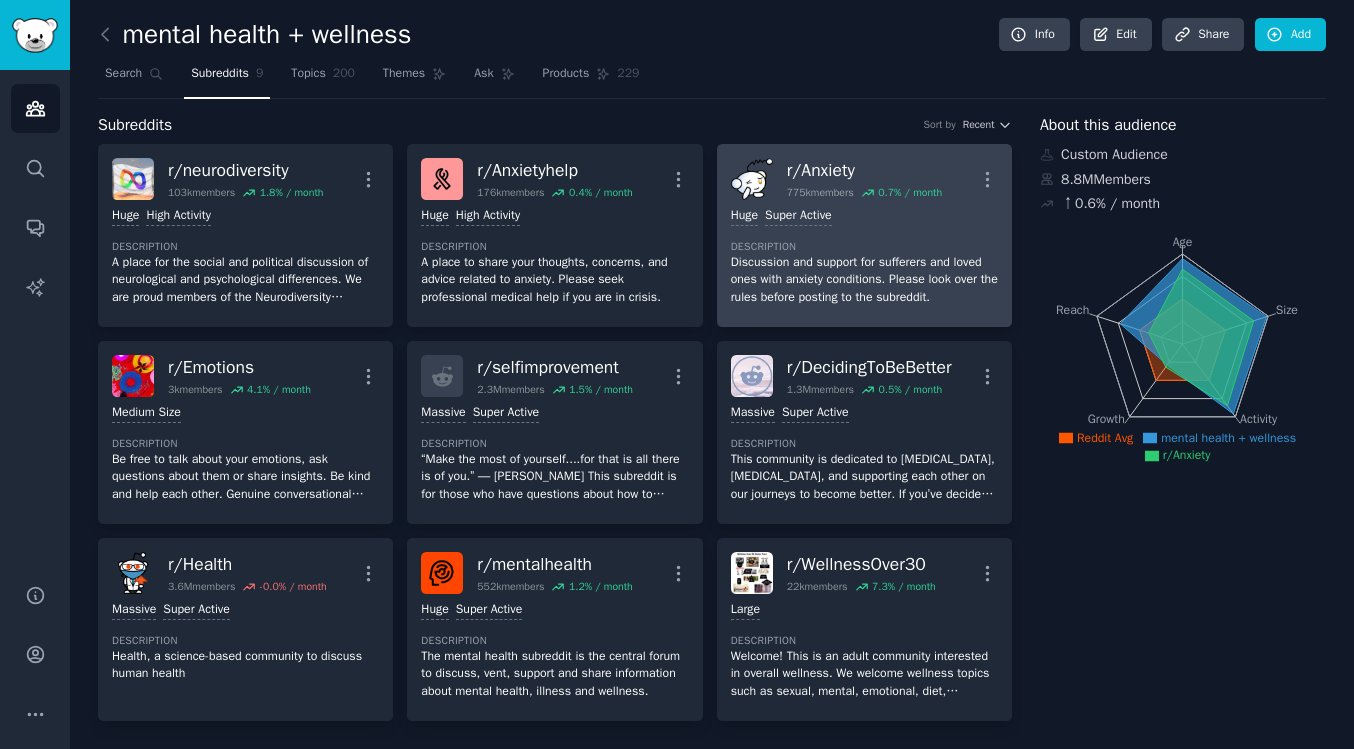 scroll, scrollTop: 11, scrollLeft: 0, axis: vertical 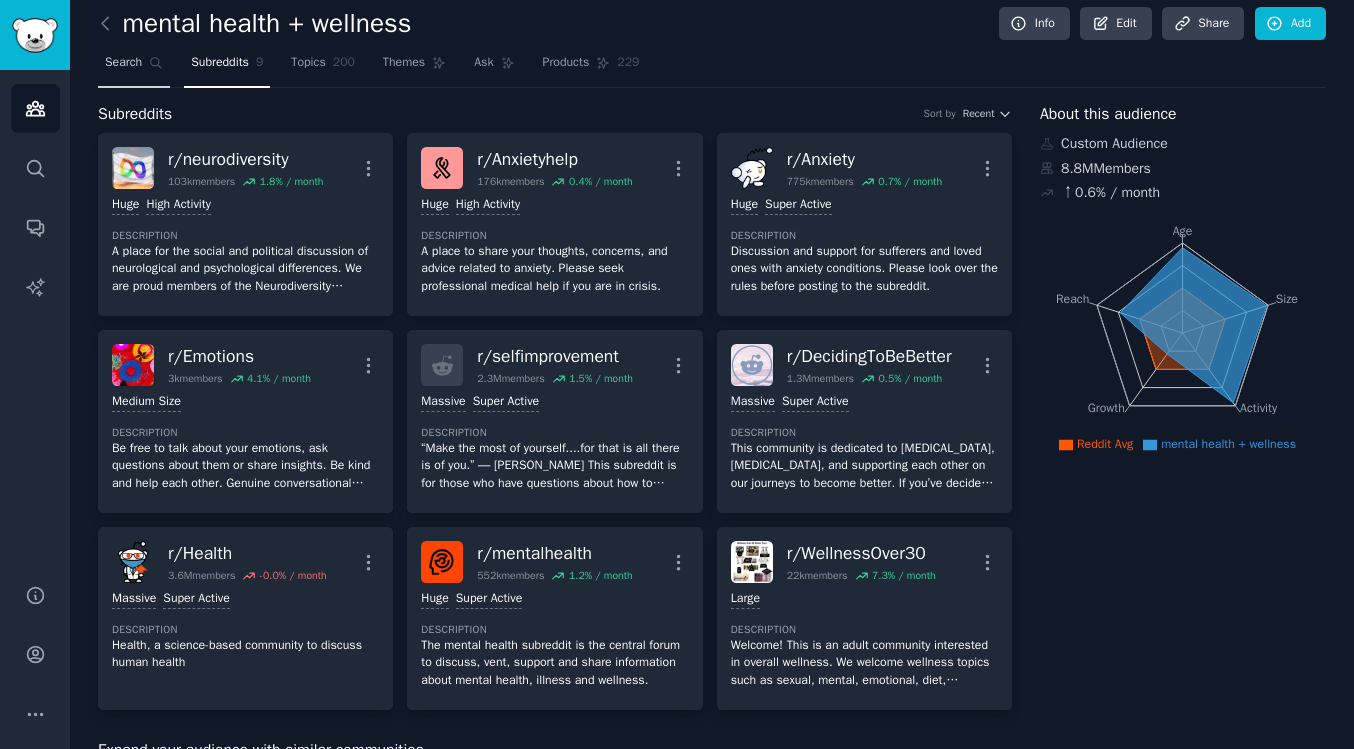 click on "Search" at bounding box center (134, 67) 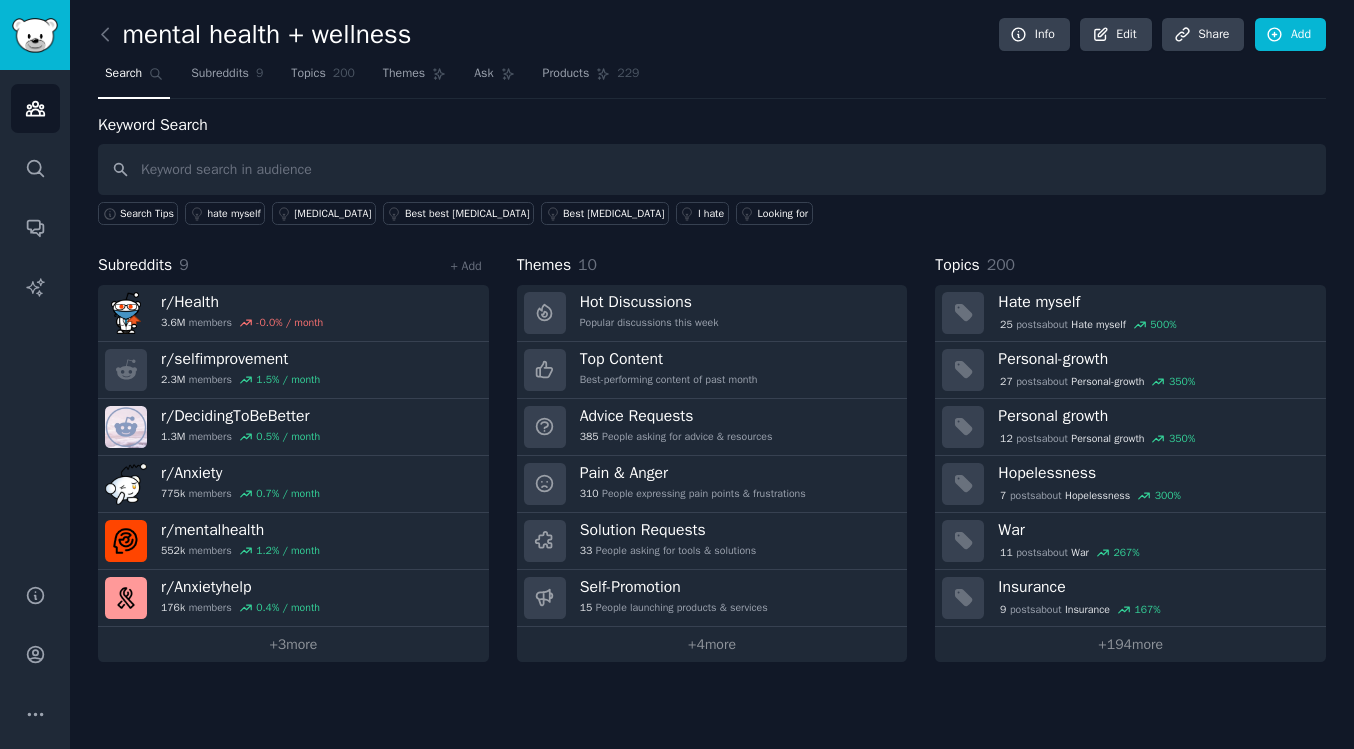 scroll, scrollTop: 0, scrollLeft: 0, axis: both 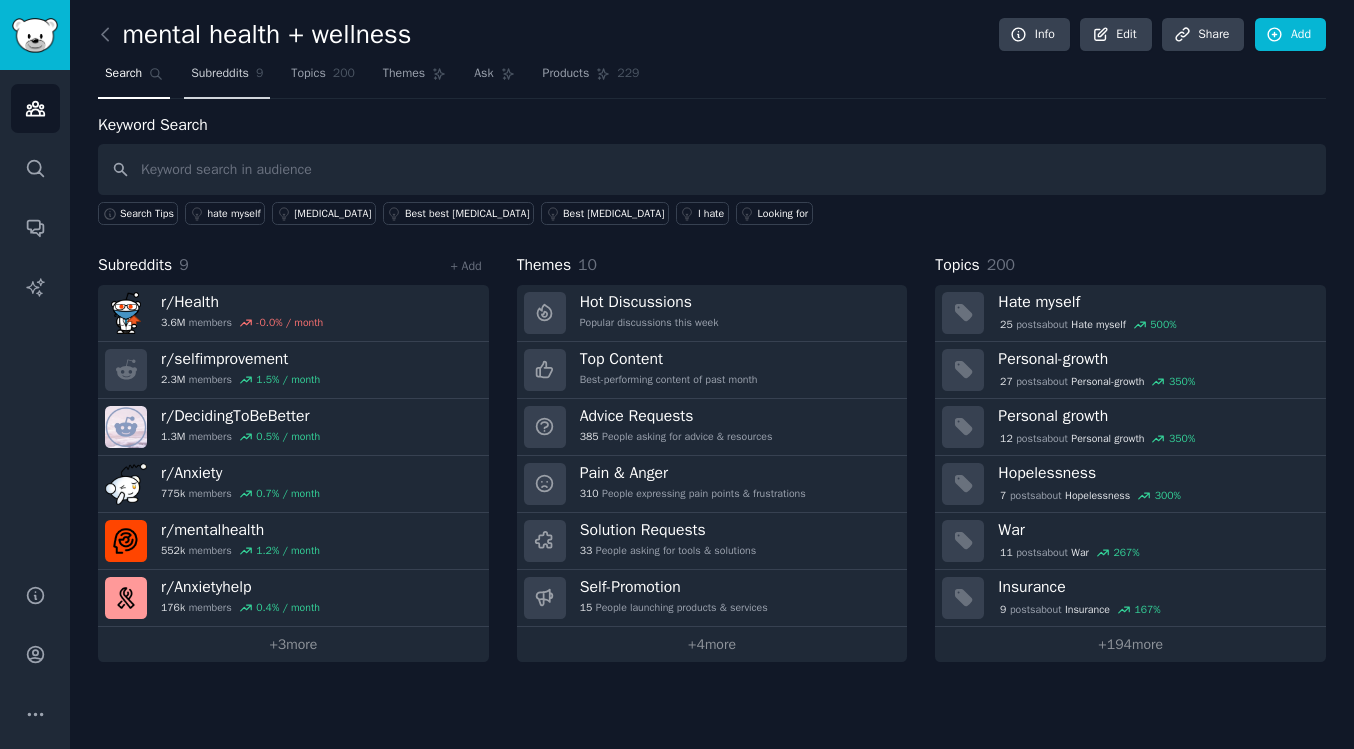click on "Subreddits" at bounding box center [220, 74] 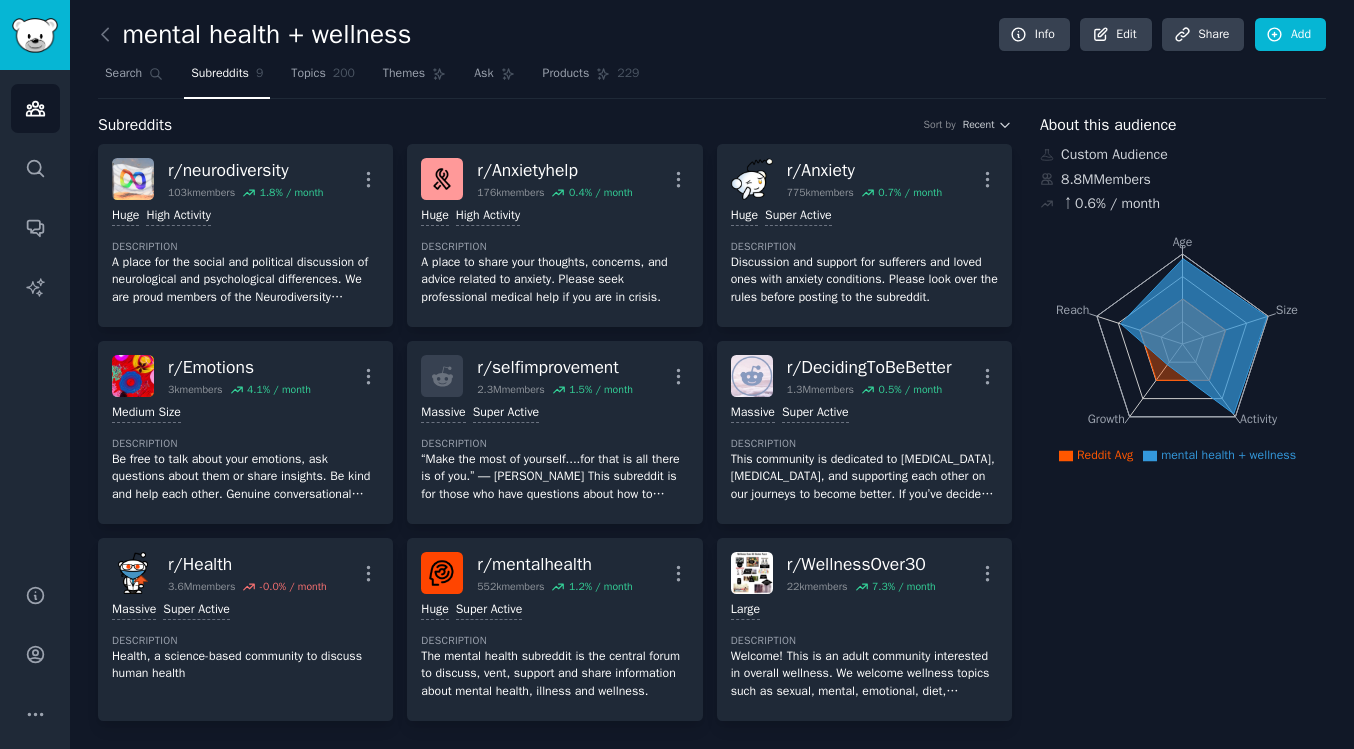 click on "Subreddits" at bounding box center (220, 74) 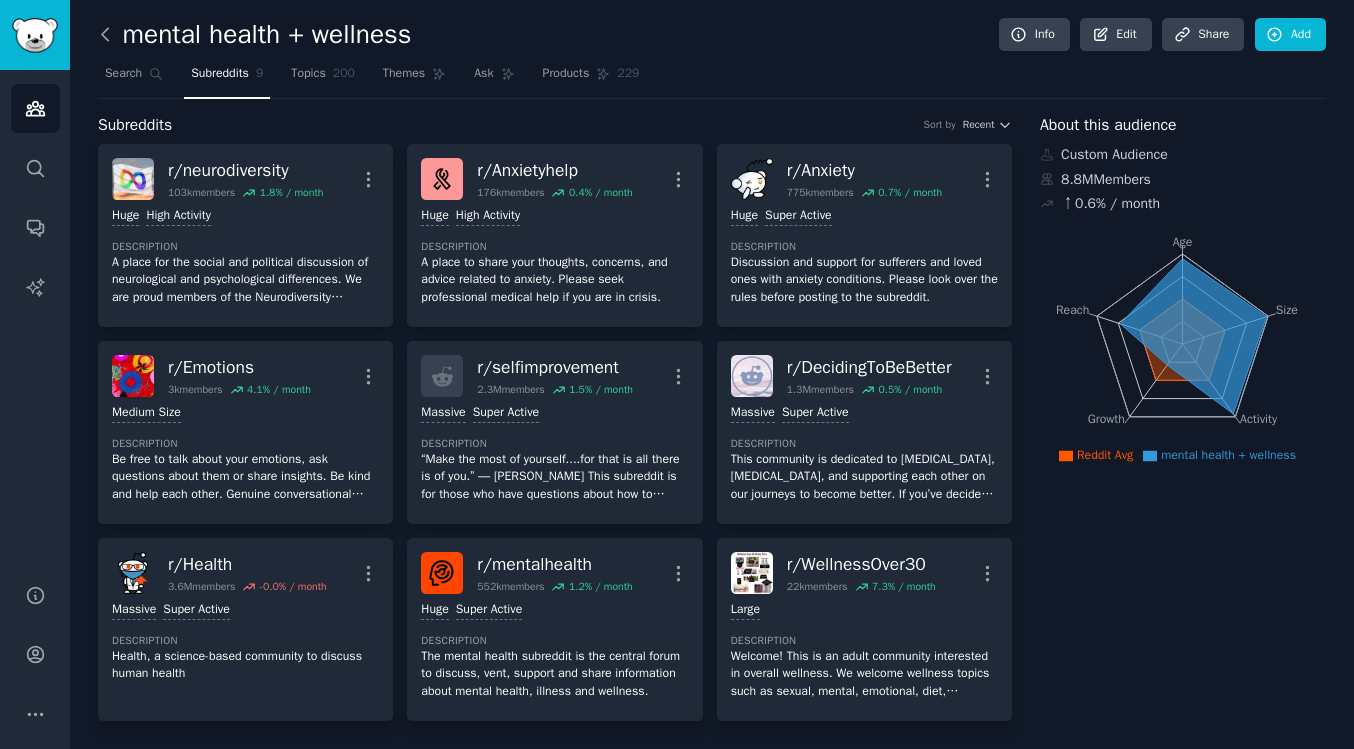 click 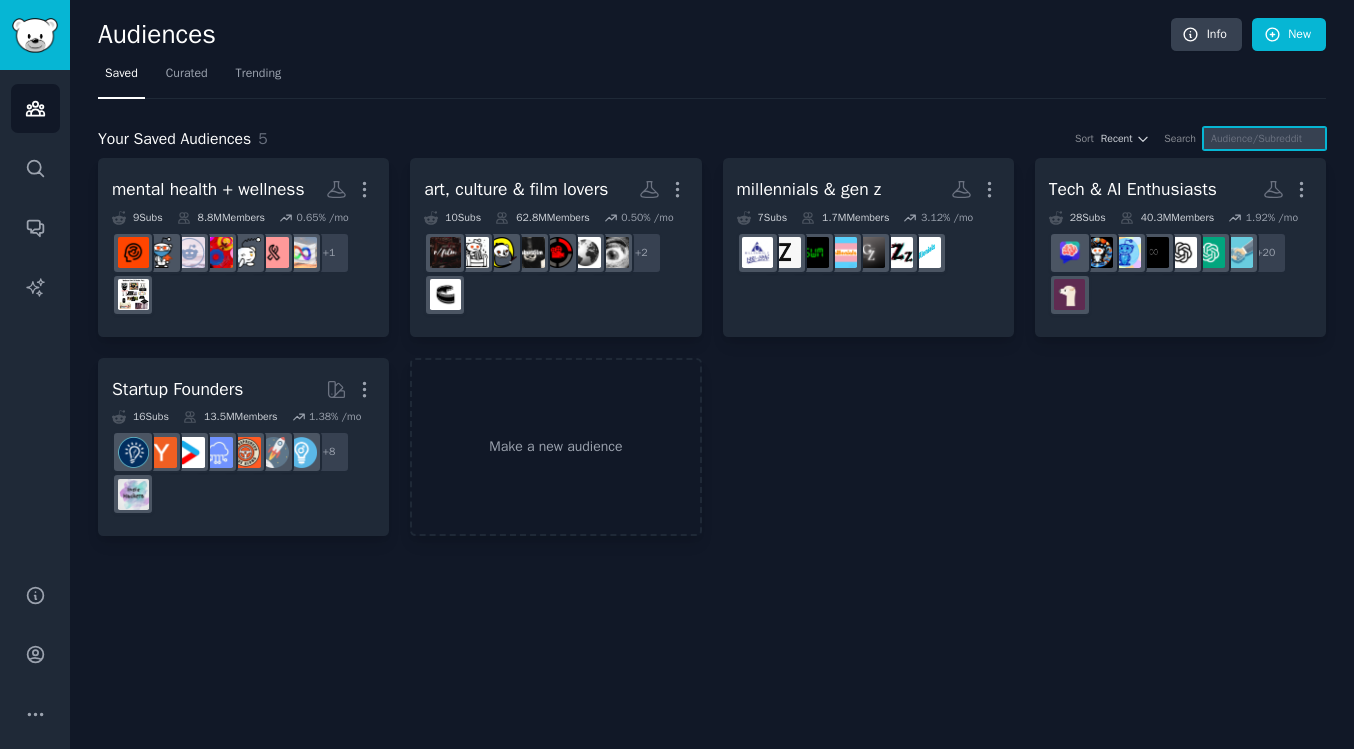 click at bounding box center [1264, 138] 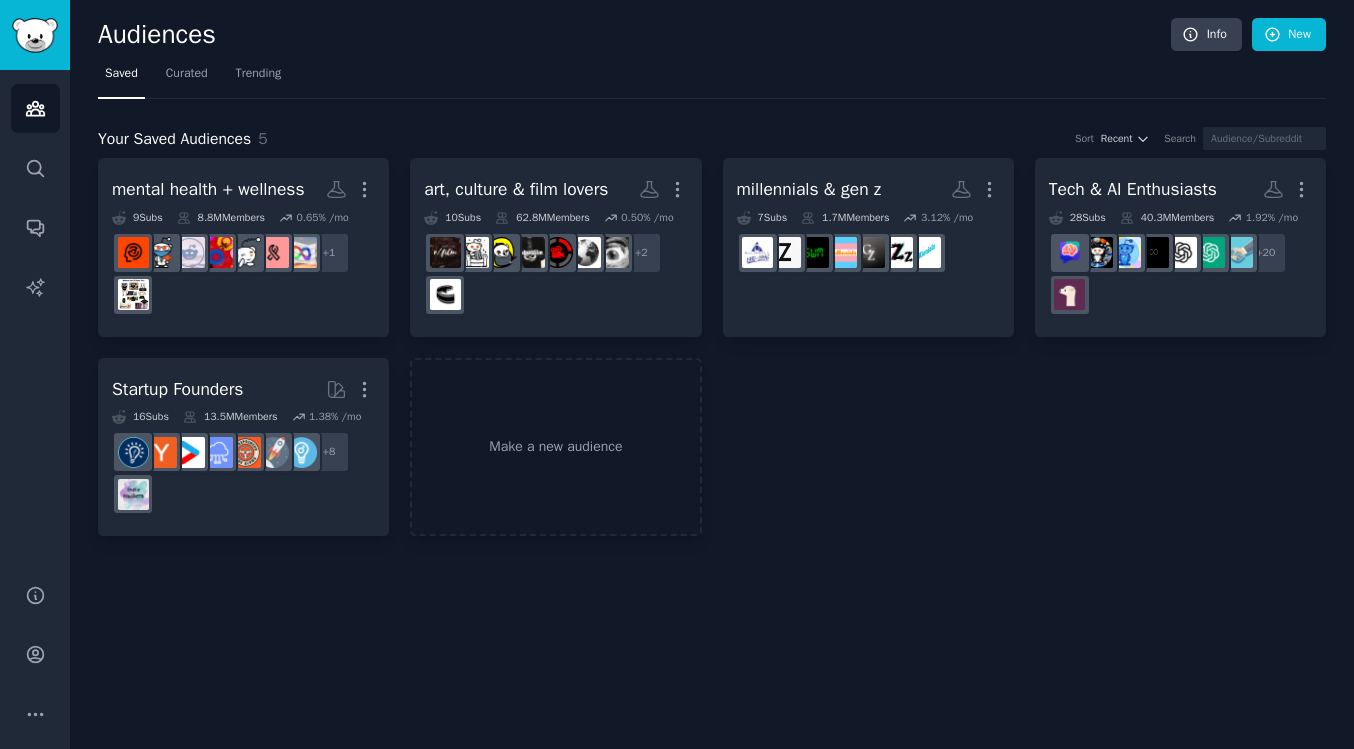 click on "Sort Recent Search" at bounding box center (1193, 138) 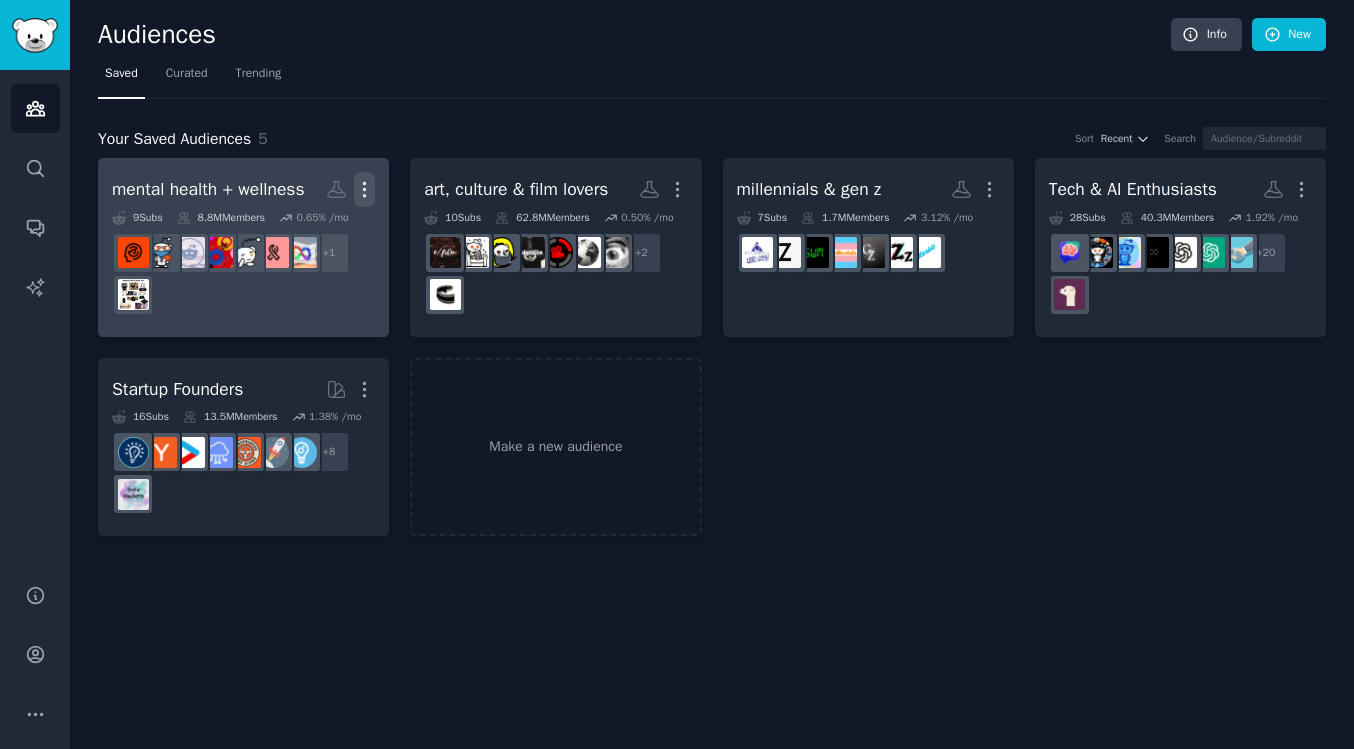 click 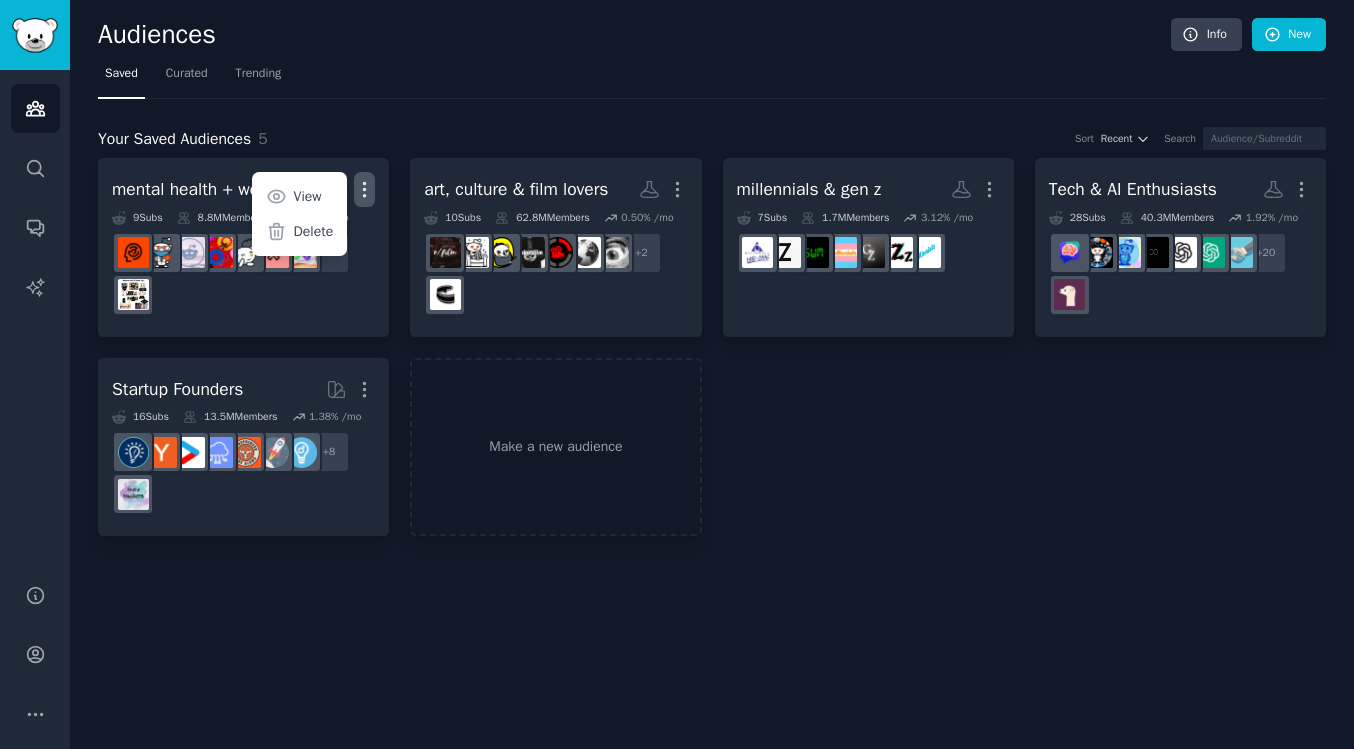 click on "Your Saved Audiences 5 Sort Recent Search" at bounding box center [712, 139] 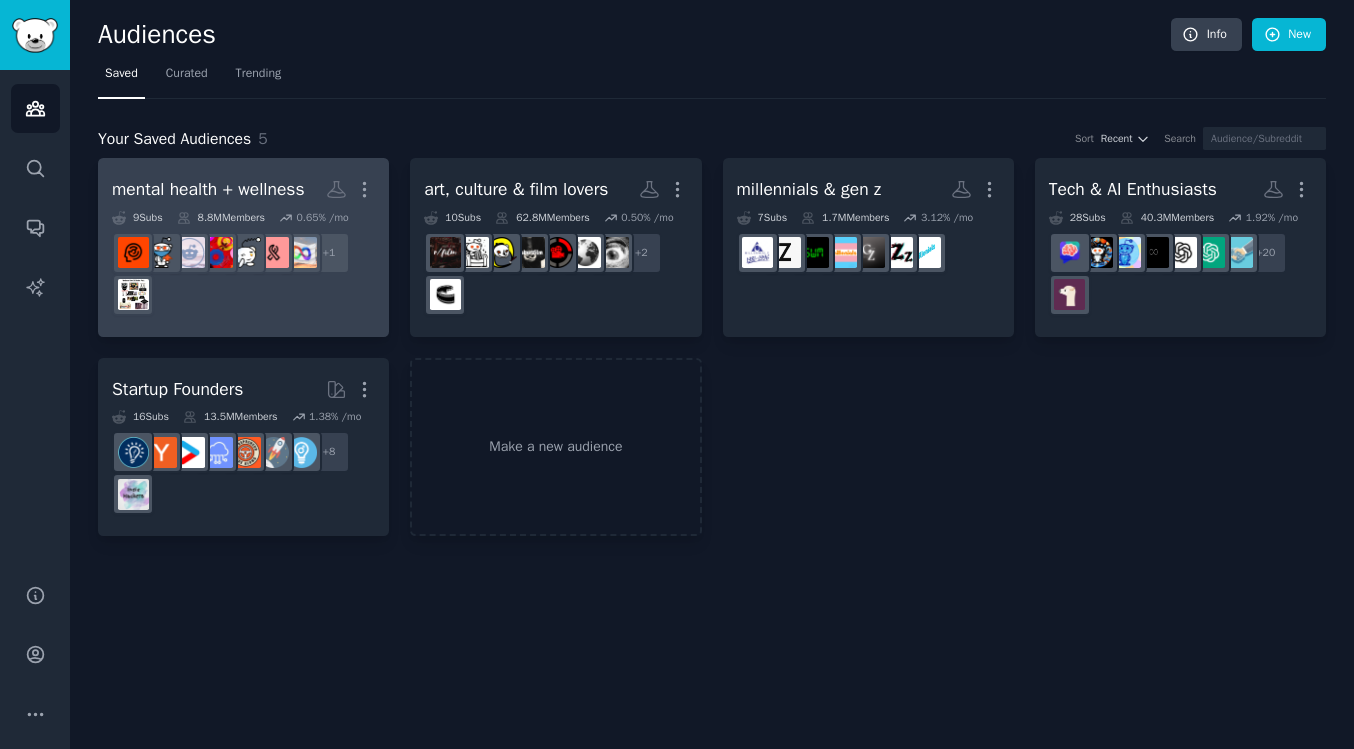 click on "mental health + wellness More" at bounding box center (243, 189) 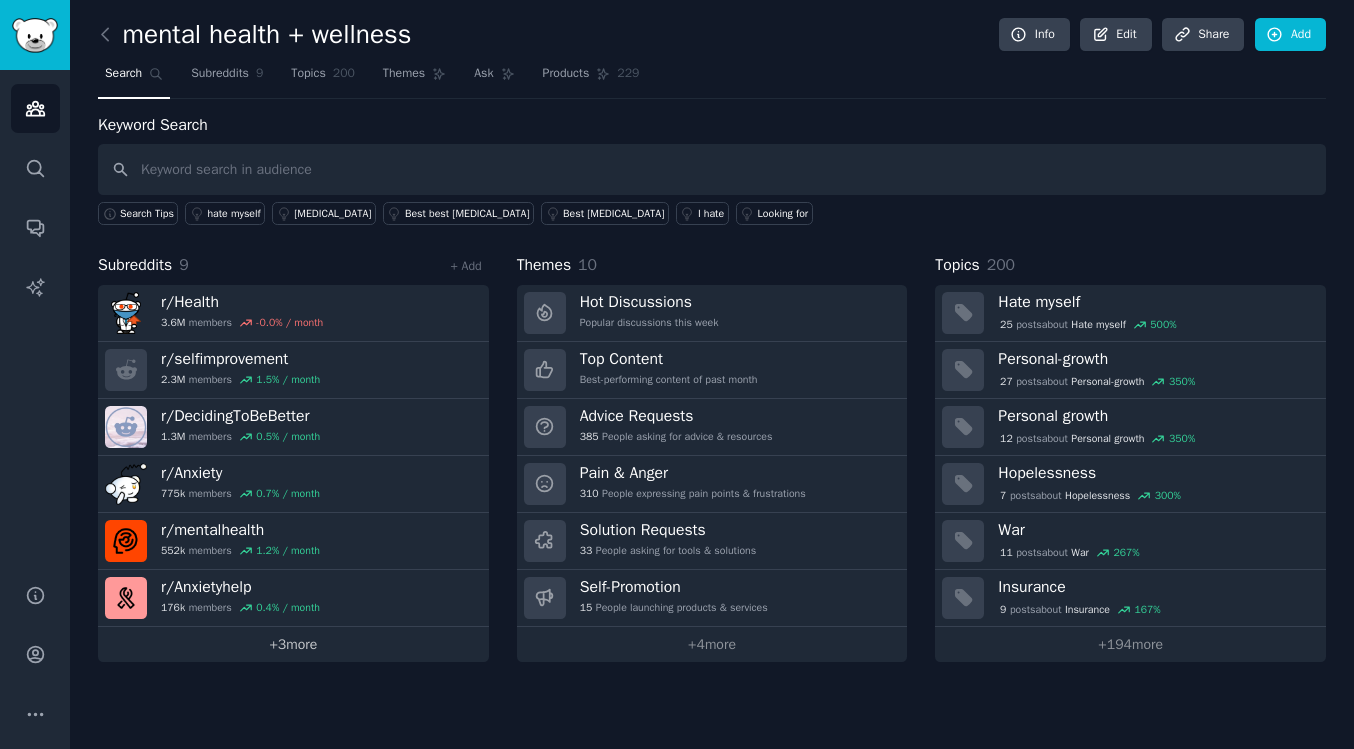 click on "+  3  more" at bounding box center (293, 644) 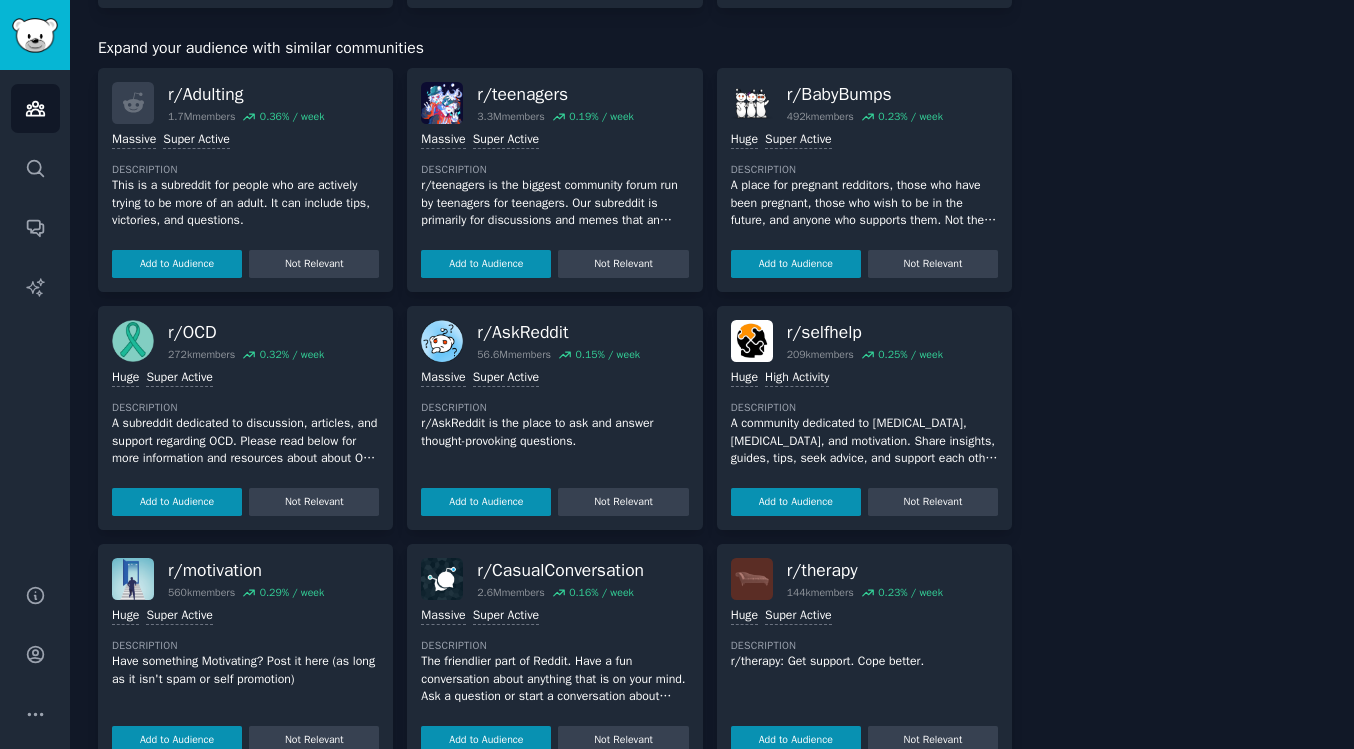scroll, scrollTop: 706, scrollLeft: 0, axis: vertical 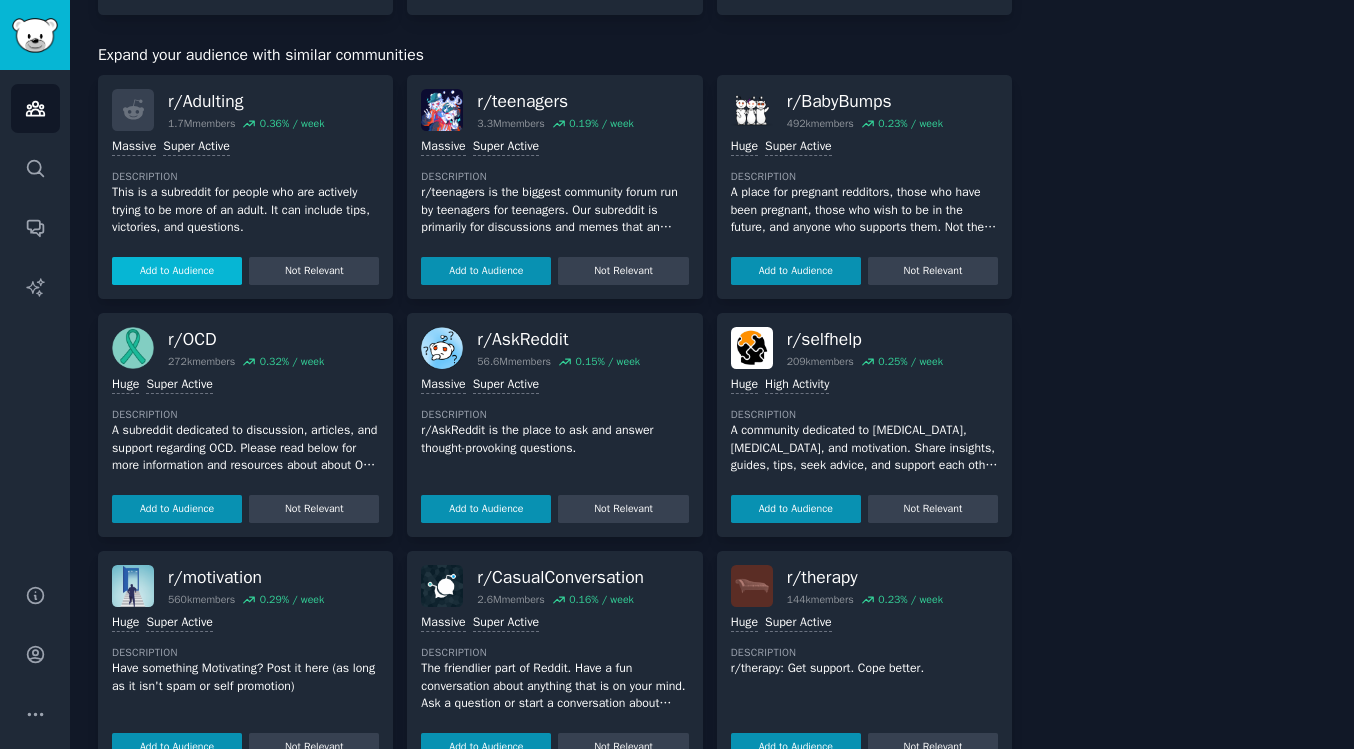 click on "Add to Audience" at bounding box center (177, 271) 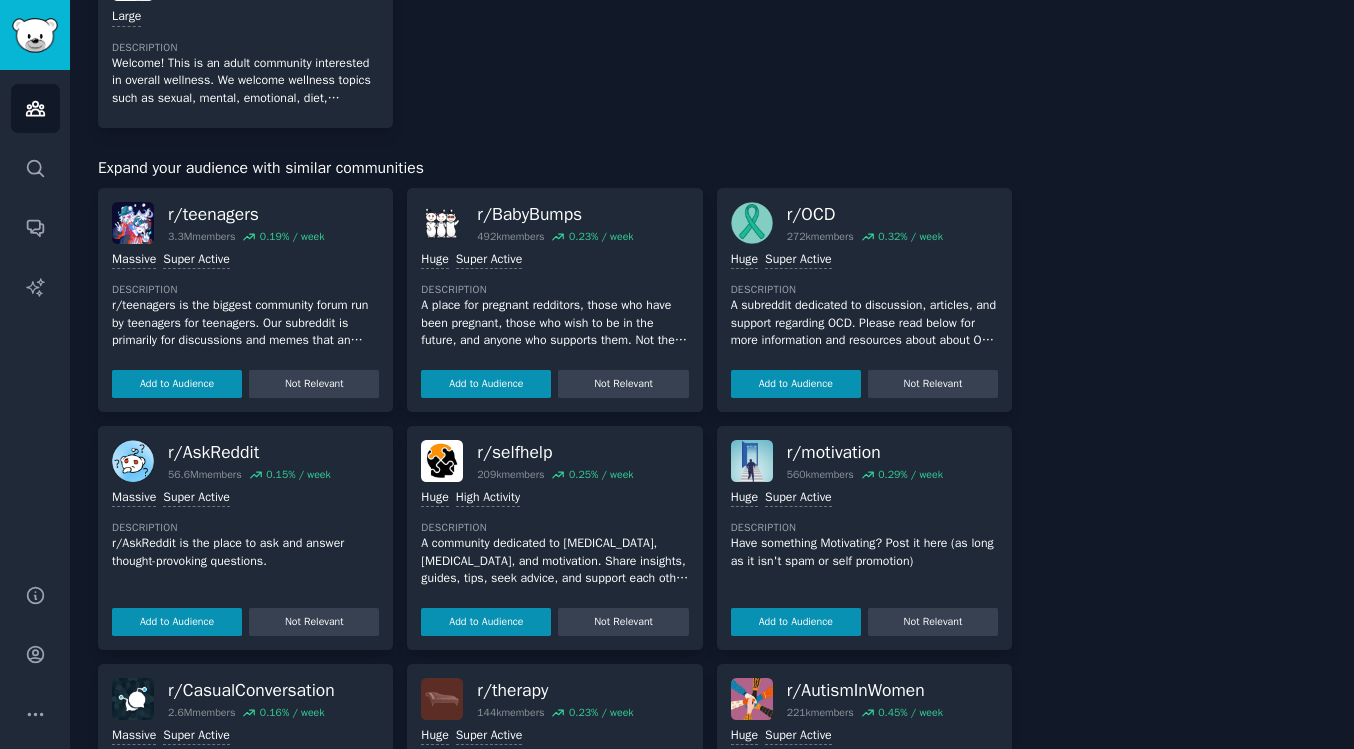 scroll, scrollTop: 786, scrollLeft: 0, axis: vertical 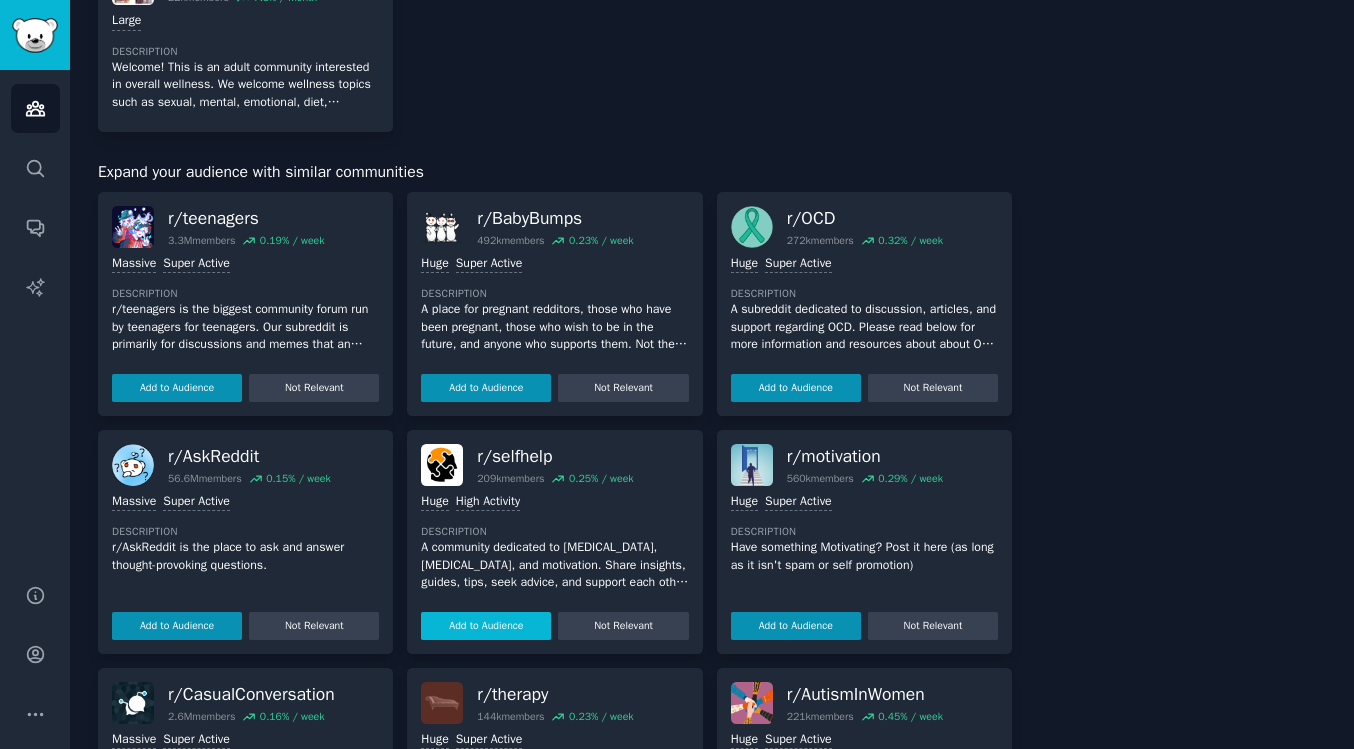 click on "Add to Audience" at bounding box center (486, 626) 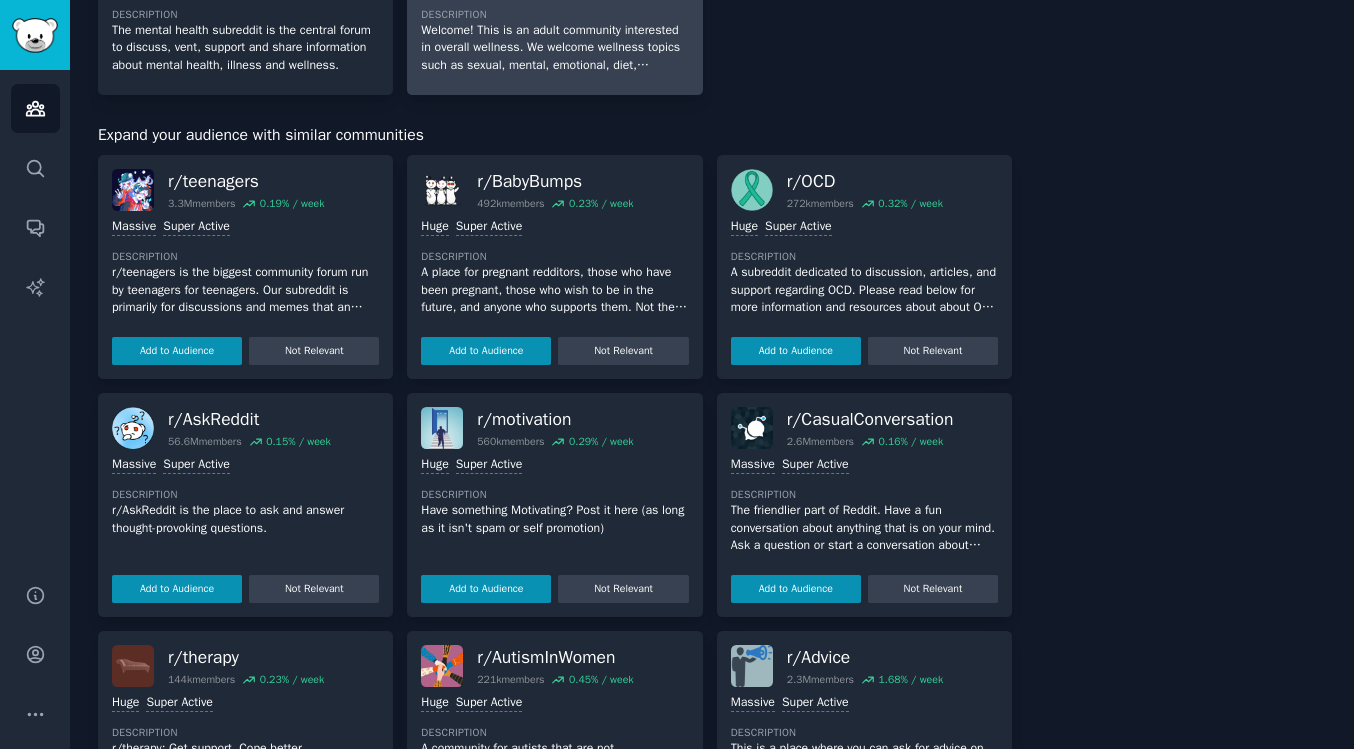 scroll, scrollTop: 835, scrollLeft: 0, axis: vertical 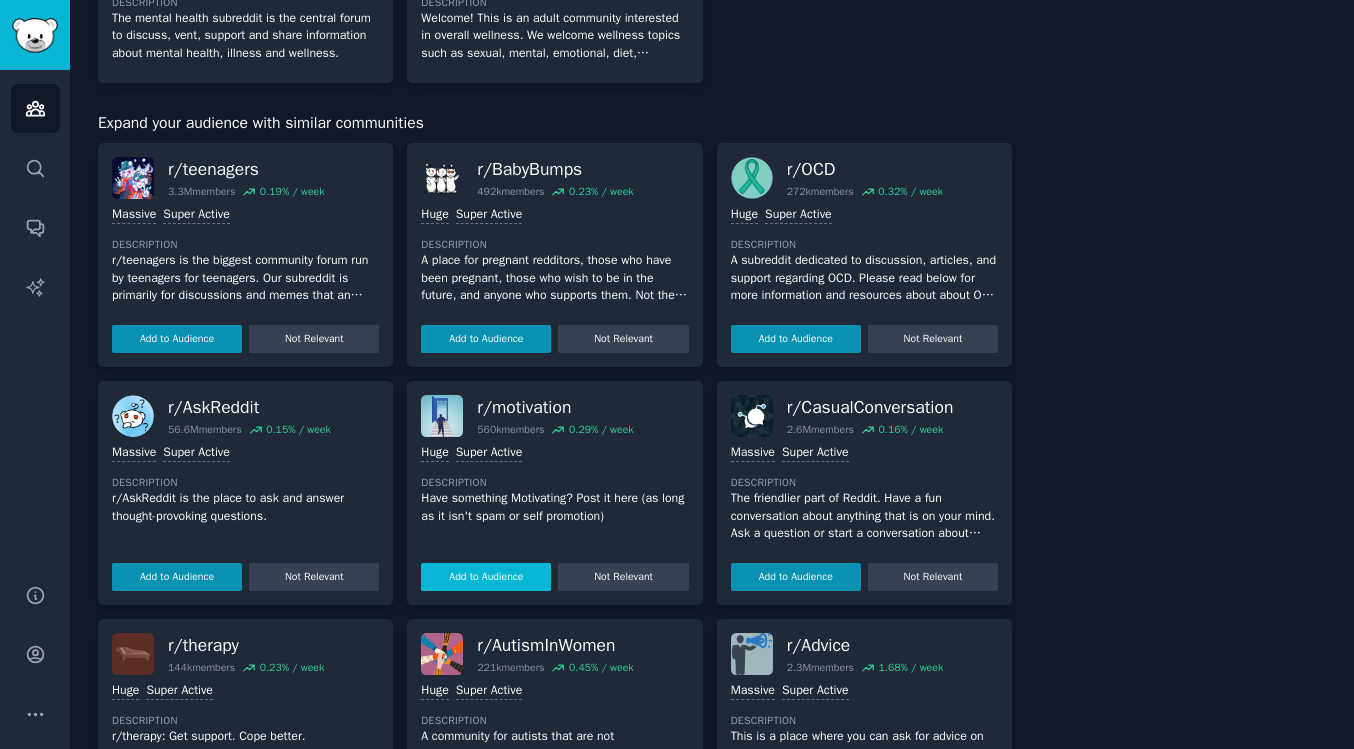 click on "Add to Audience" at bounding box center (486, 577) 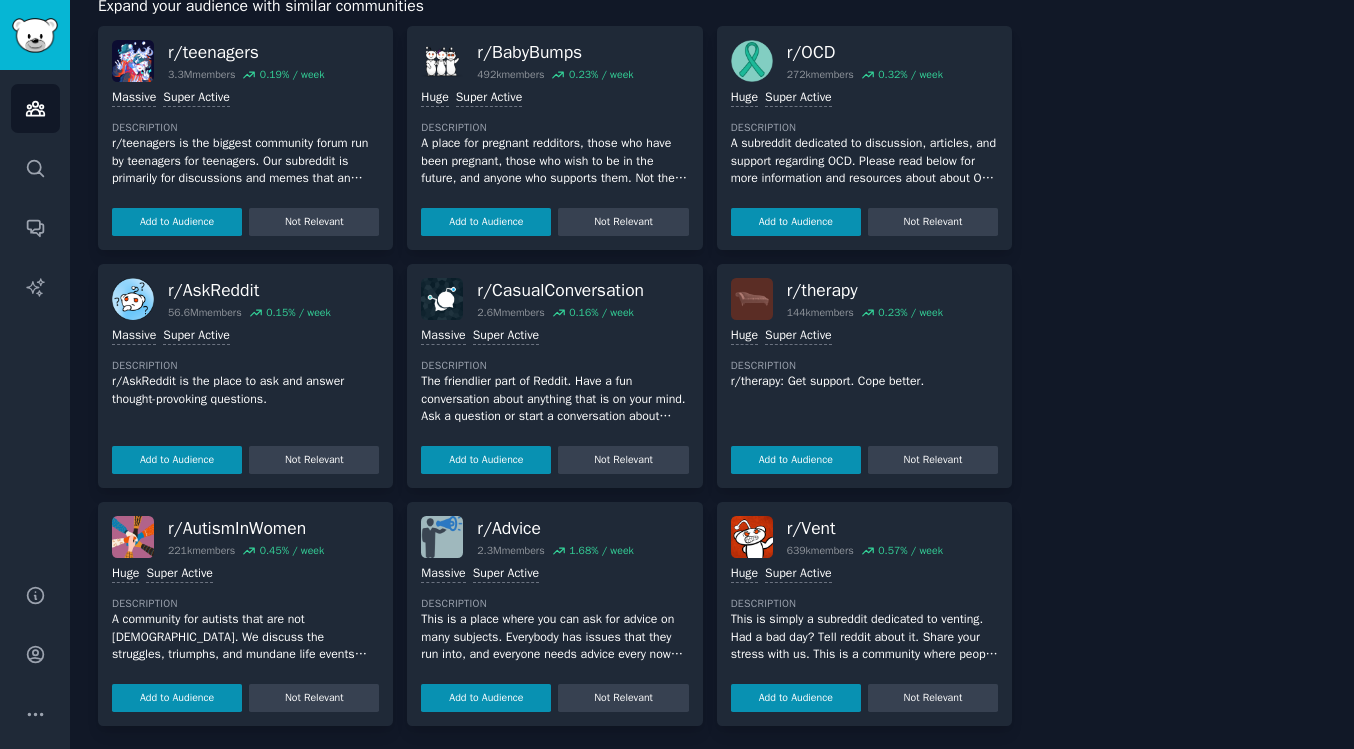 scroll, scrollTop: 956, scrollLeft: 0, axis: vertical 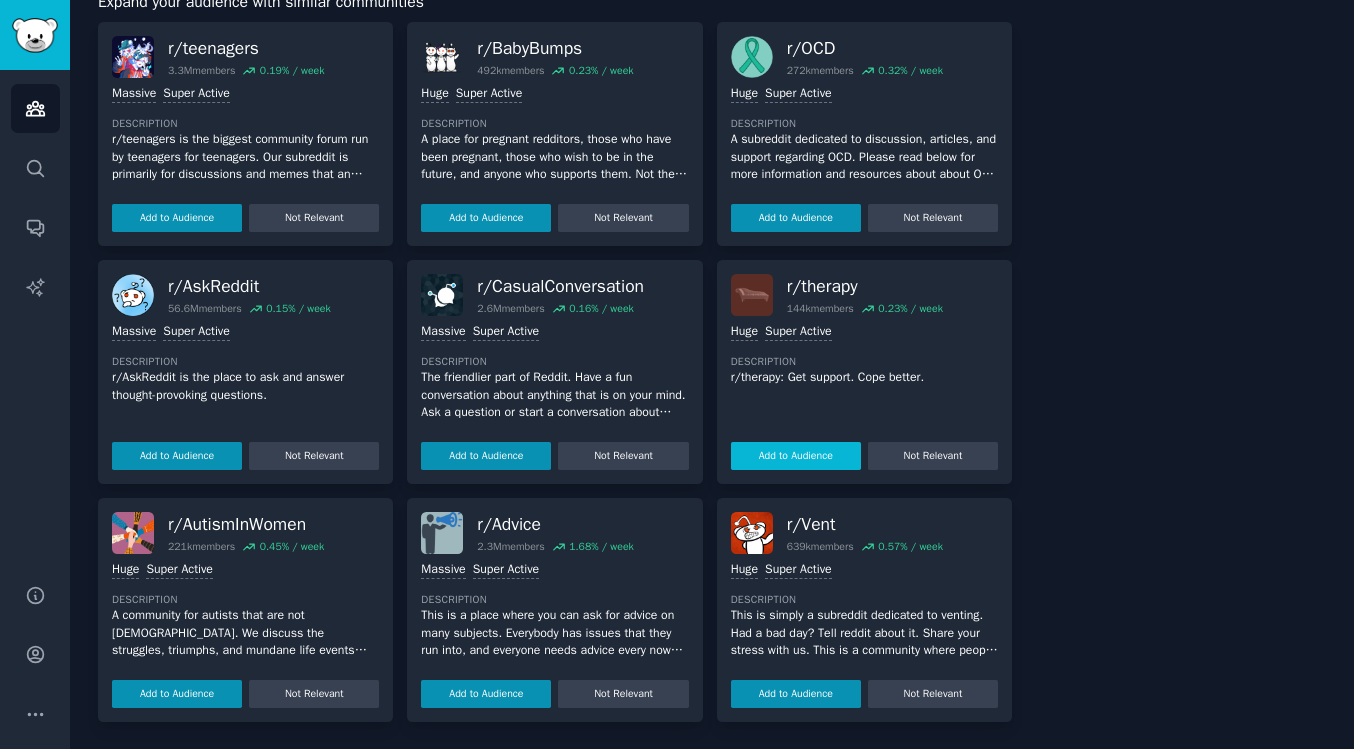 click on "Add to Audience" at bounding box center (796, 456) 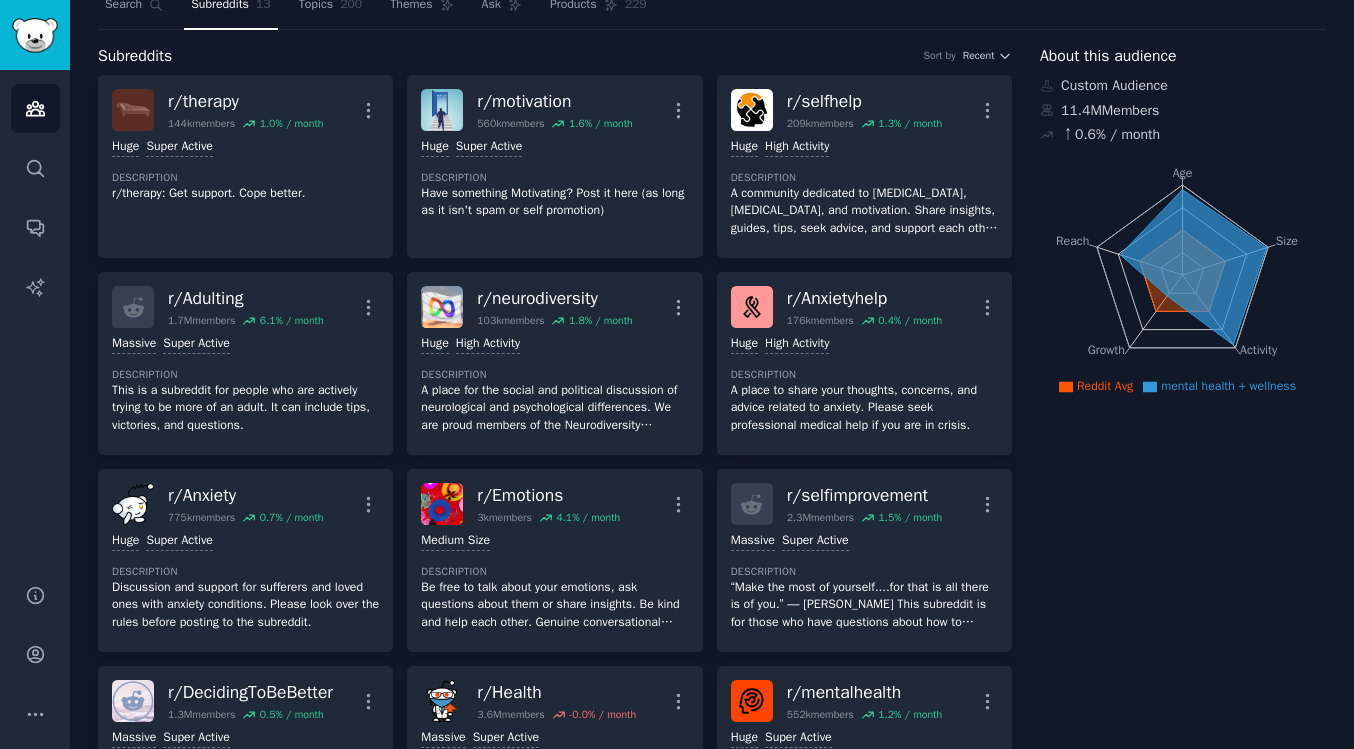 scroll, scrollTop: 0, scrollLeft: 0, axis: both 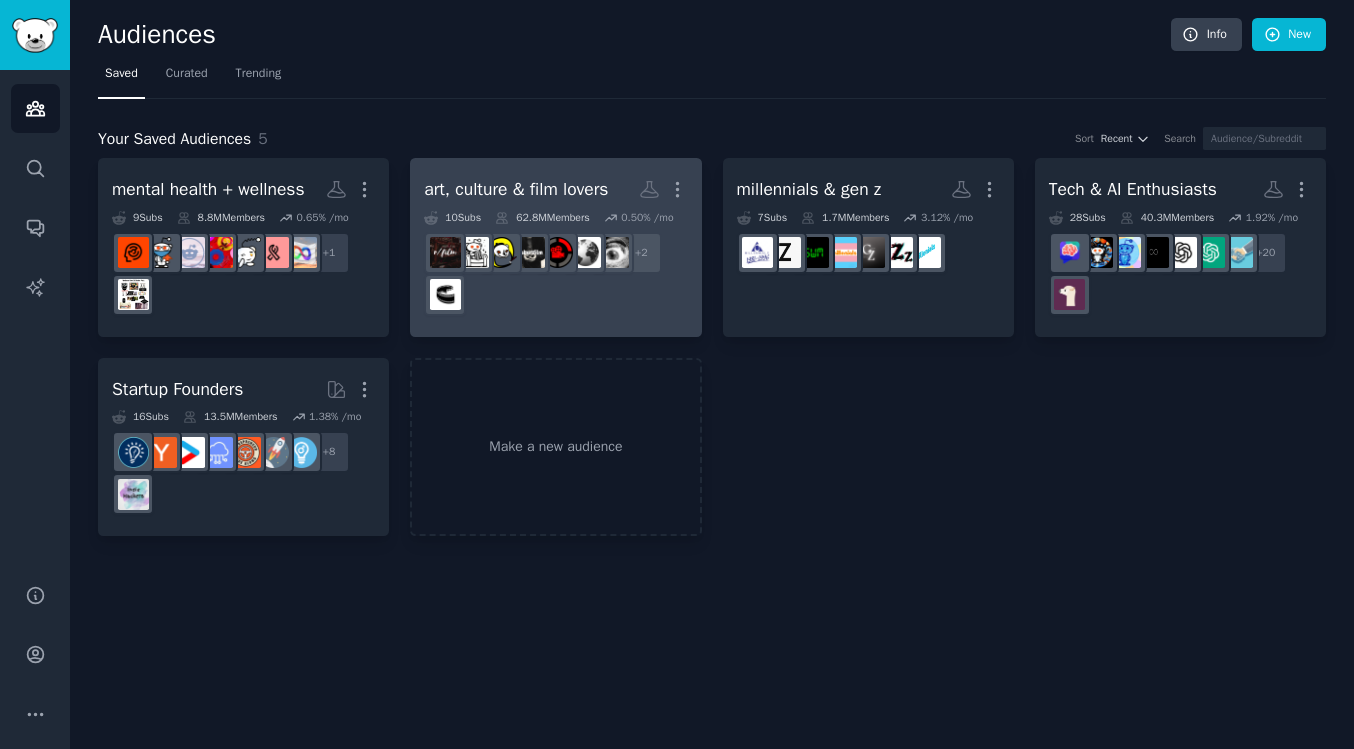 click on "art, culture & film lovers" at bounding box center [516, 189] 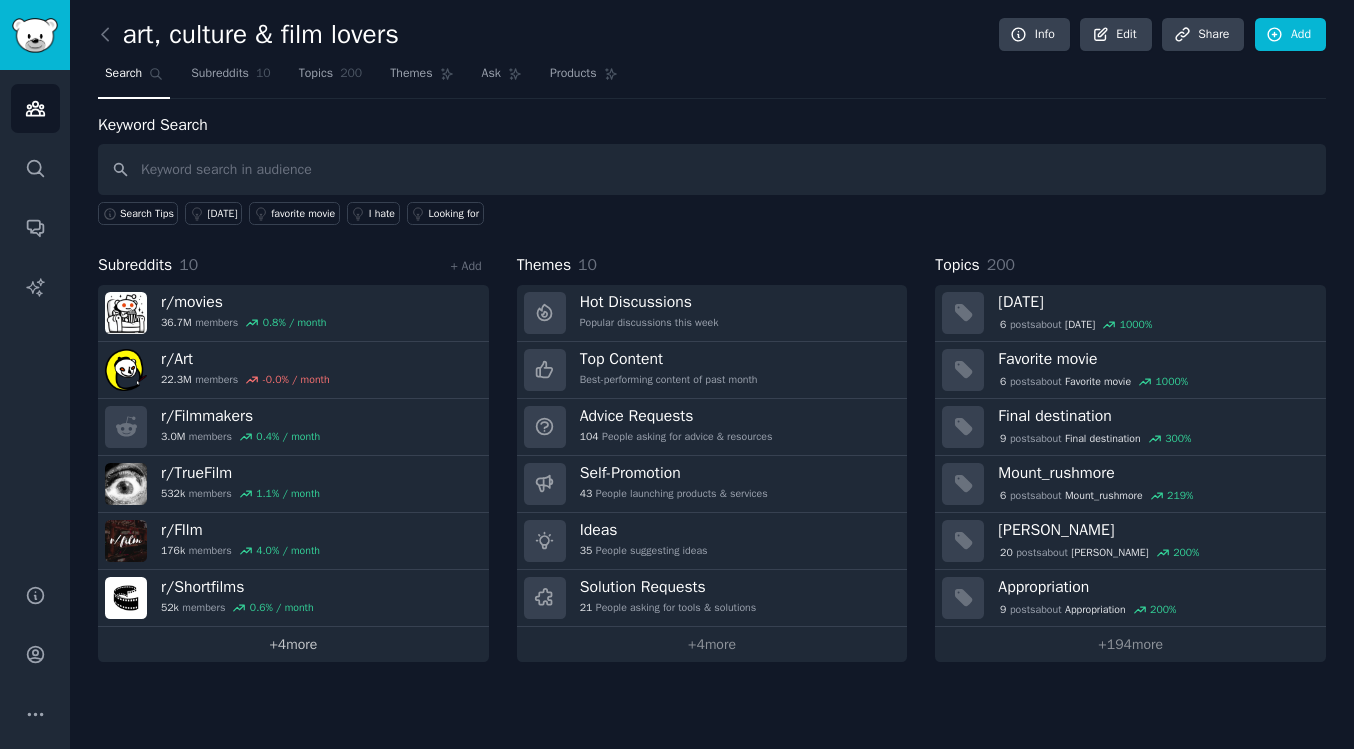 click on "+  4  more" at bounding box center (293, 644) 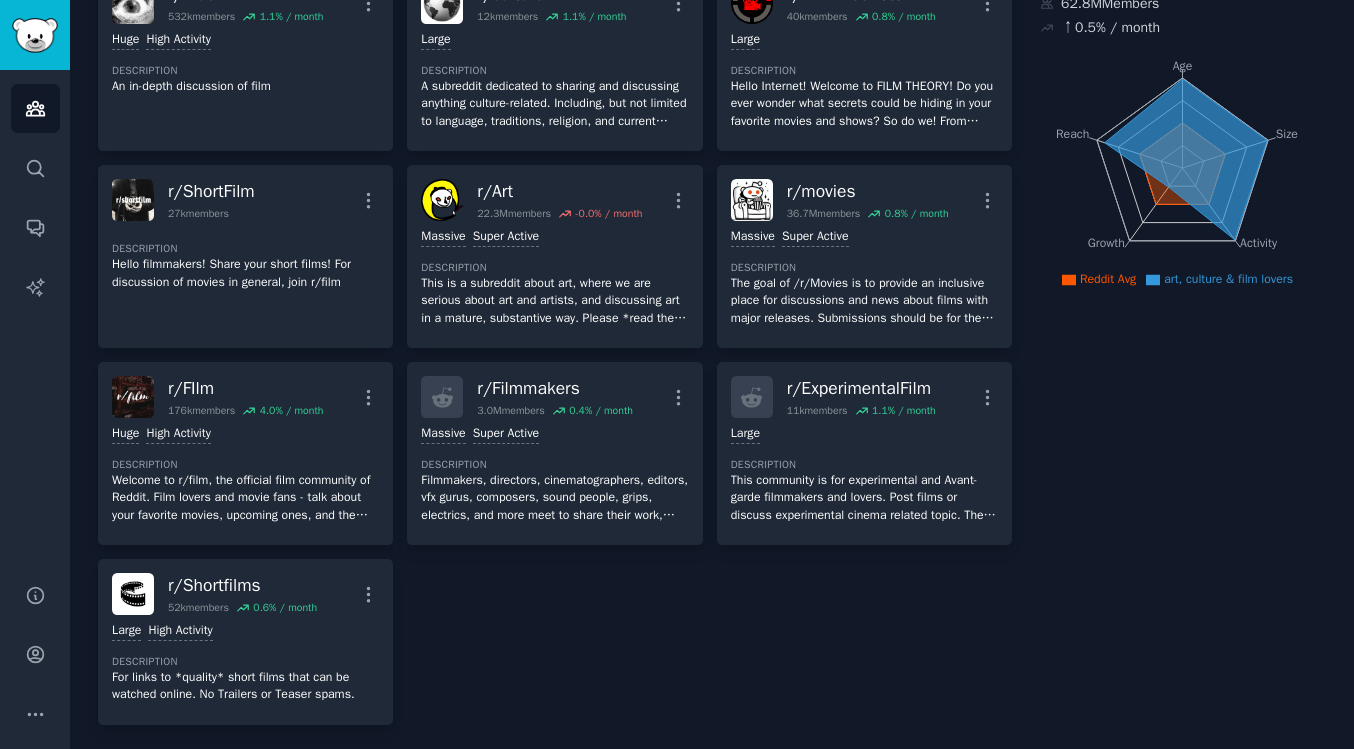 scroll, scrollTop: 0, scrollLeft: 0, axis: both 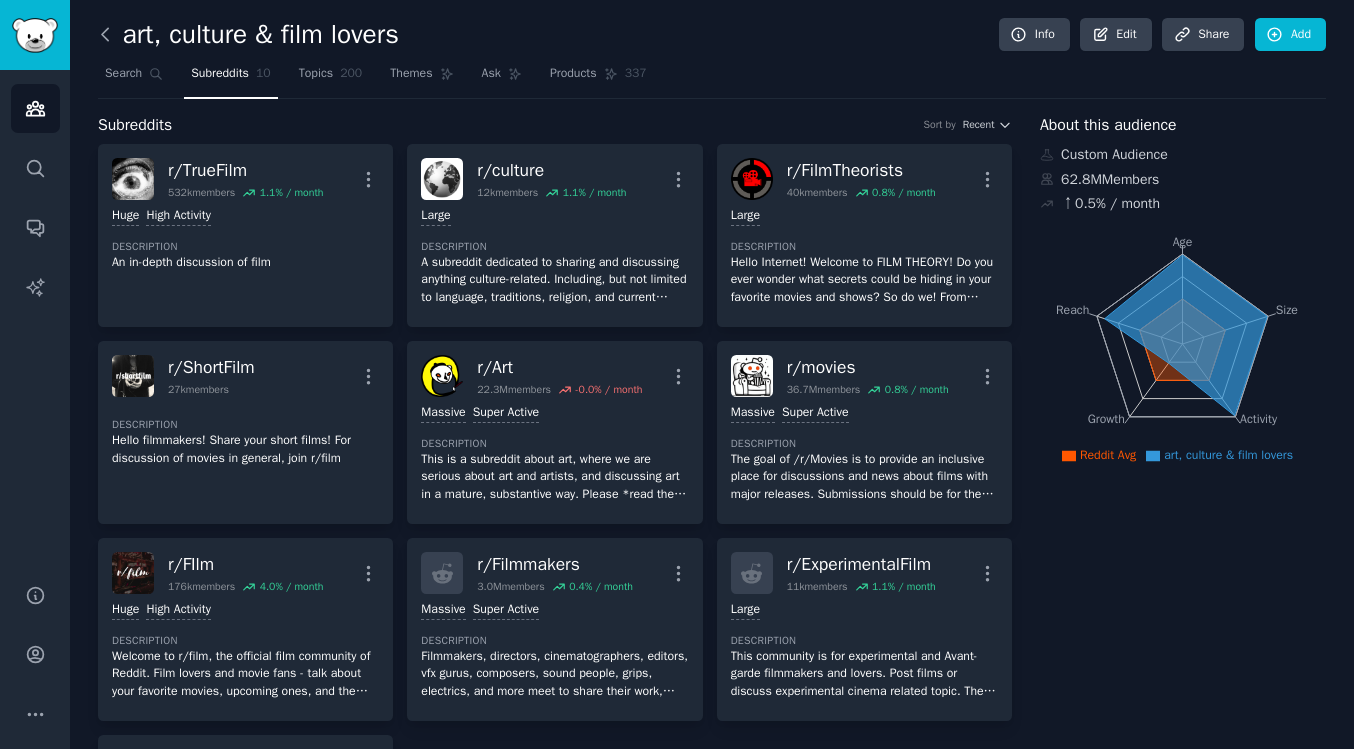 click 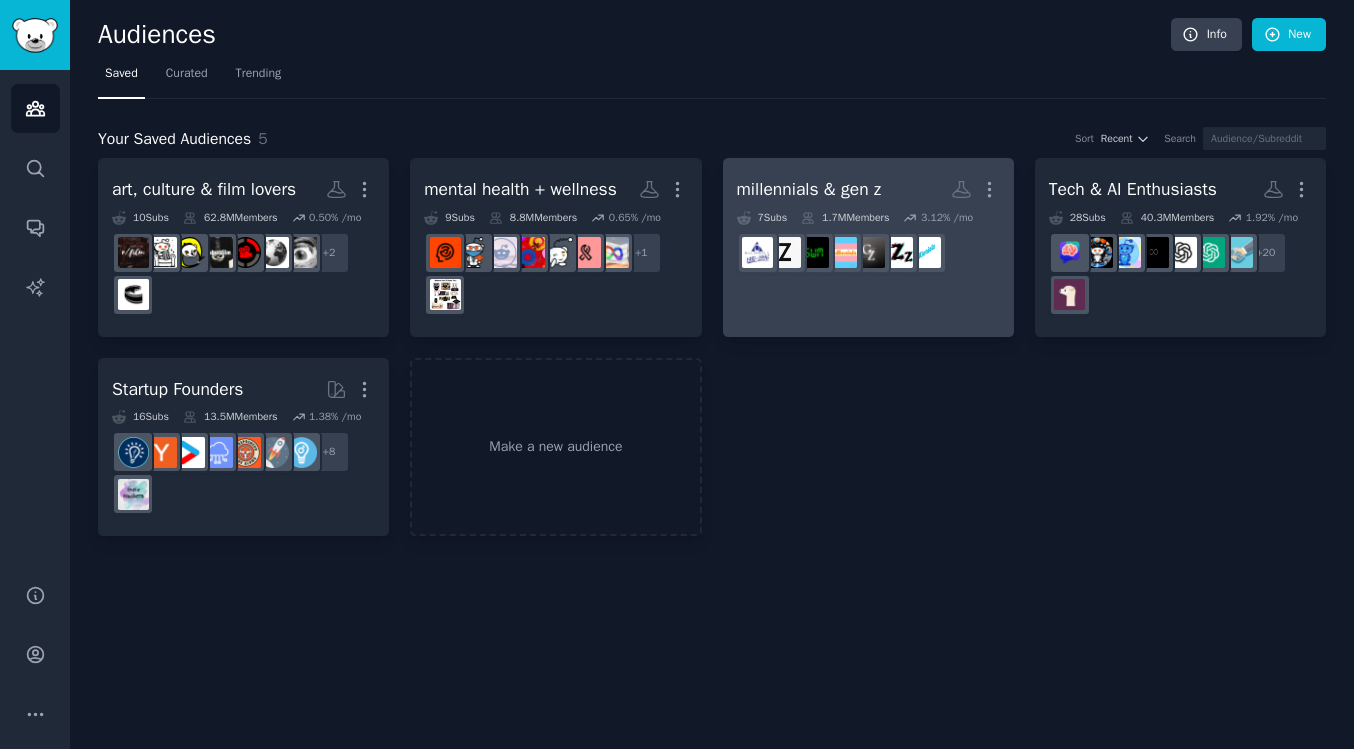 click on "millennials & gen z" at bounding box center [809, 189] 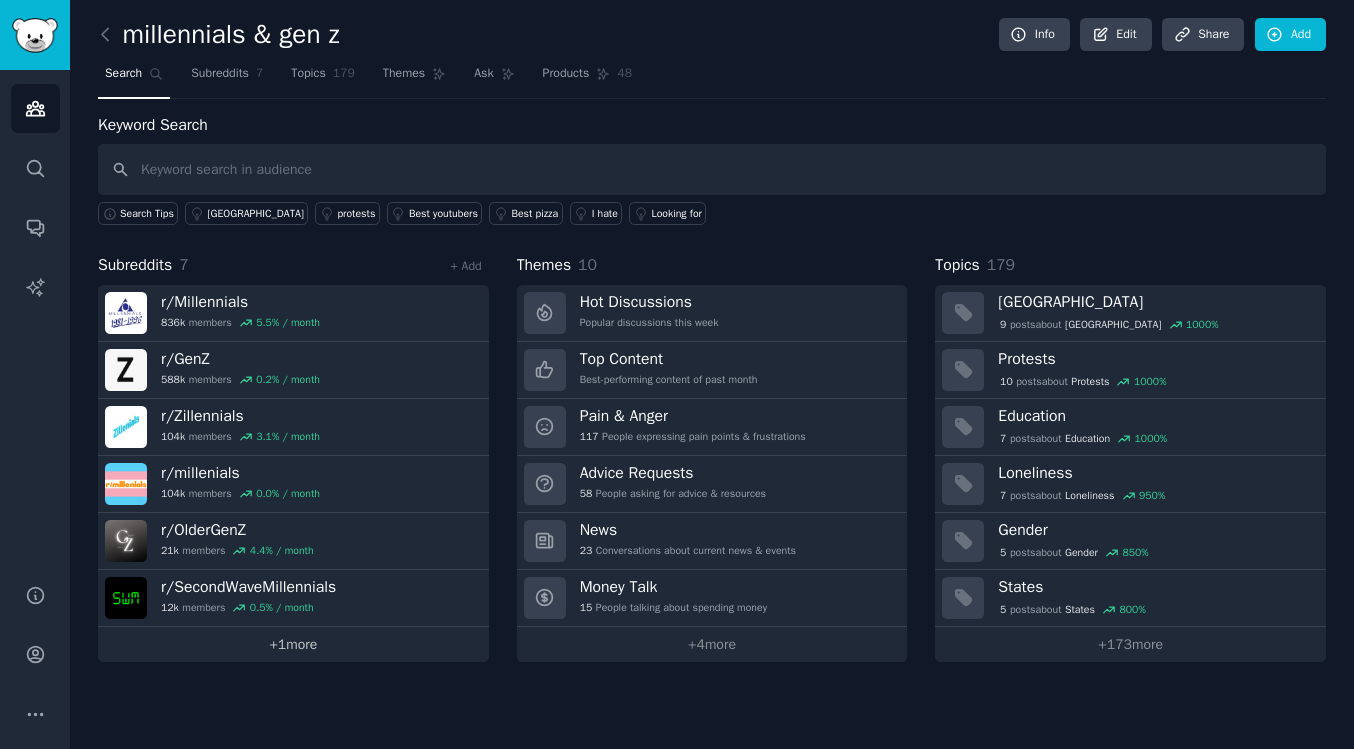 click on "+  1  more" at bounding box center [293, 644] 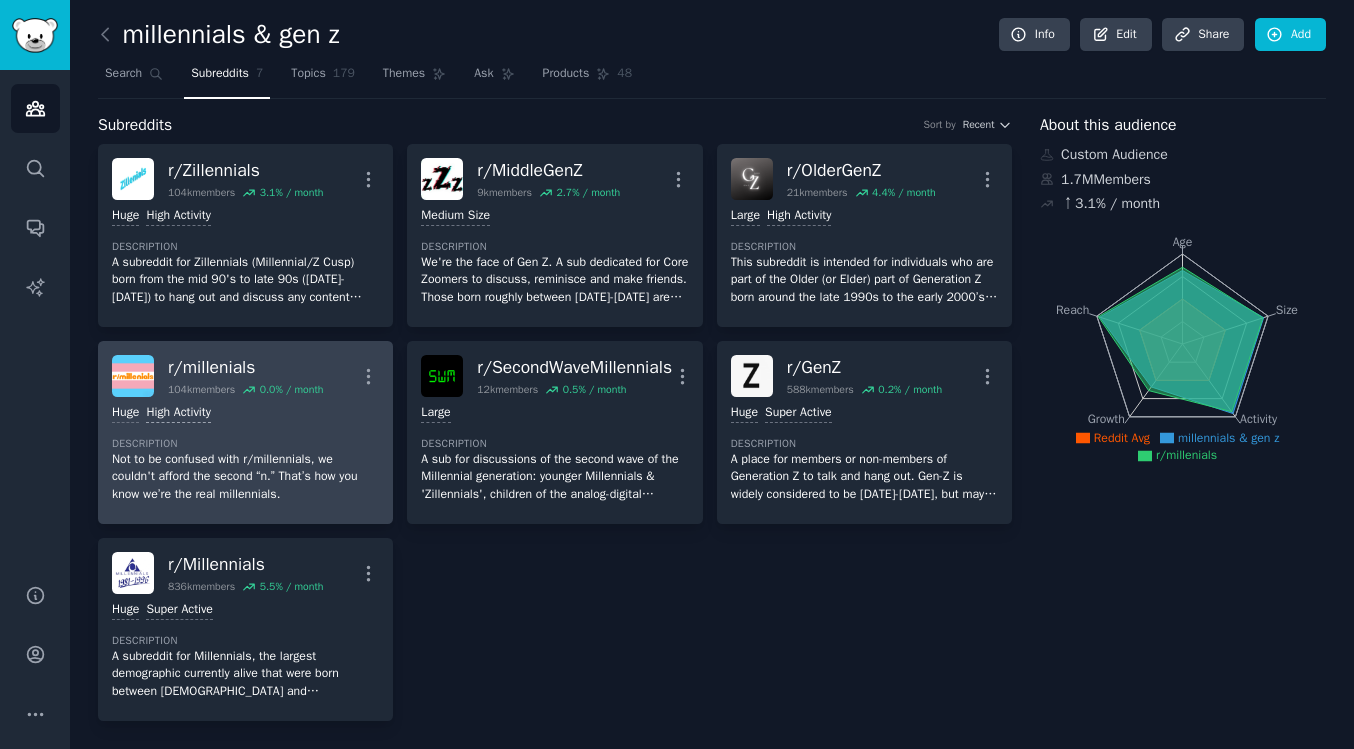 click on "High Activity" at bounding box center [178, 413] 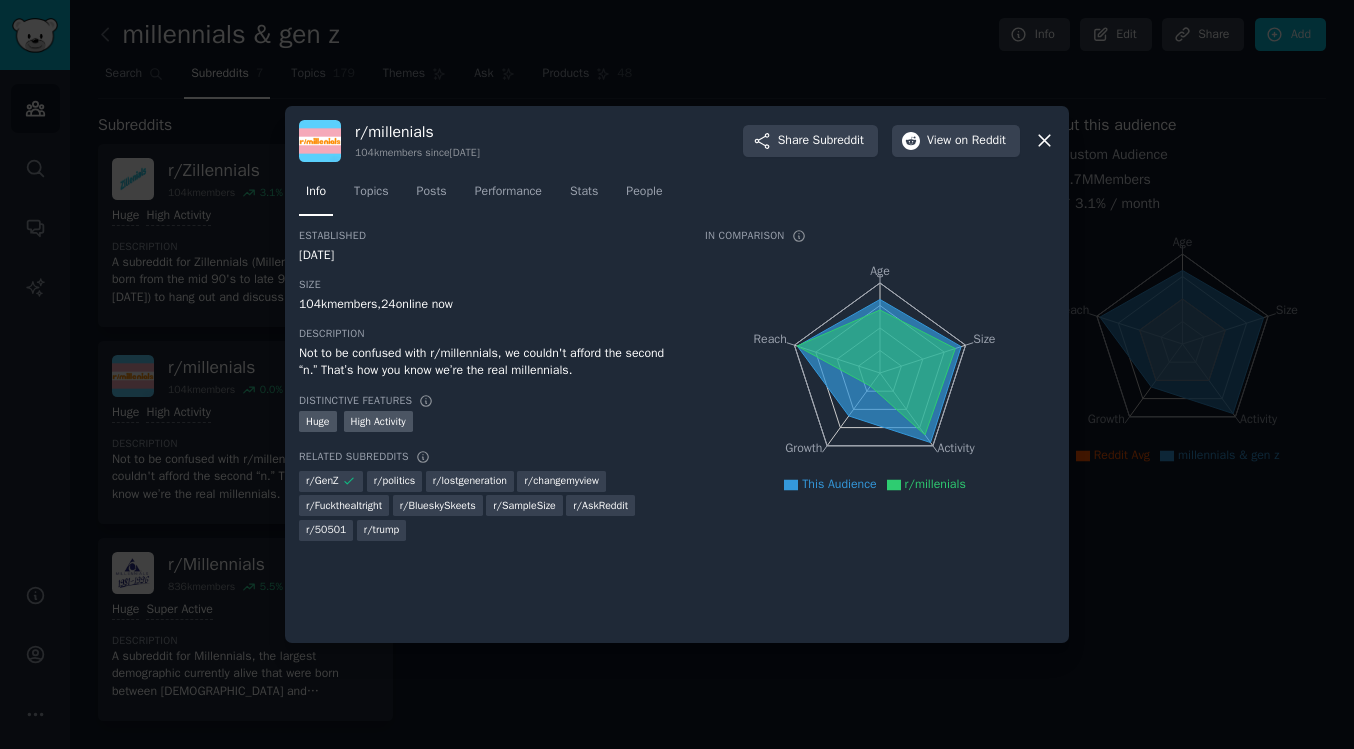 click at bounding box center [677, 374] 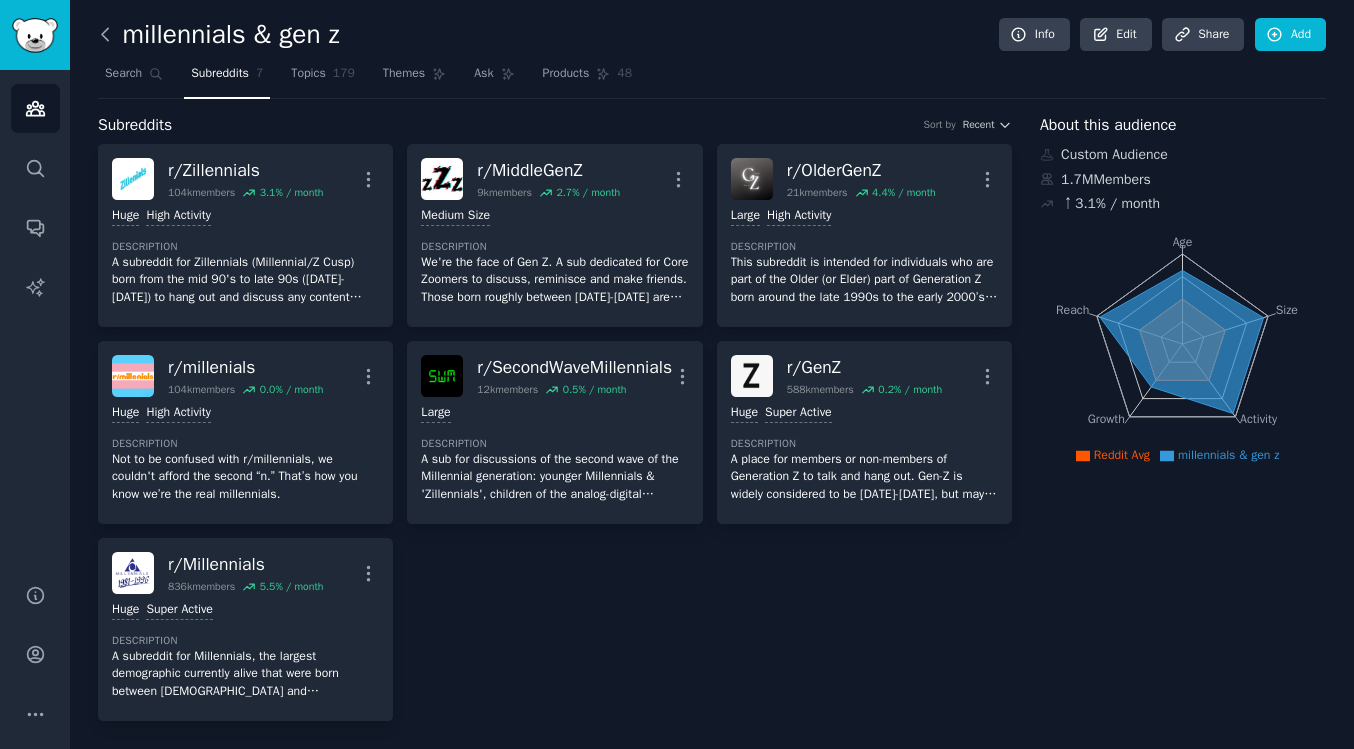 click 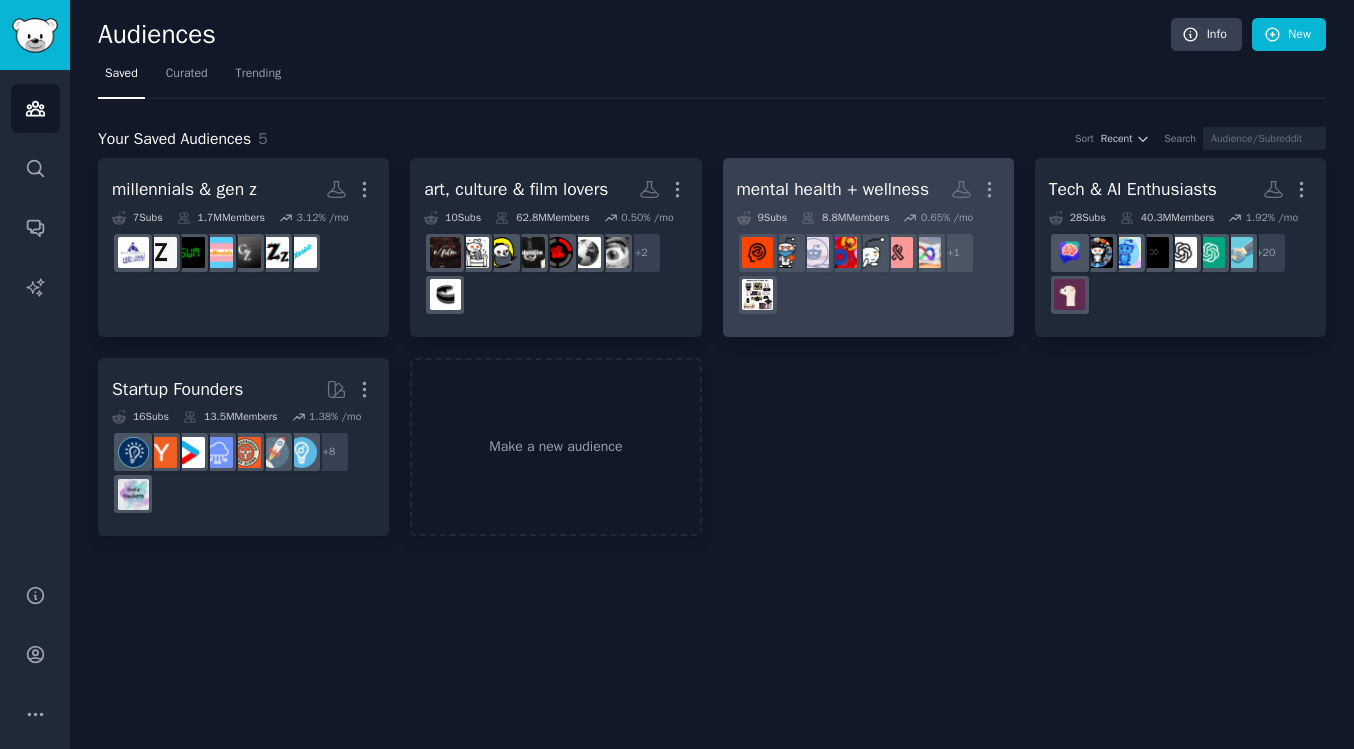 click on "mental health + wellness" at bounding box center [833, 189] 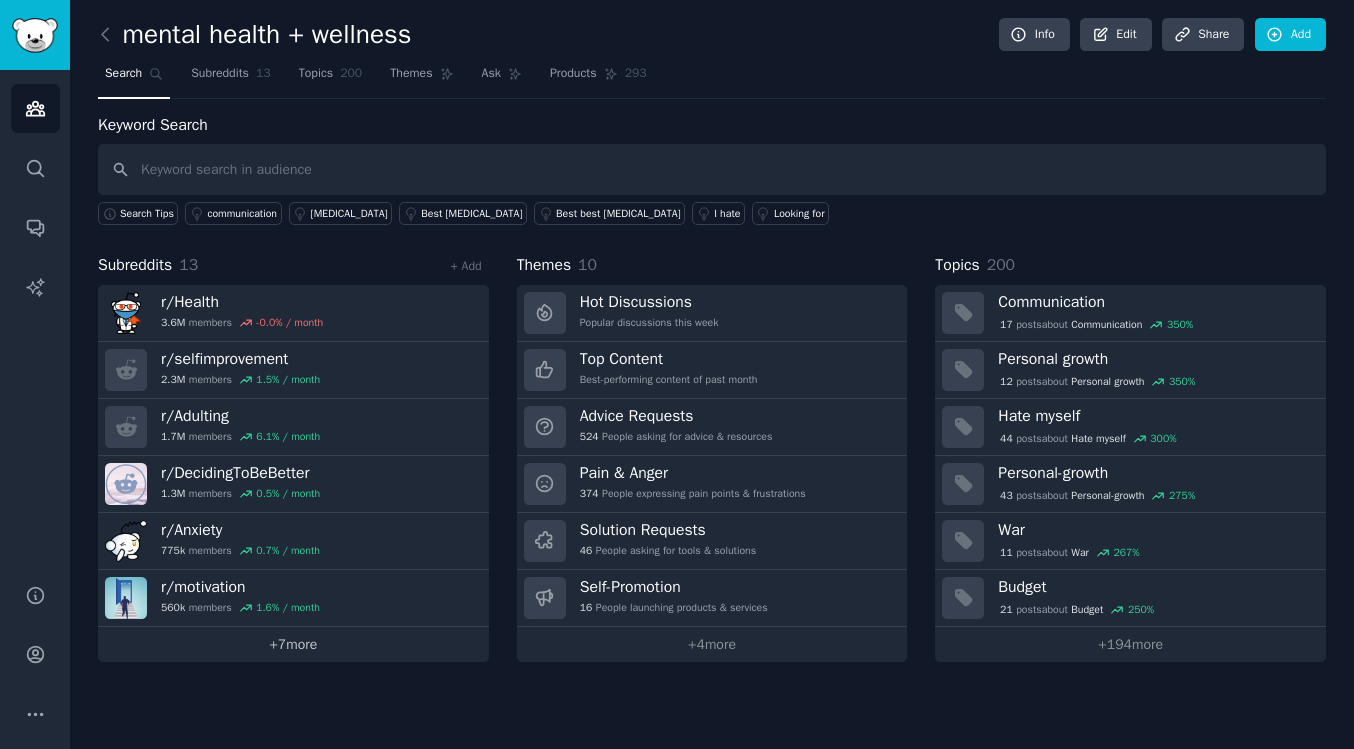 click on "+  7  more" at bounding box center (293, 644) 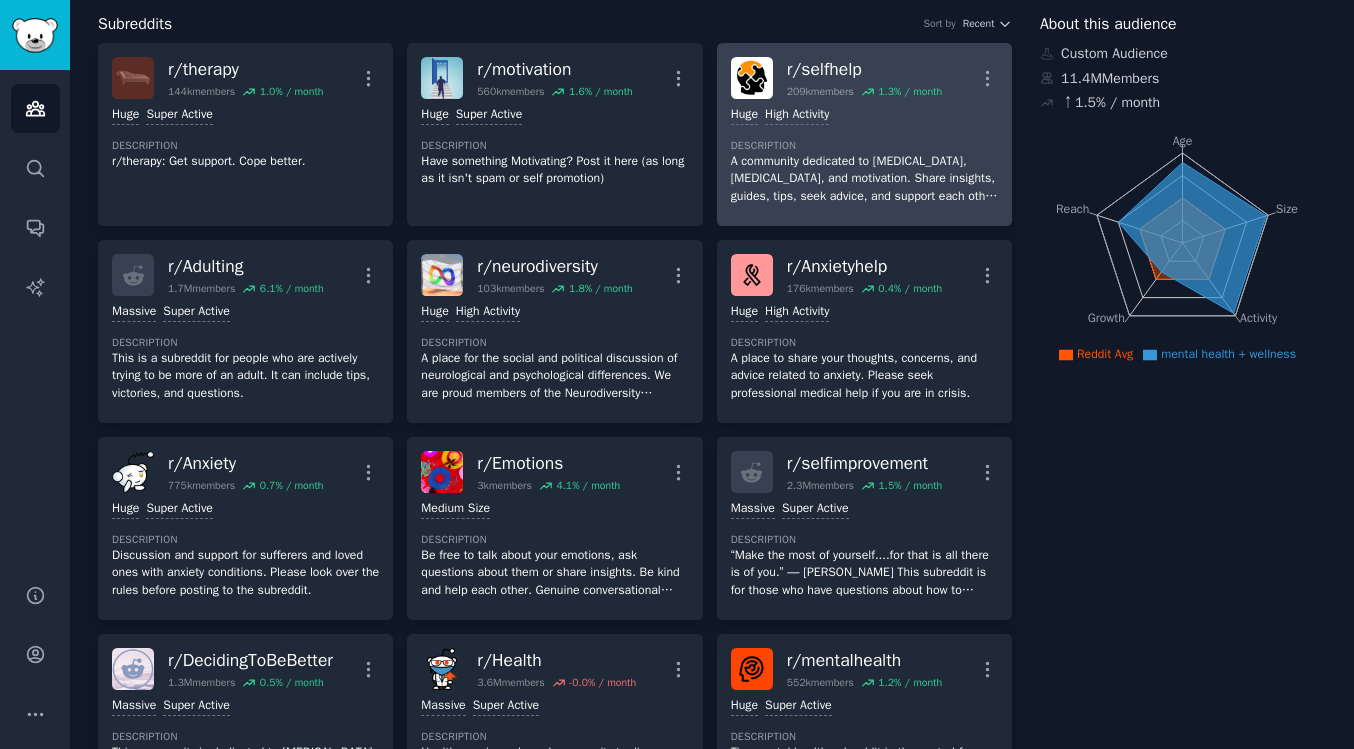 scroll, scrollTop: 0, scrollLeft: 0, axis: both 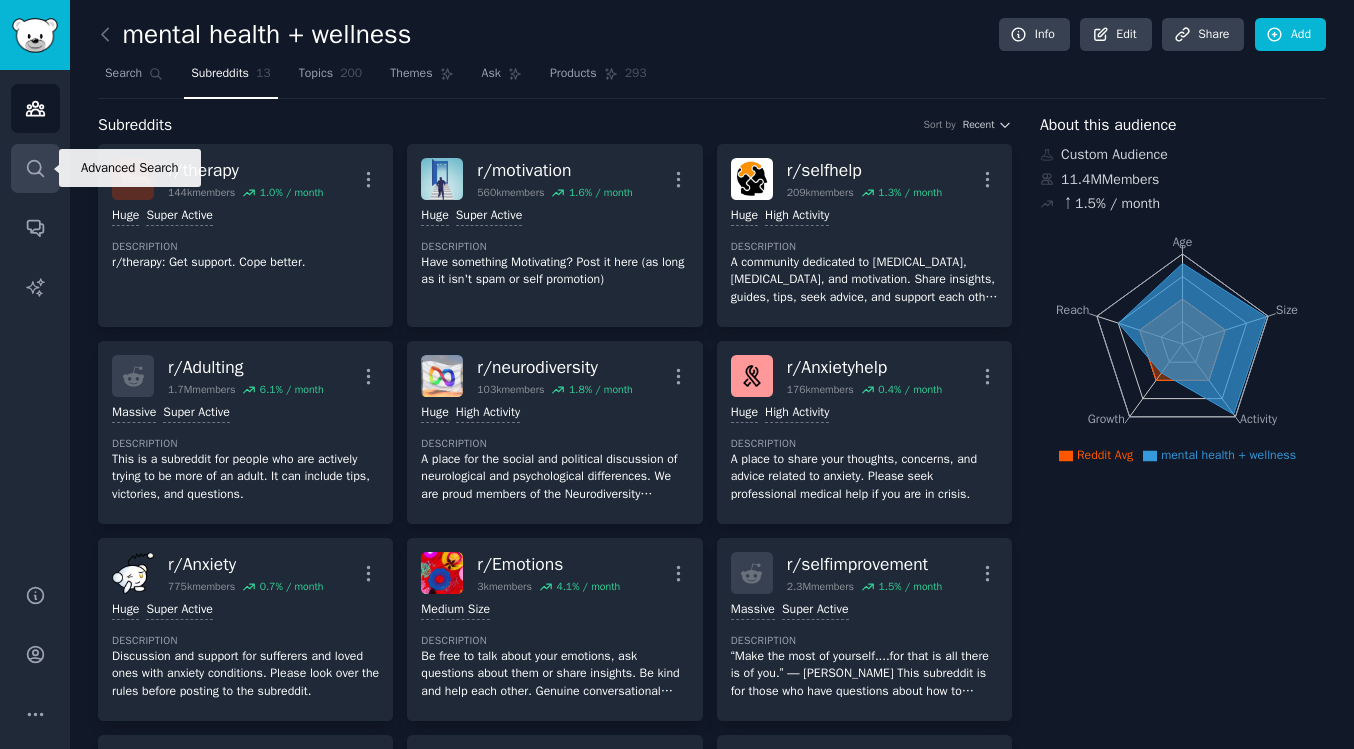 click 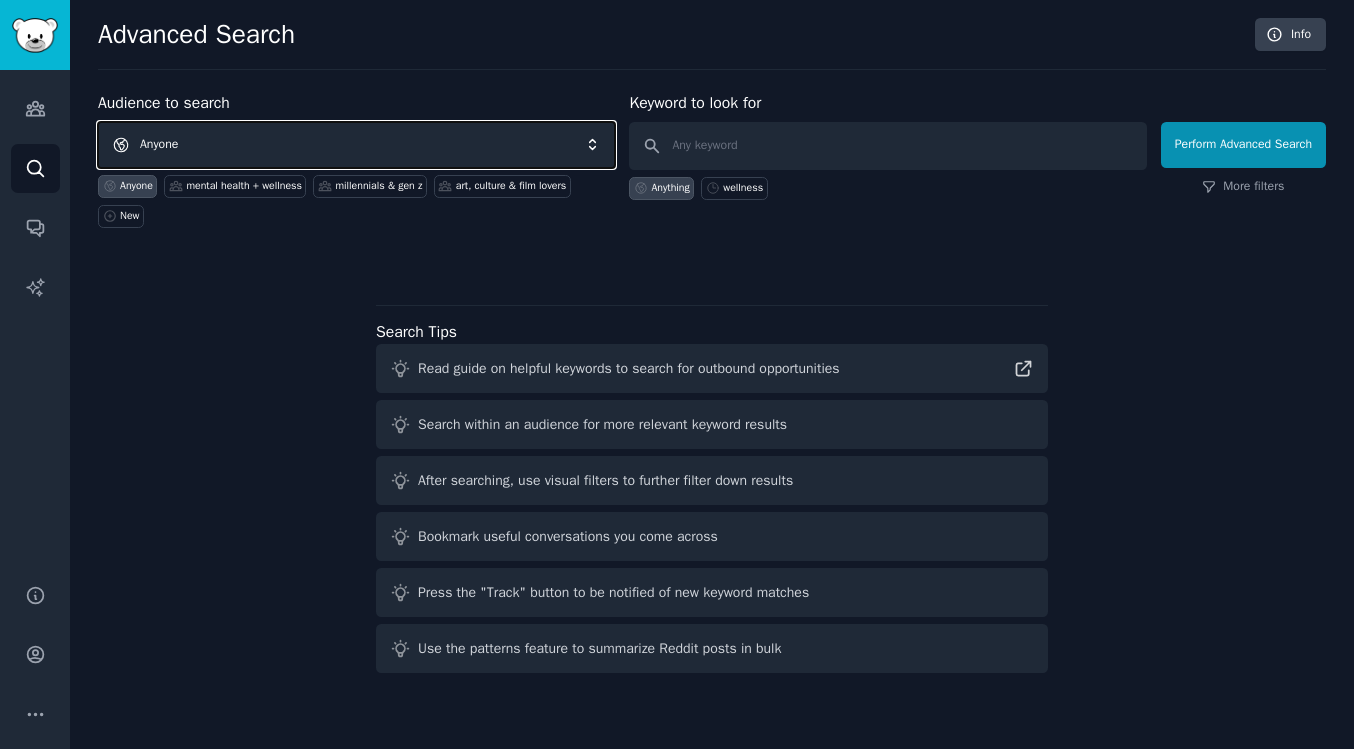 click on "Anyone" at bounding box center [356, 145] 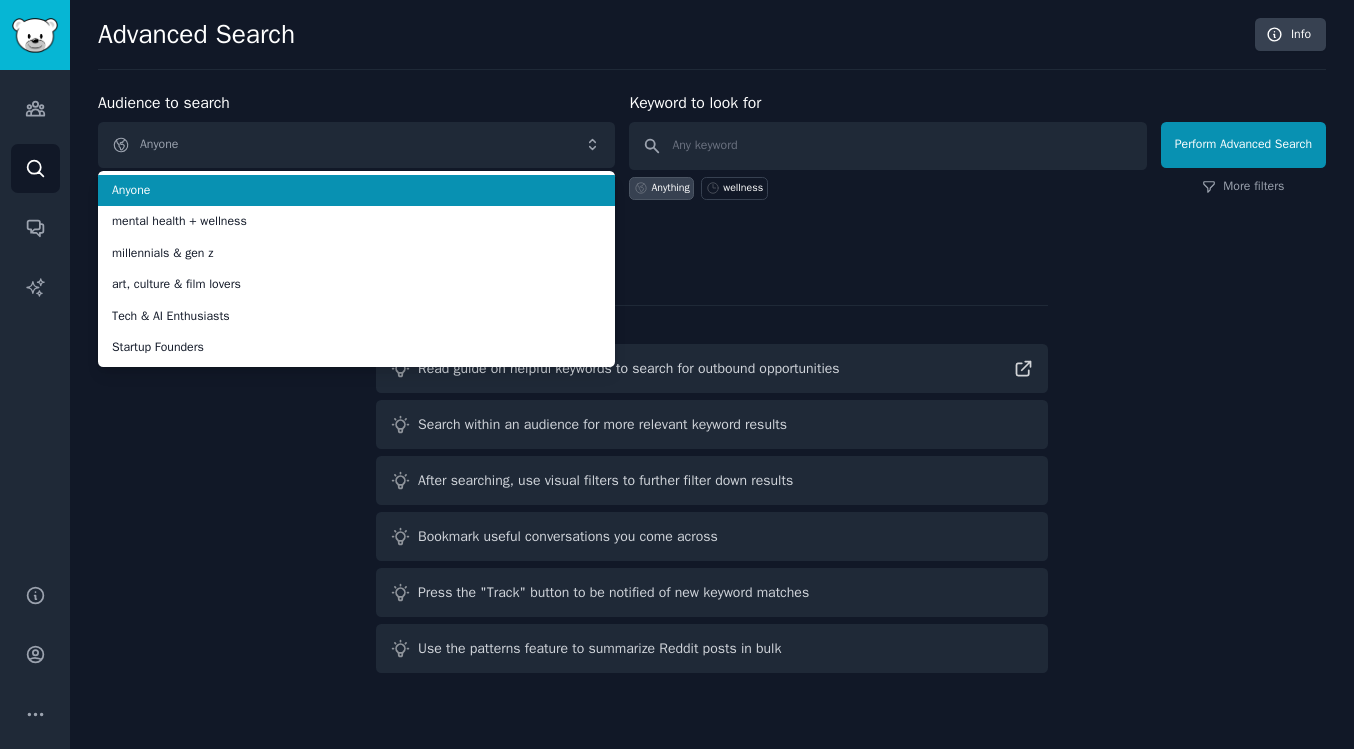 click on "Audience to search Anyone Anyone mental health + wellness millennials & gen z art, culture & film lovers Tech & AI Enthusiasts Startup Founders Anyone mental health + wellness millennials & gen z art, culture & film lovers New" at bounding box center (356, 159) 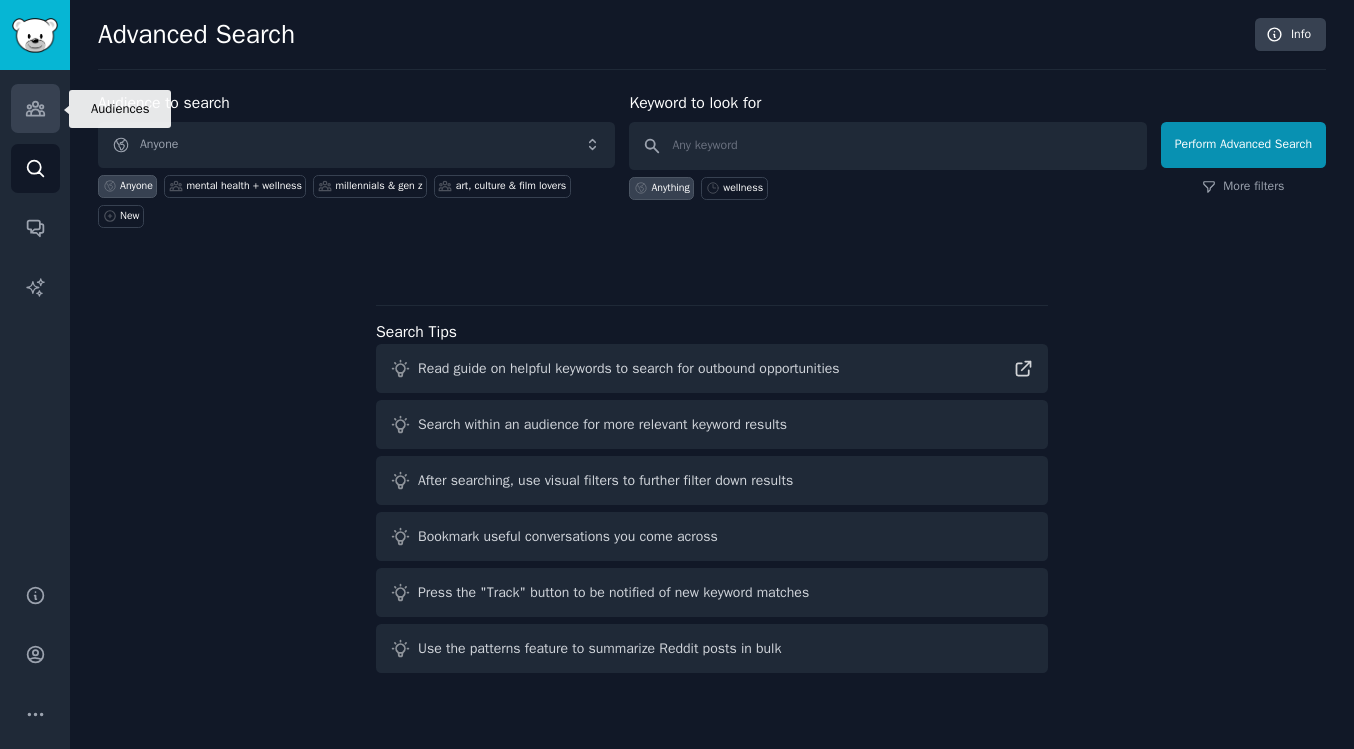 click 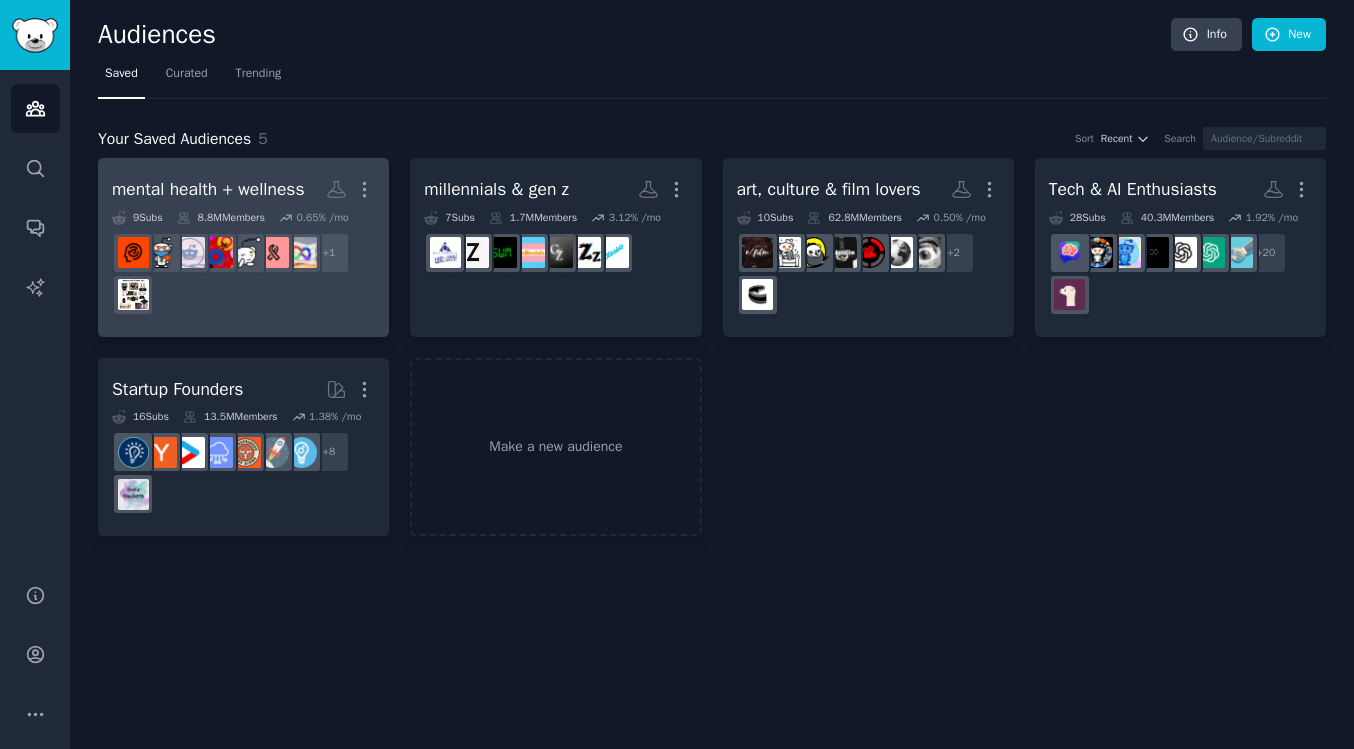 click on "mental health + wellness" at bounding box center [208, 189] 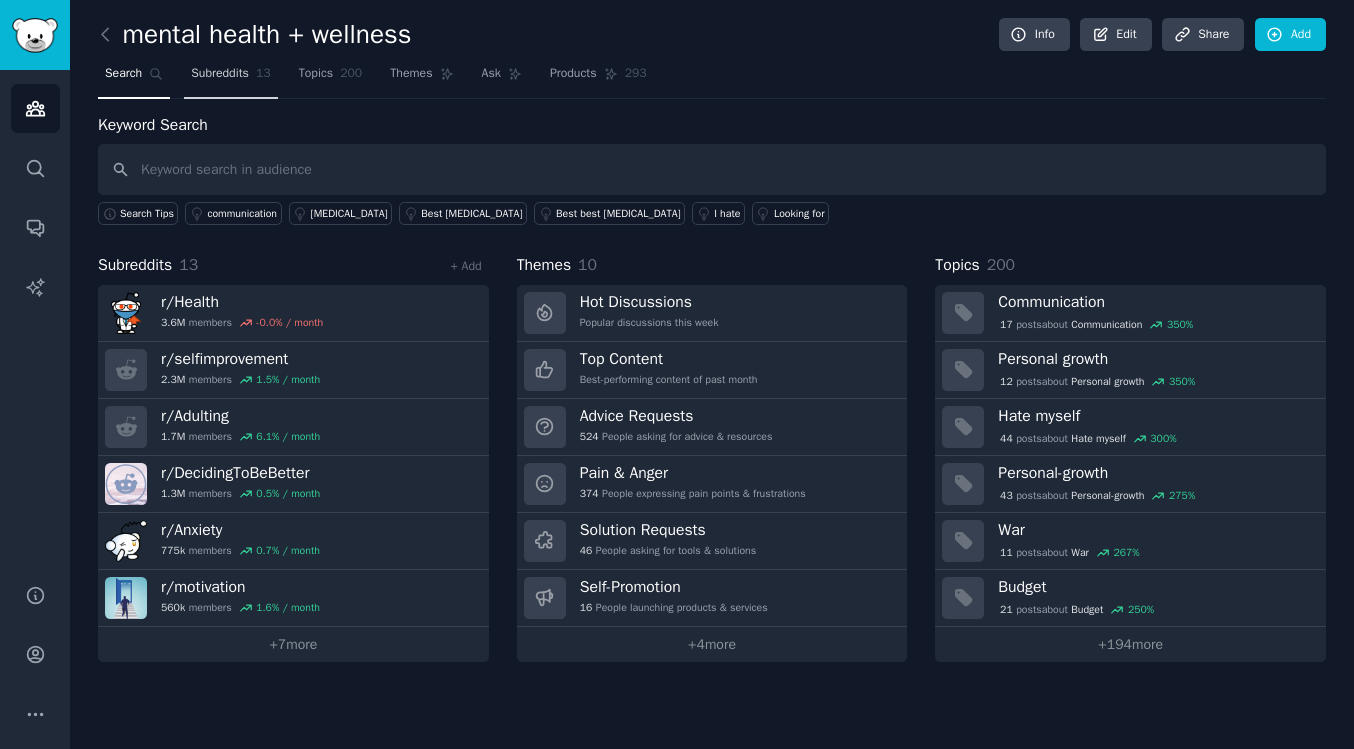 click on "Subreddits 13" at bounding box center [230, 78] 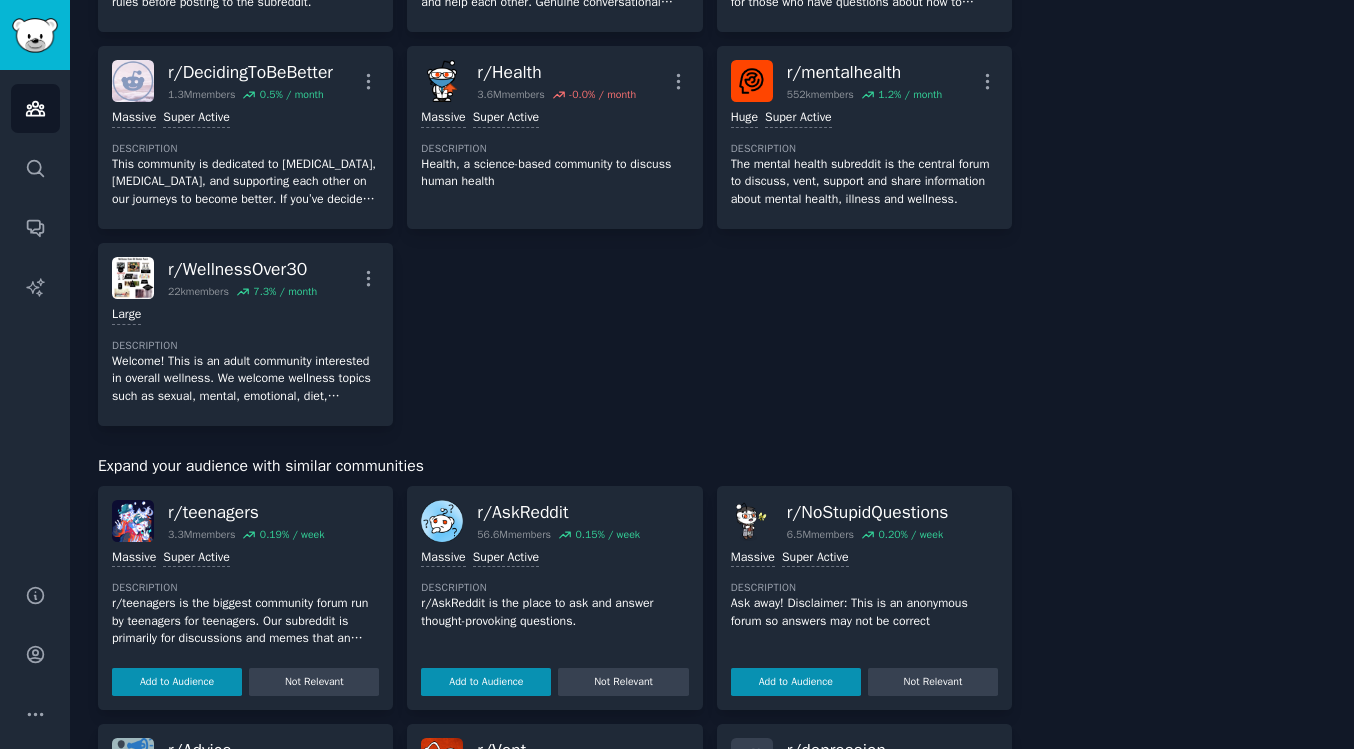 scroll, scrollTop: 0, scrollLeft: 0, axis: both 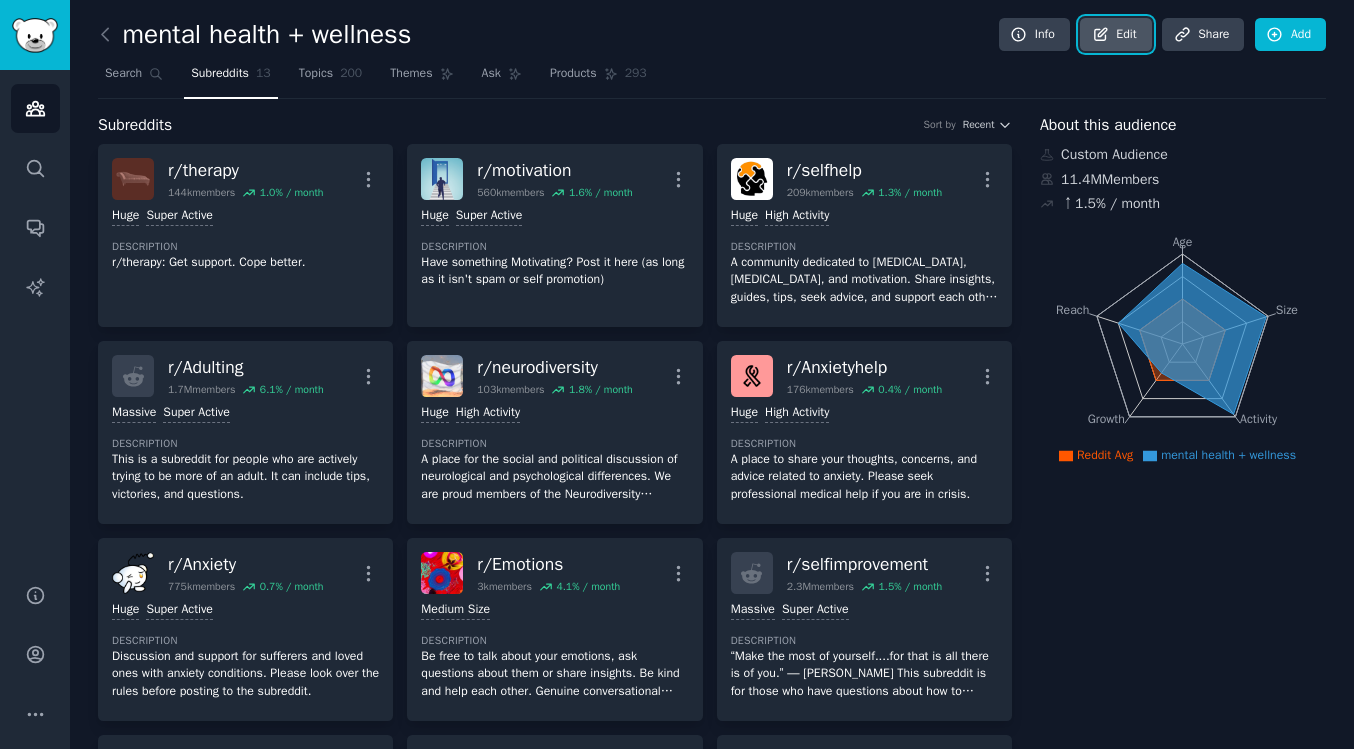 click on "Edit" at bounding box center (1115, 35) 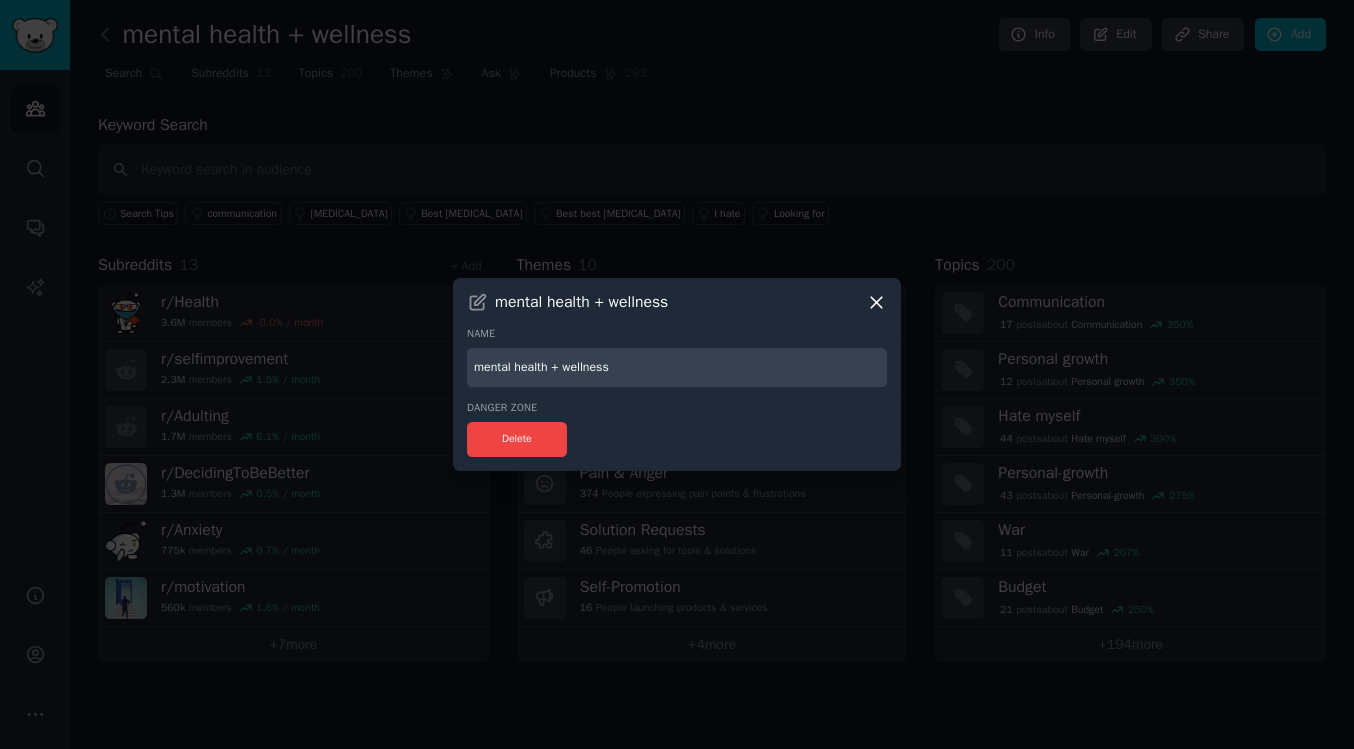 click 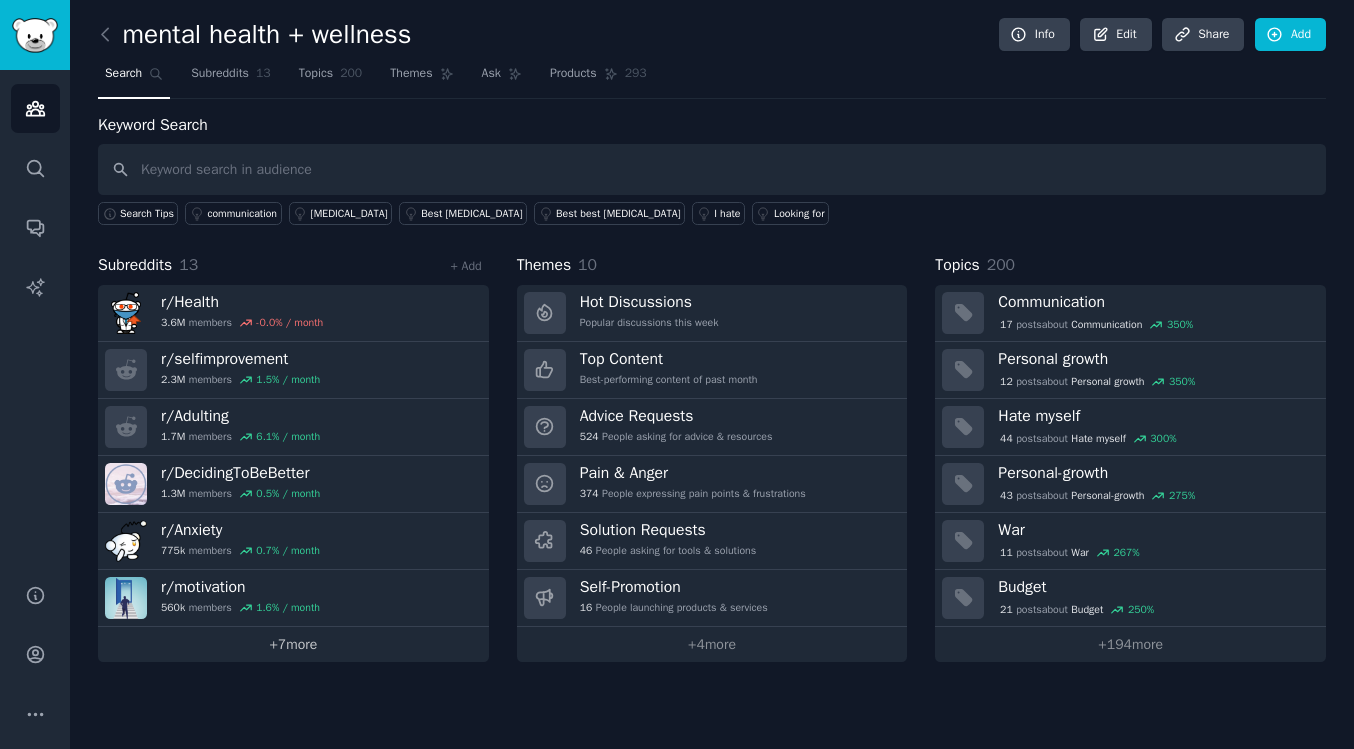 click on "+  7  more" at bounding box center (293, 644) 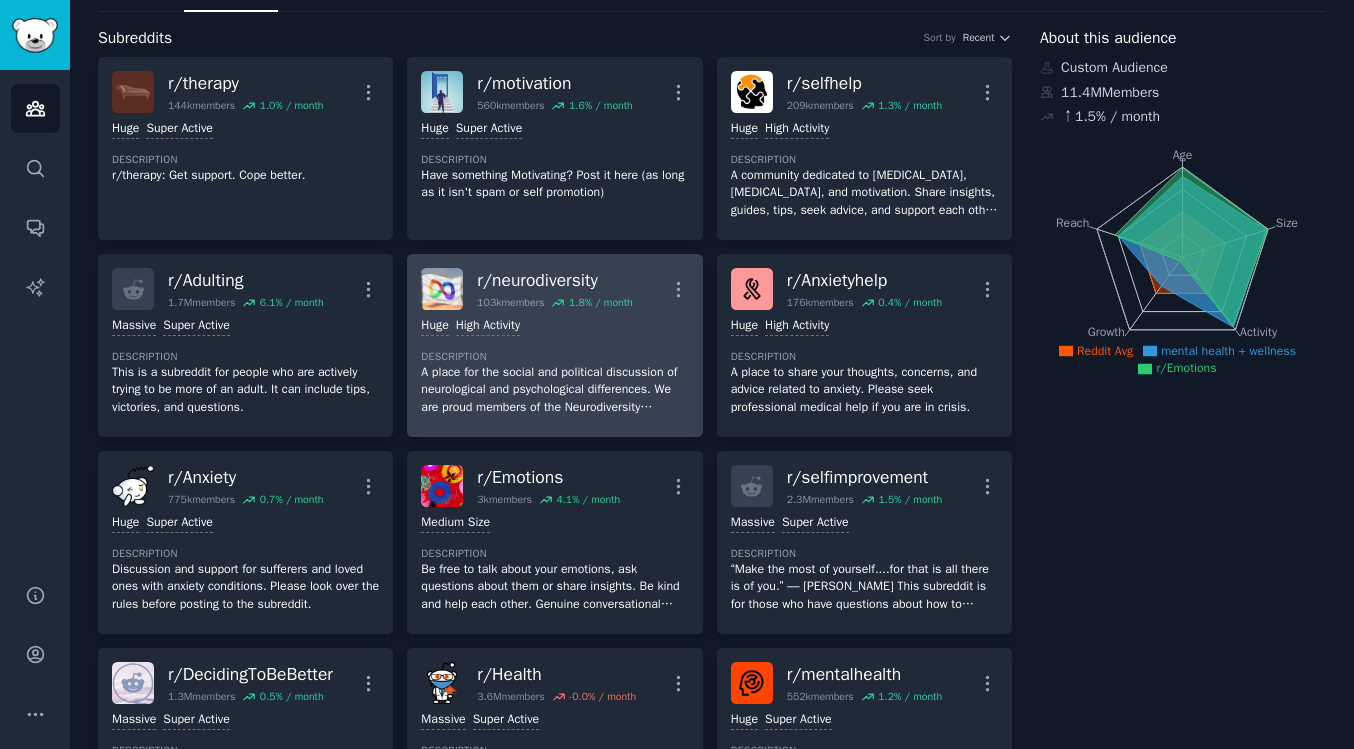 scroll, scrollTop: 0, scrollLeft: 0, axis: both 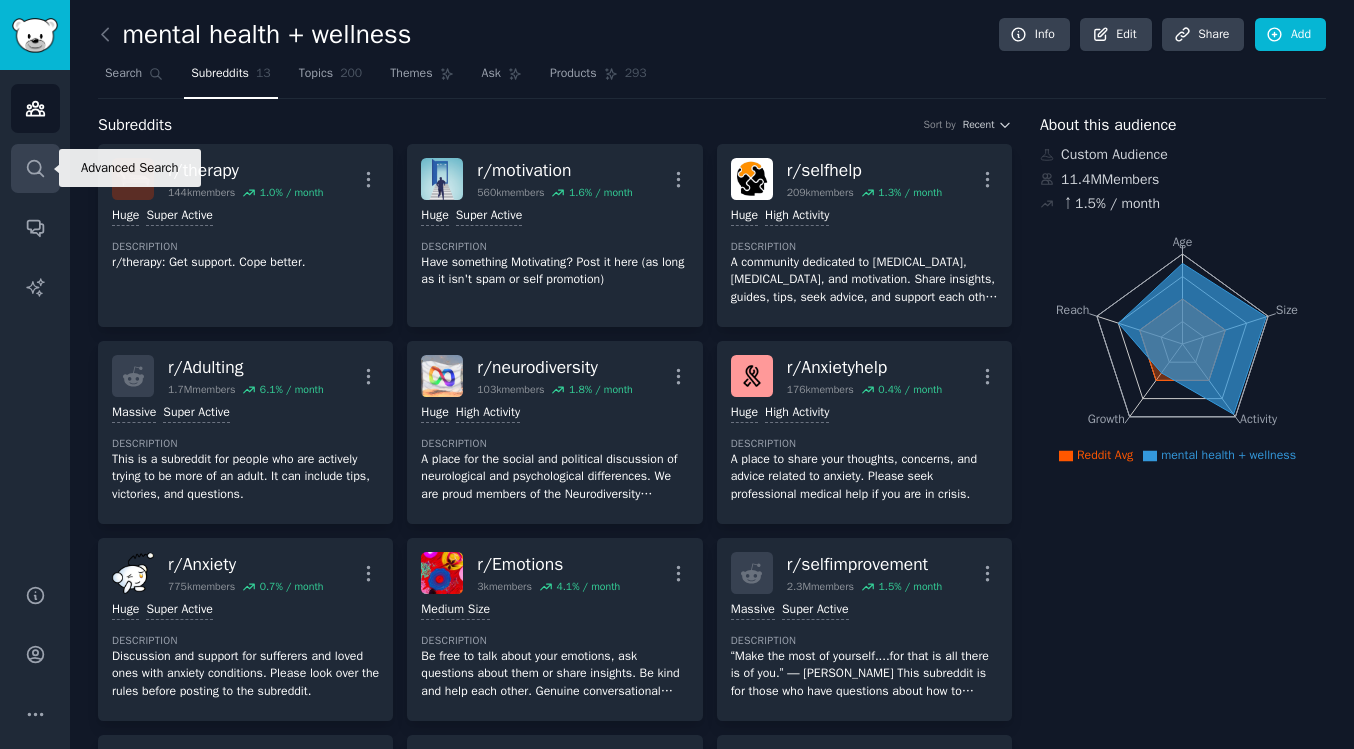 click 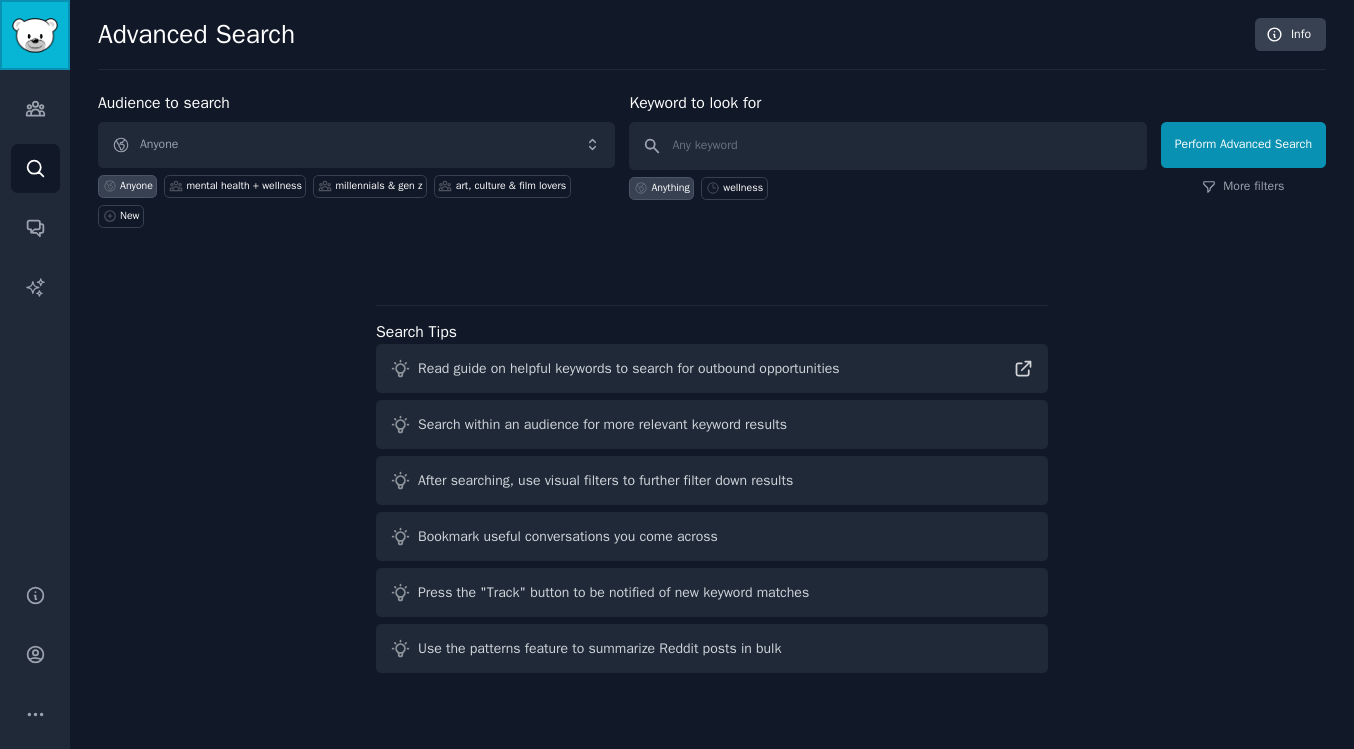 click at bounding box center (35, 35) 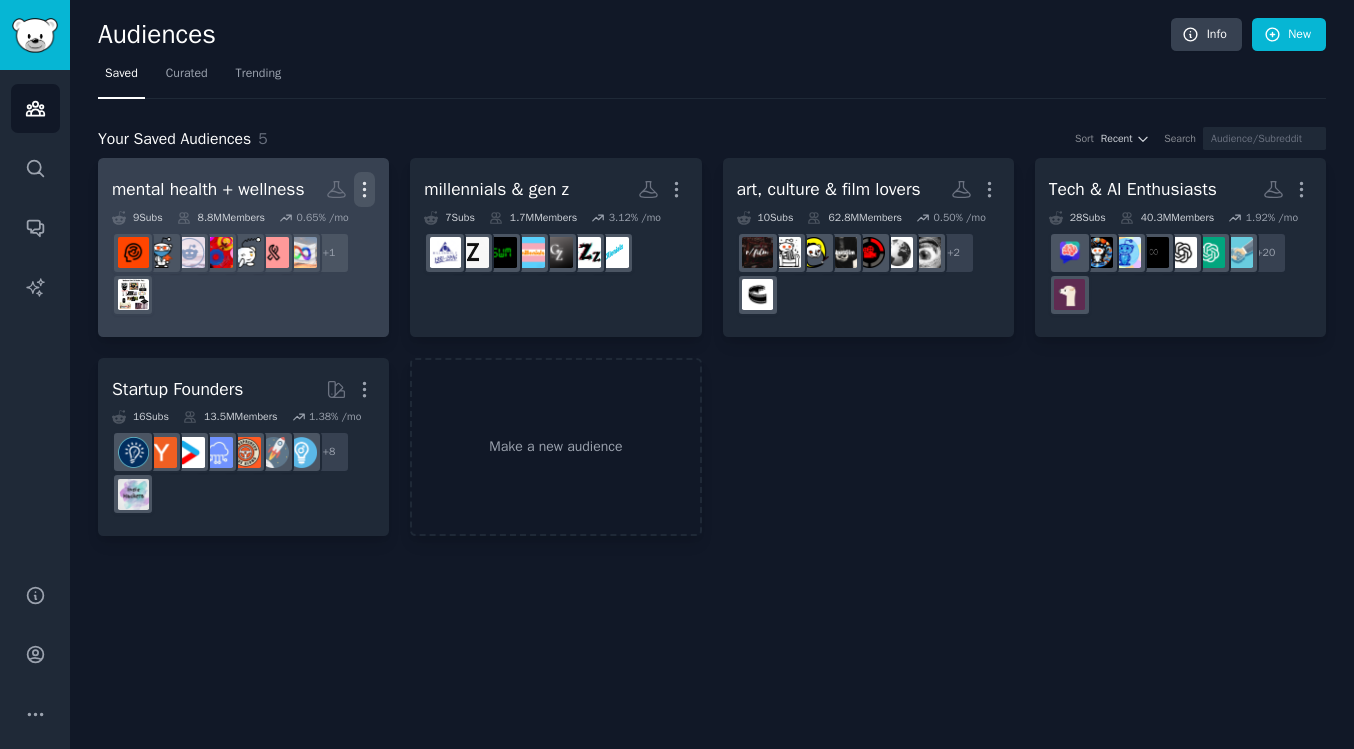 click 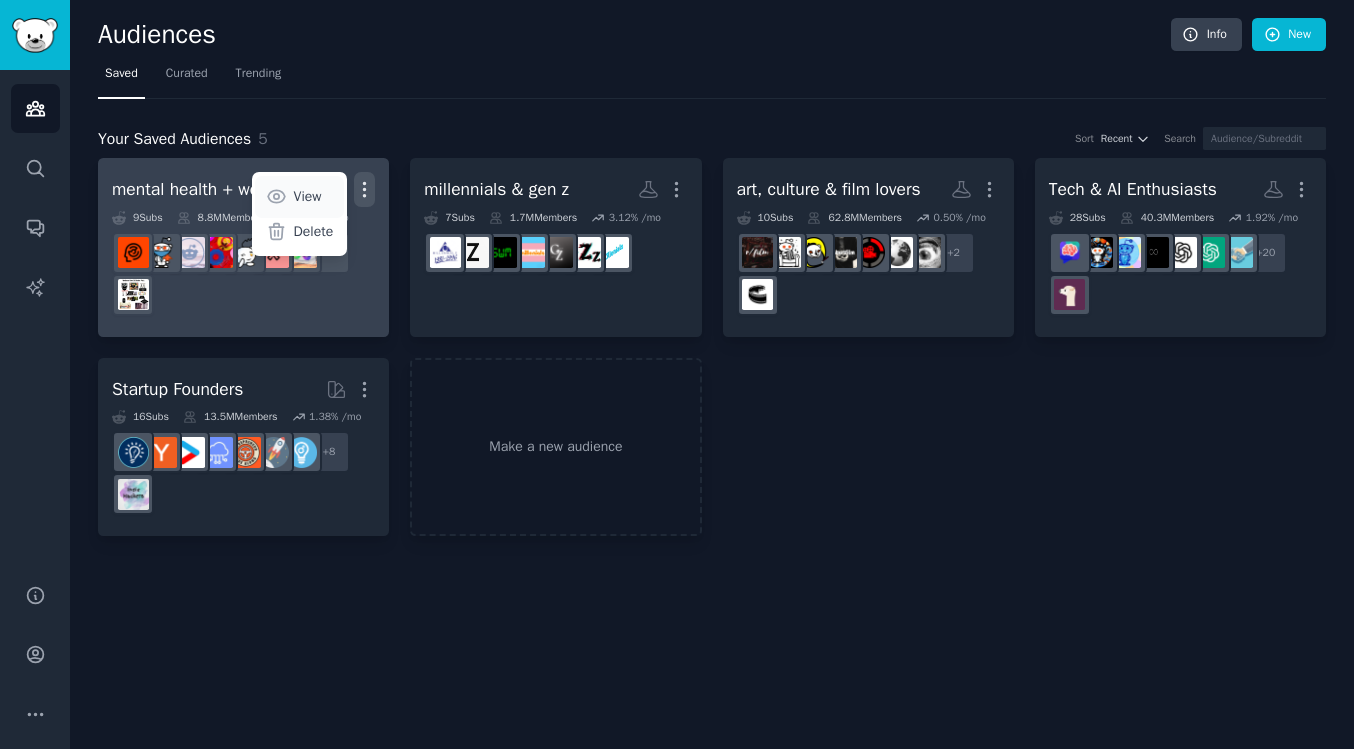 click on "View" at bounding box center (308, 196) 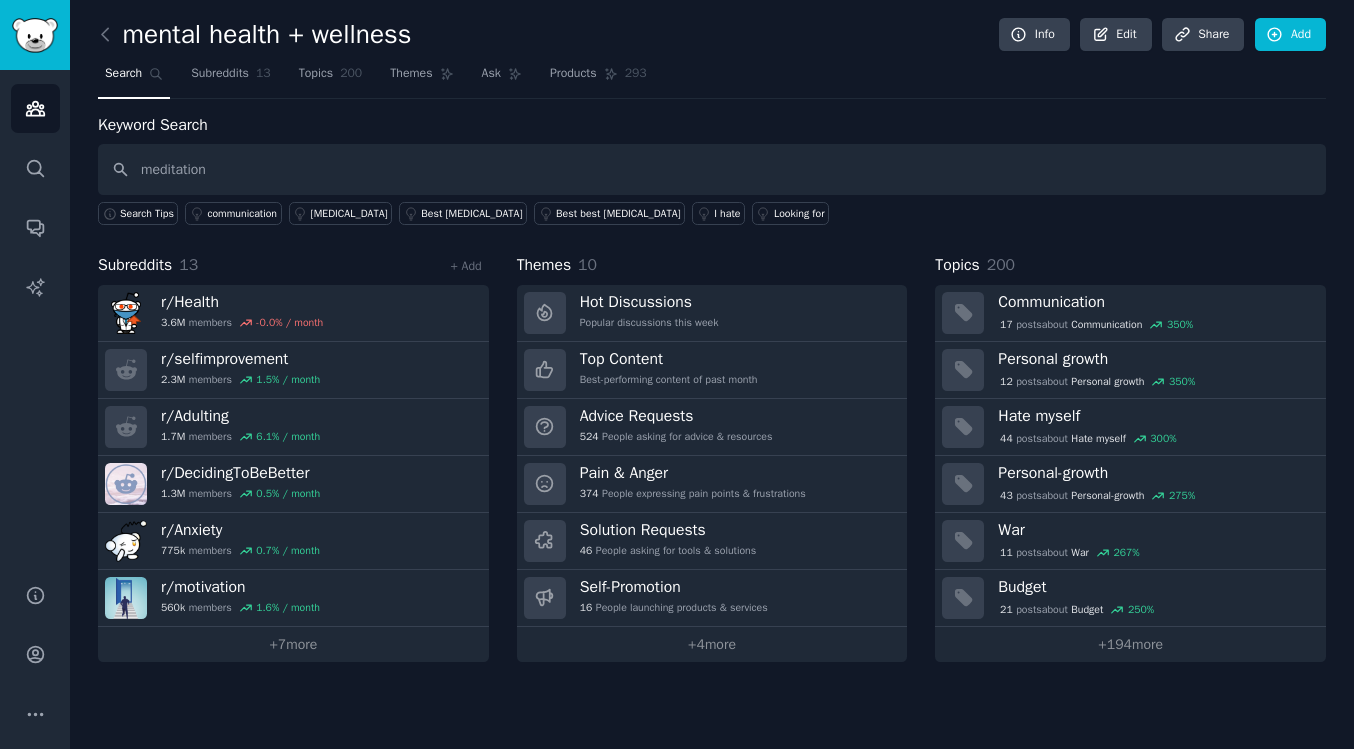 type on "meditation" 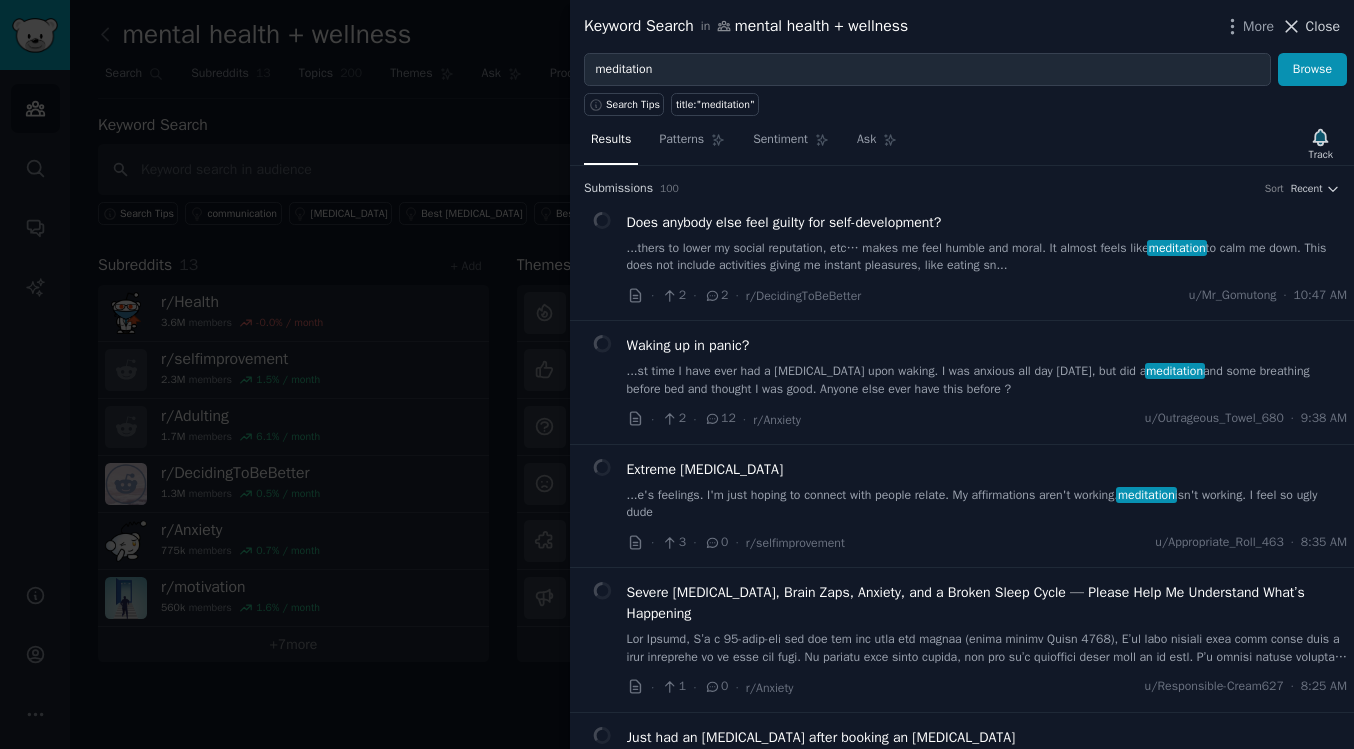 click on "Close" at bounding box center [1323, 26] 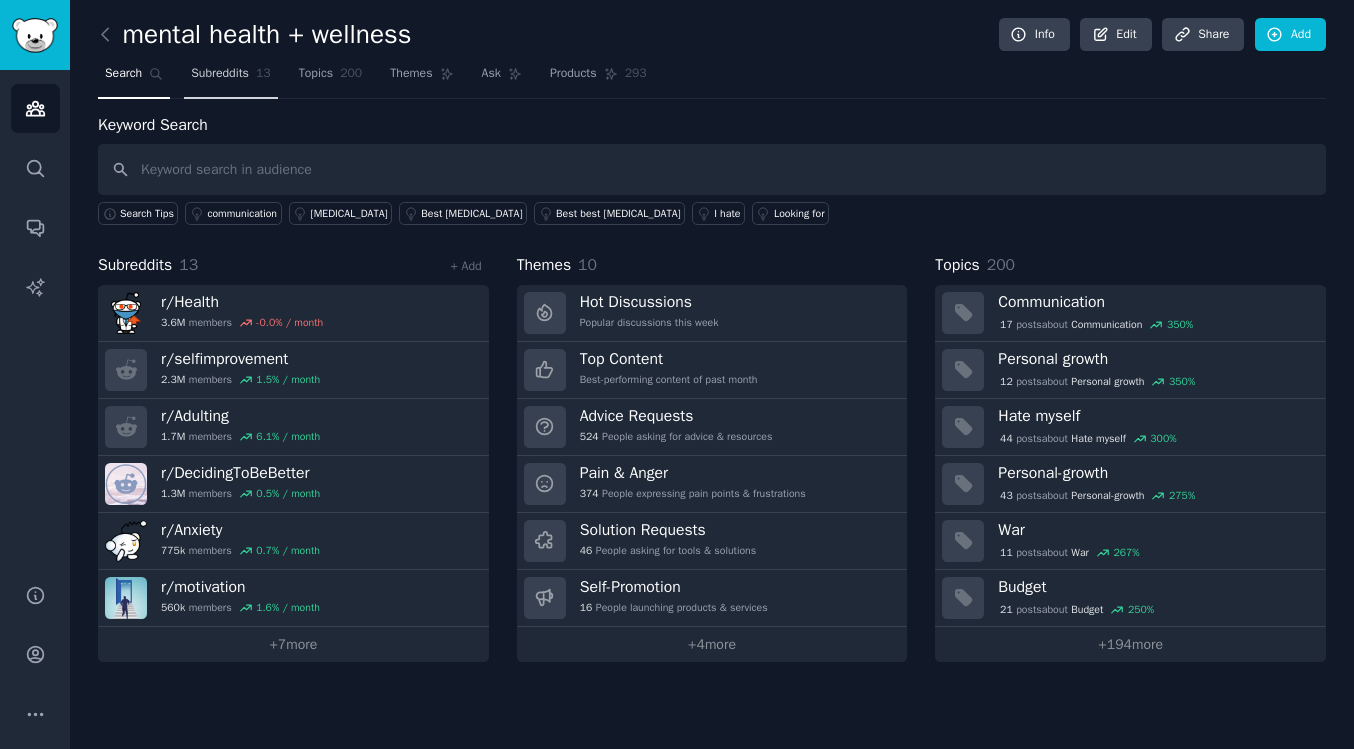 click on "Subreddits" at bounding box center (220, 74) 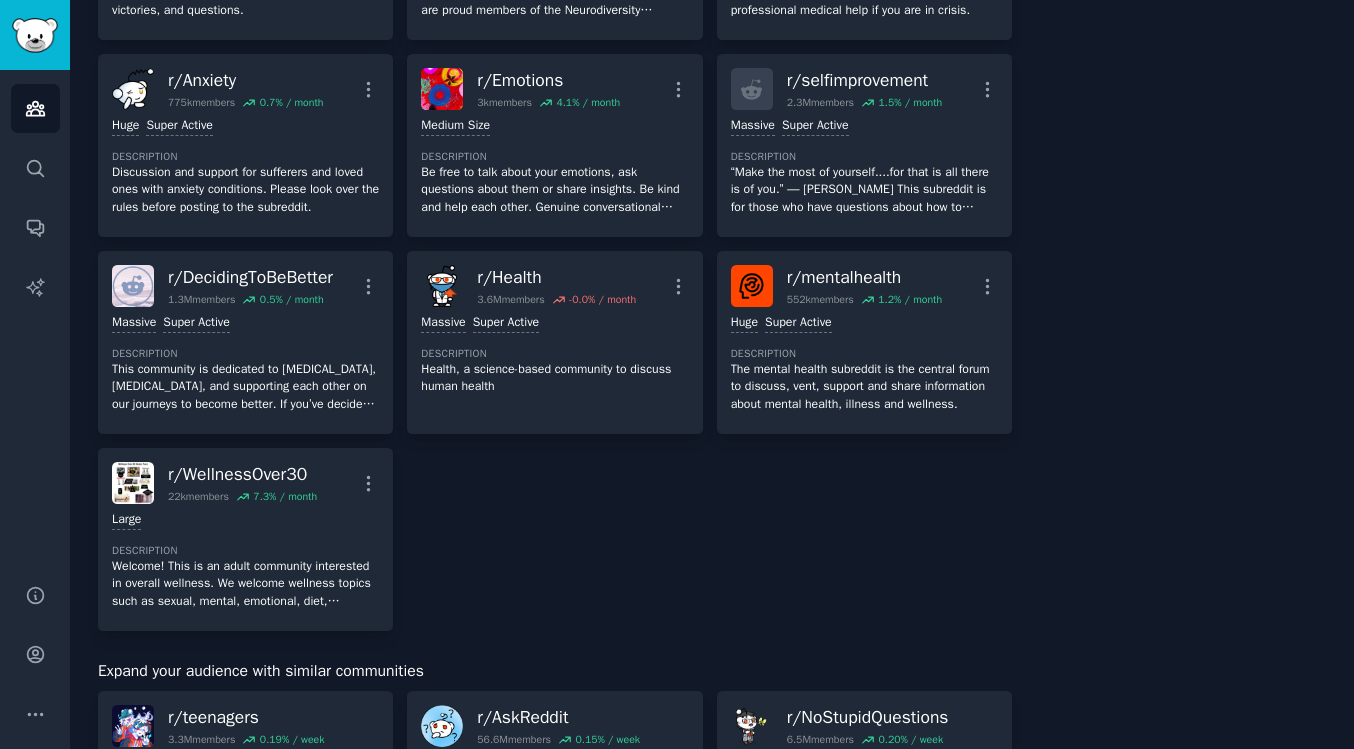 scroll, scrollTop: 0, scrollLeft: 0, axis: both 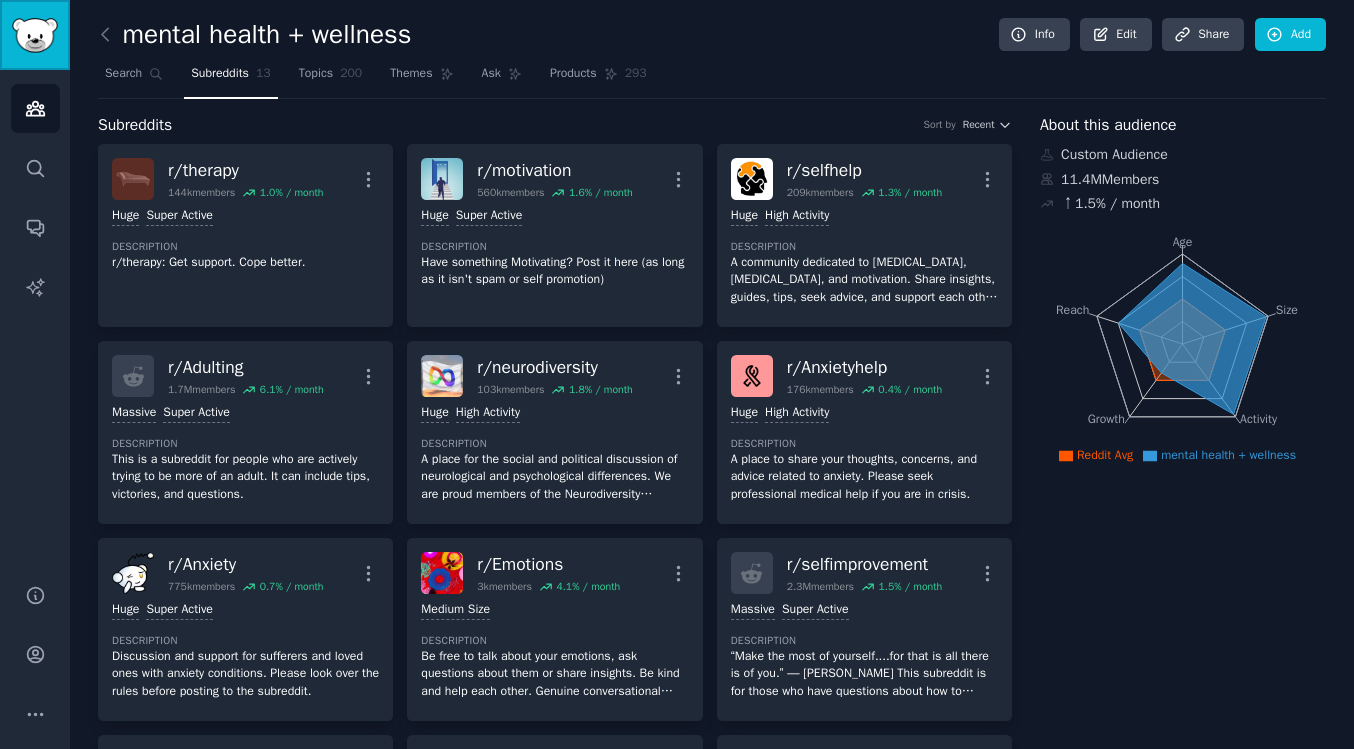 click at bounding box center (35, 35) 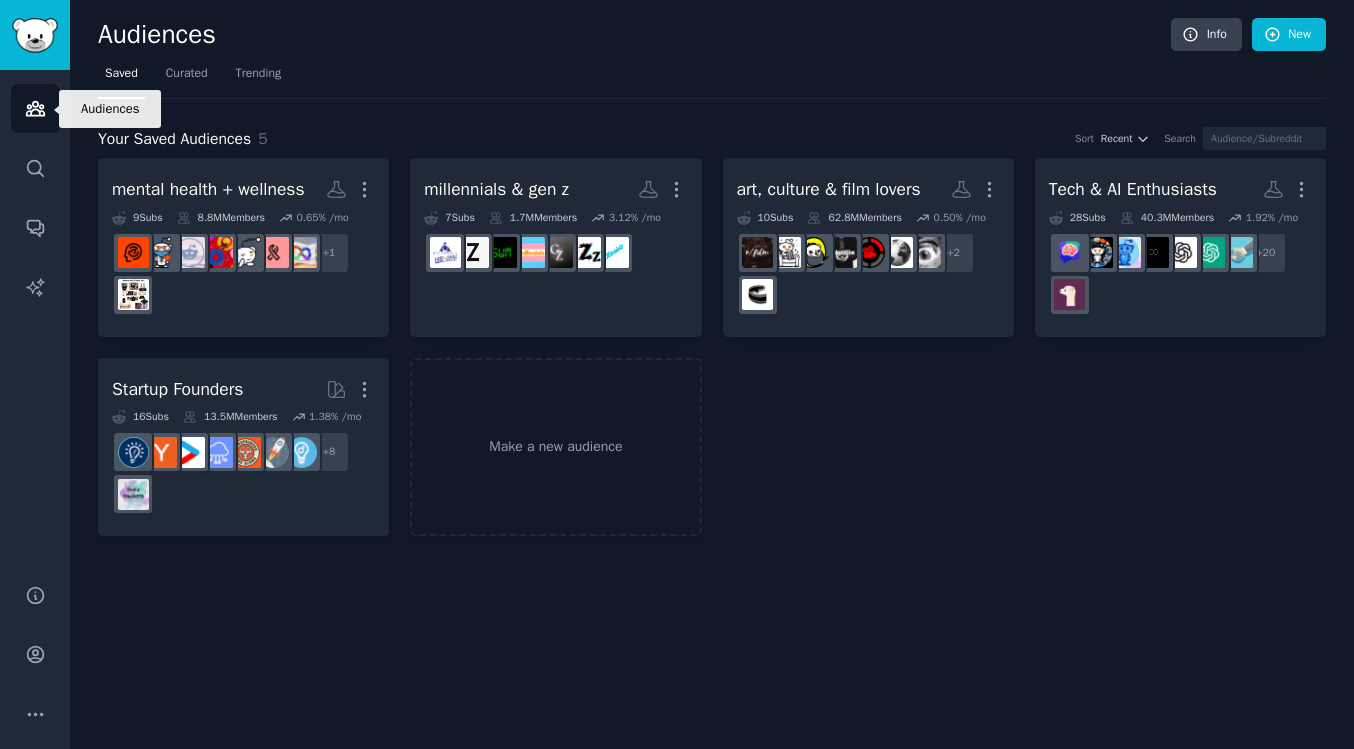 click 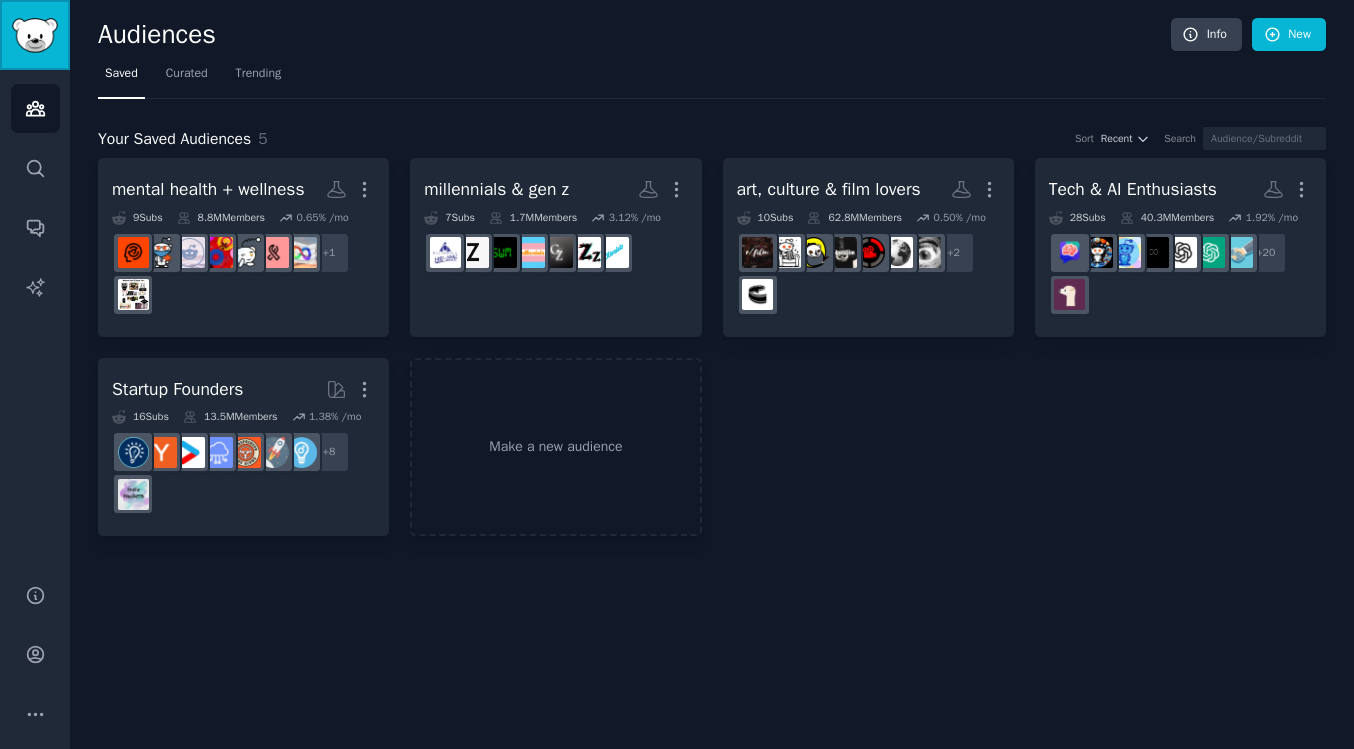 click at bounding box center [35, 35] 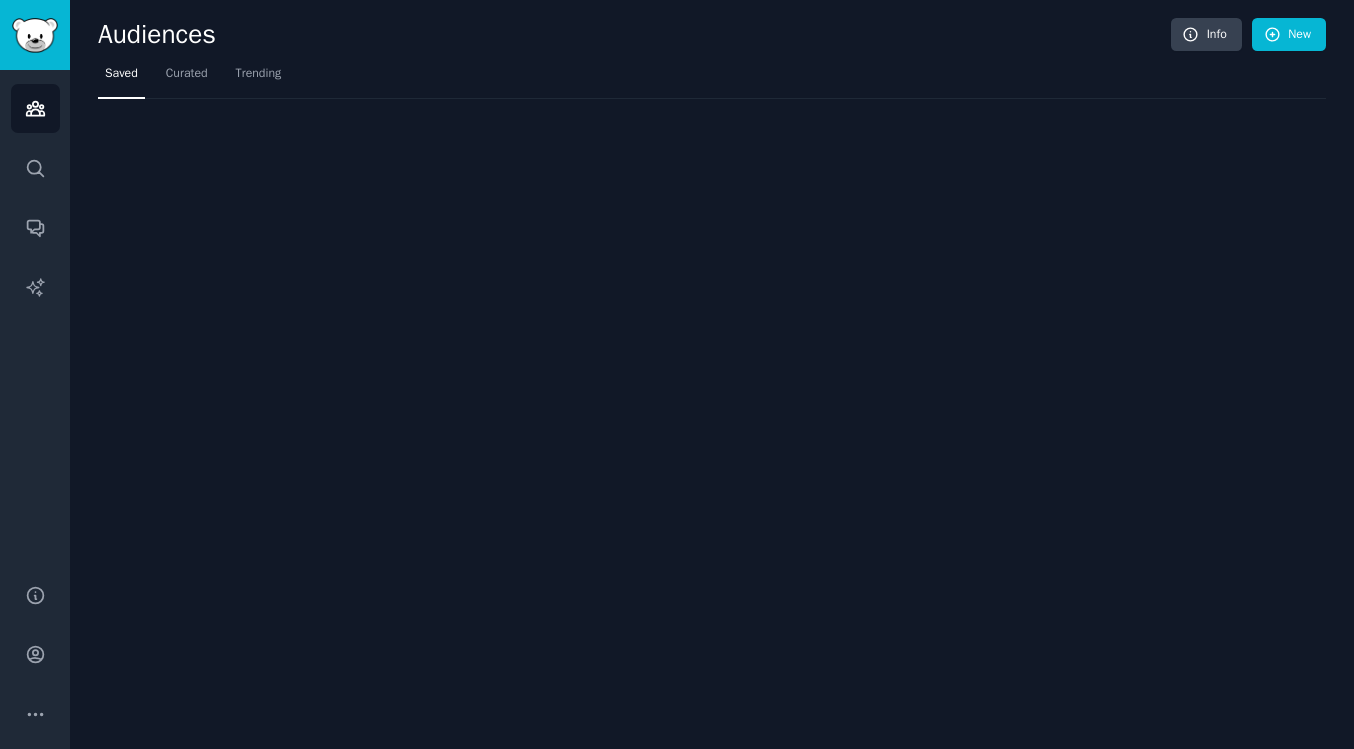 scroll, scrollTop: 0, scrollLeft: 0, axis: both 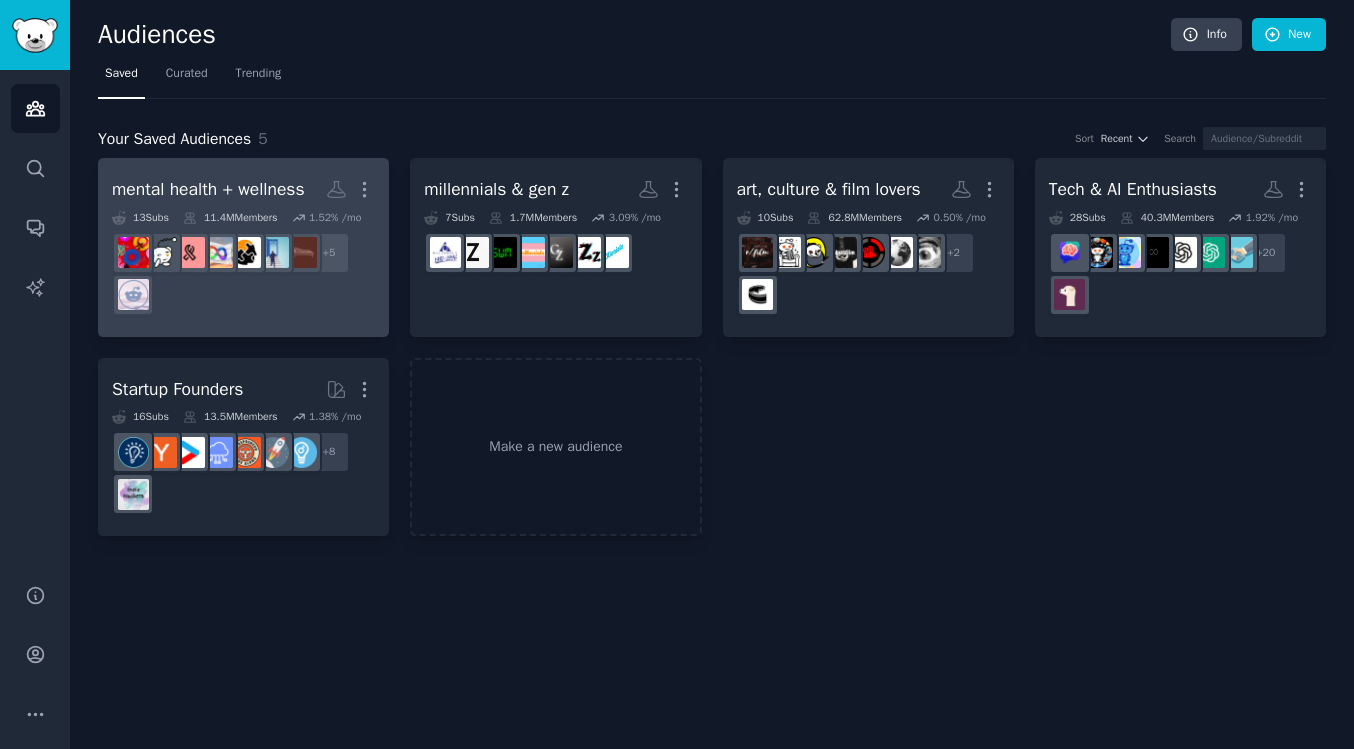 click on "mental health + wellness" at bounding box center (208, 189) 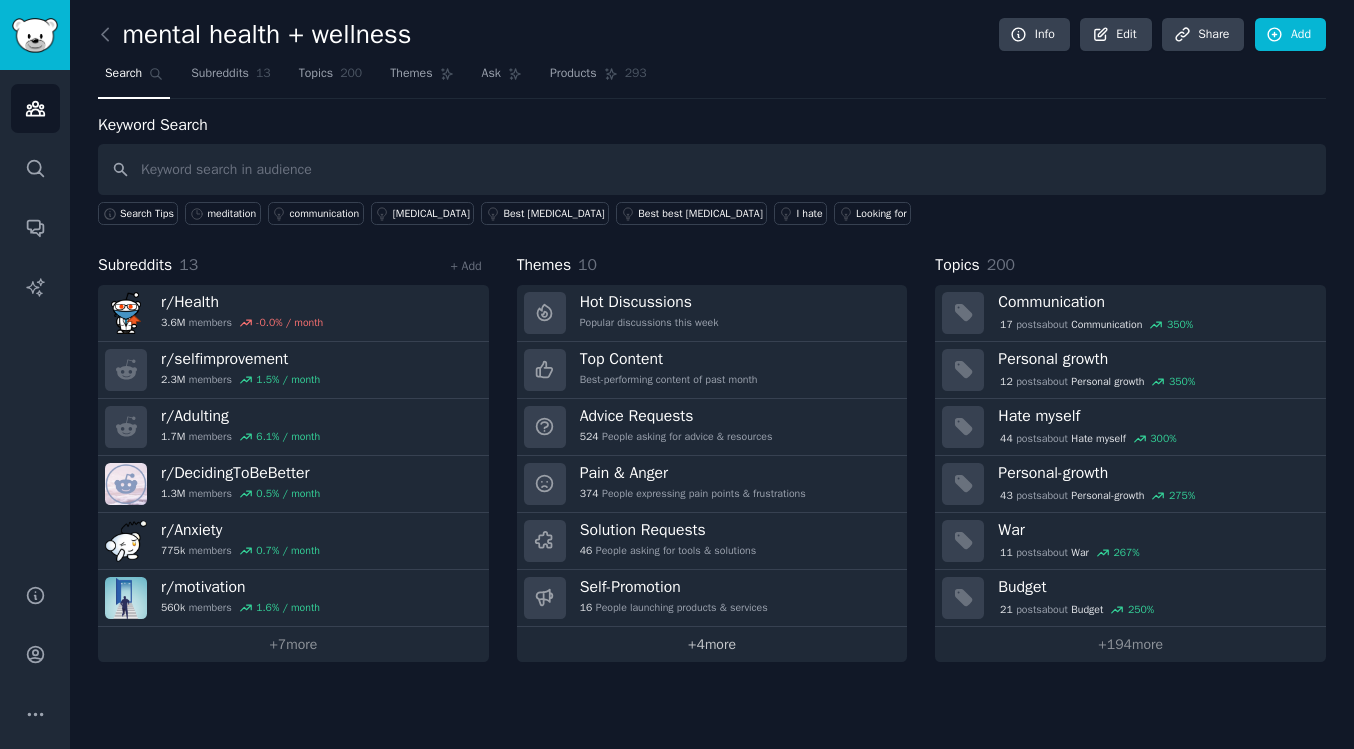 click on "+  4  more" at bounding box center (712, 644) 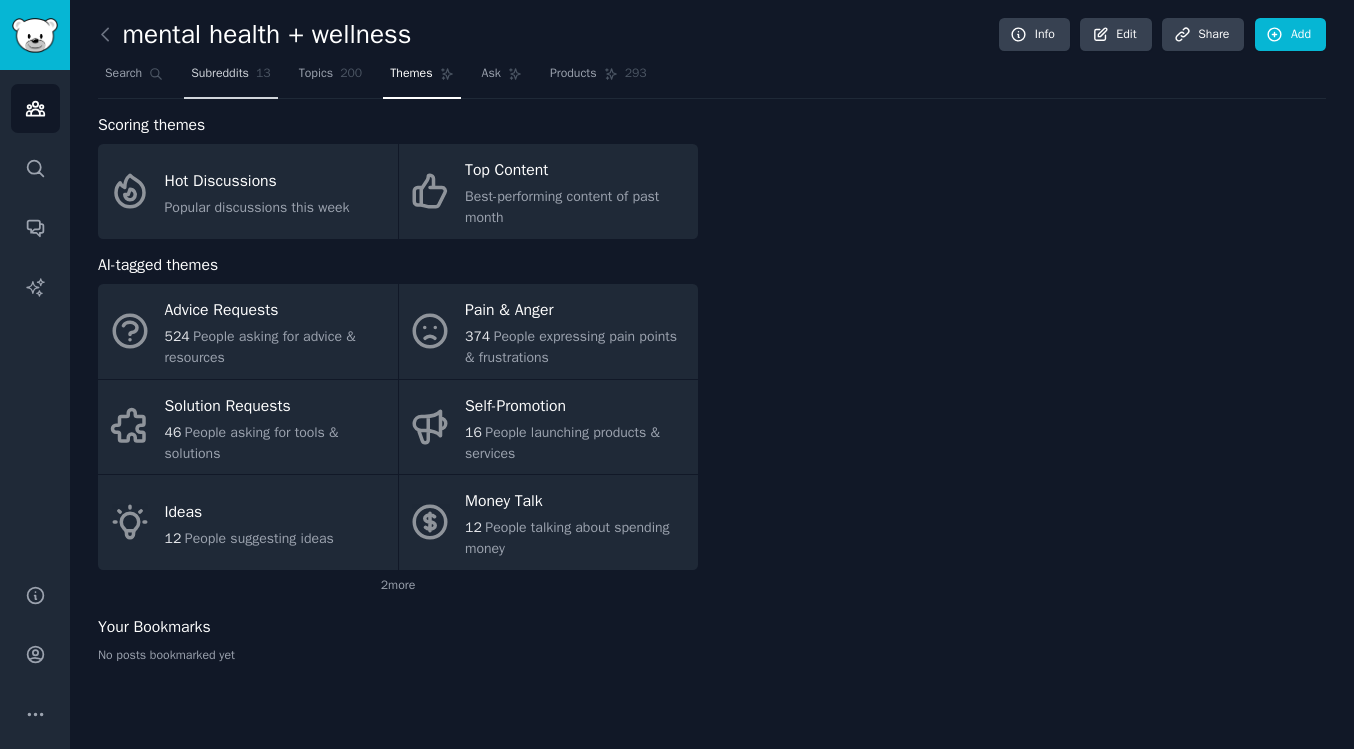 click on "Subreddits" at bounding box center [220, 74] 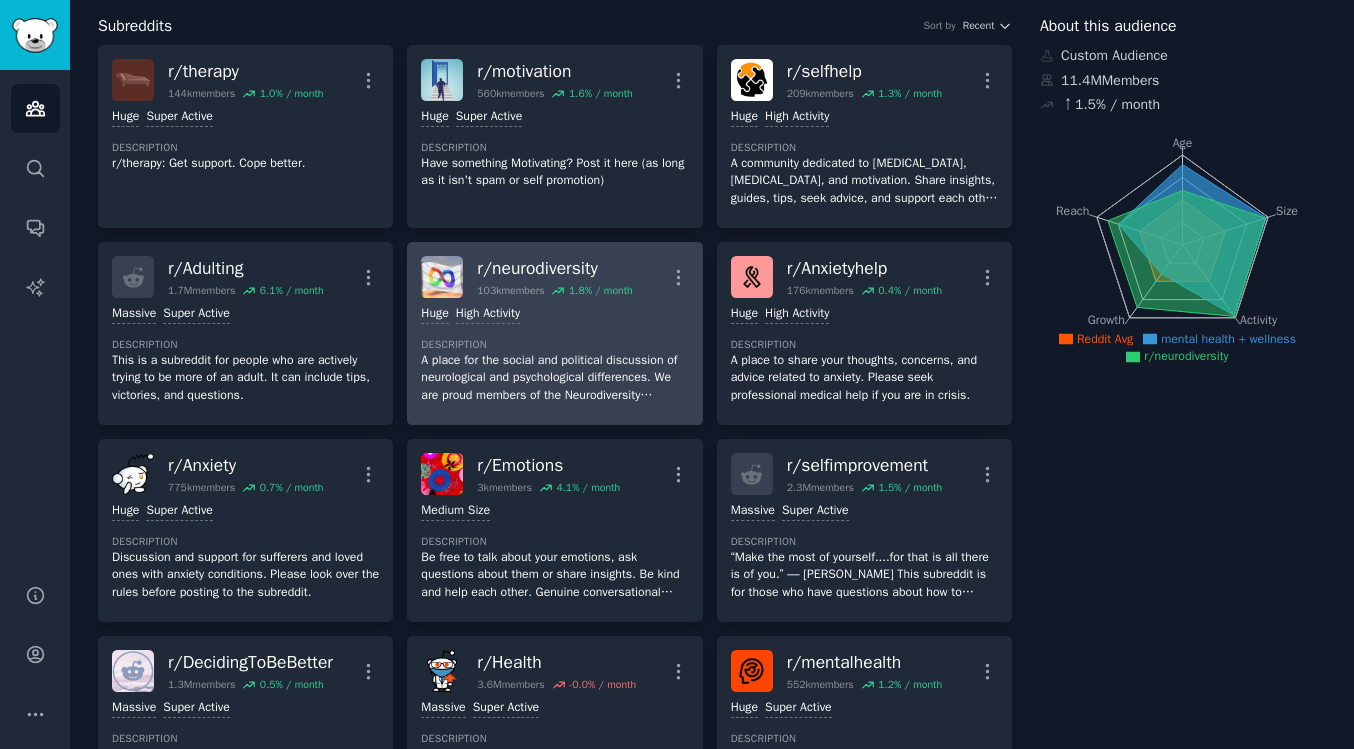 scroll, scrollTop: 0, scrollLeft: 0, axis: both 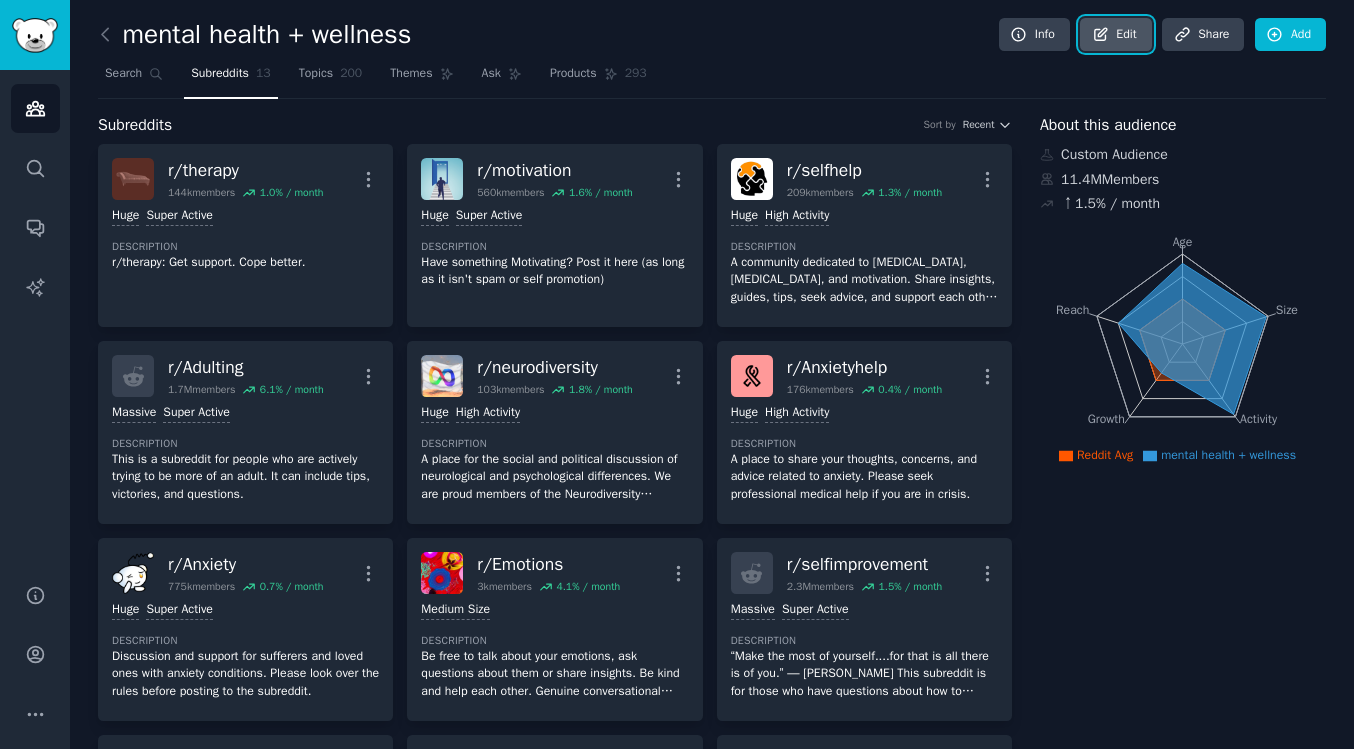 click on "Edit" at bounding box center [1115, 35] 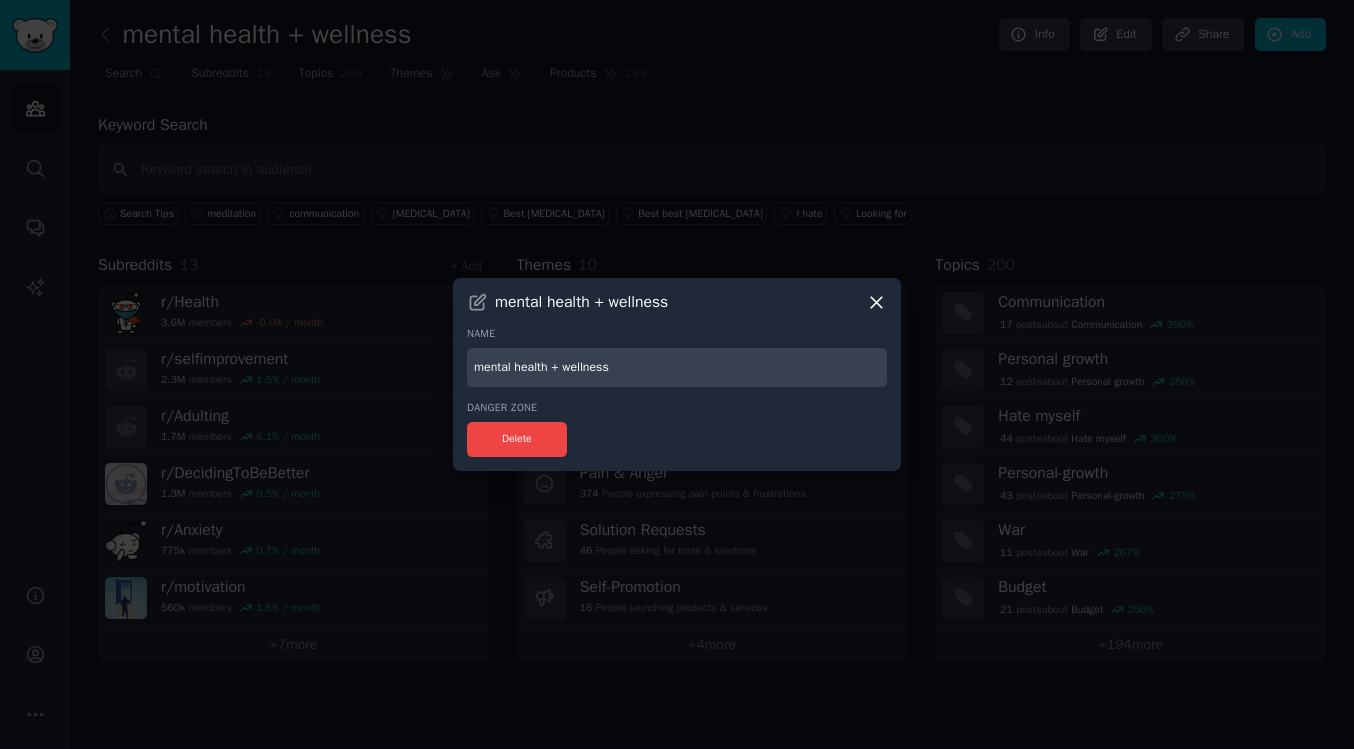 click 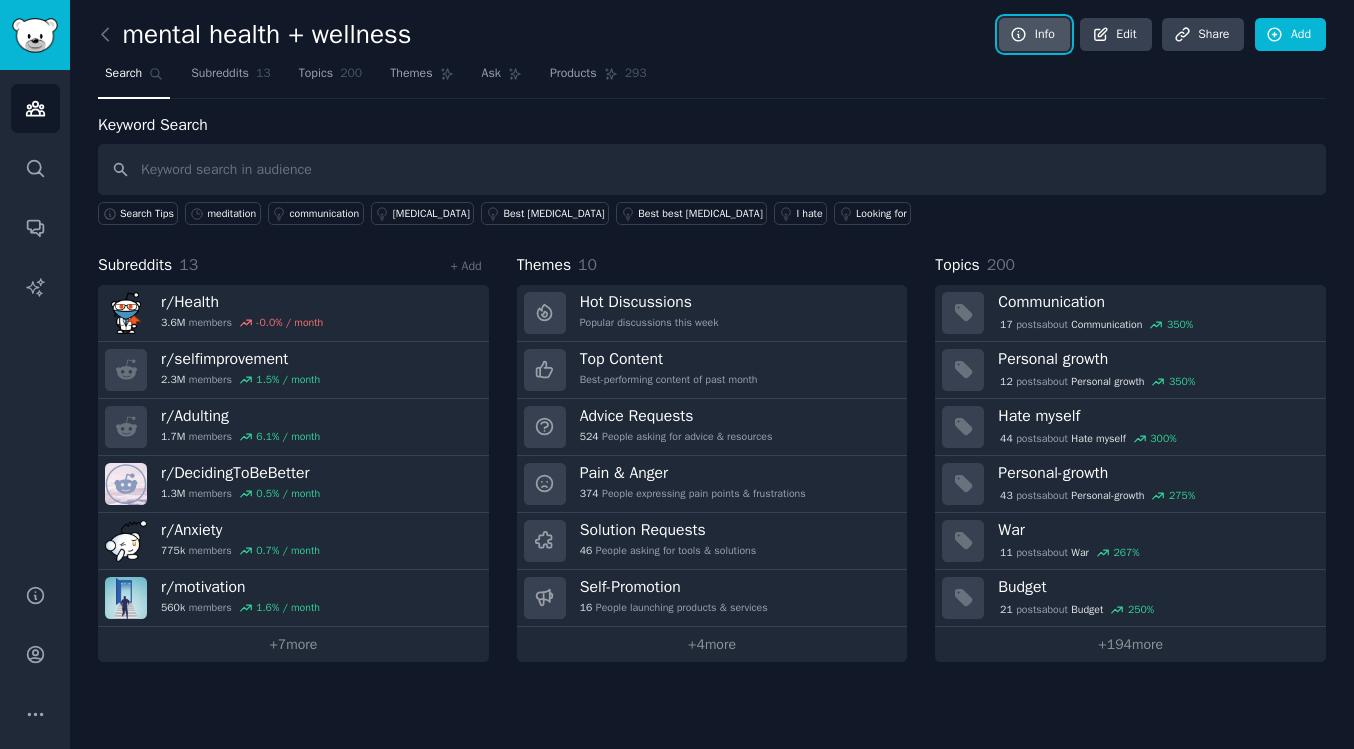 click on "Info" at bounding box center (1034, 35) 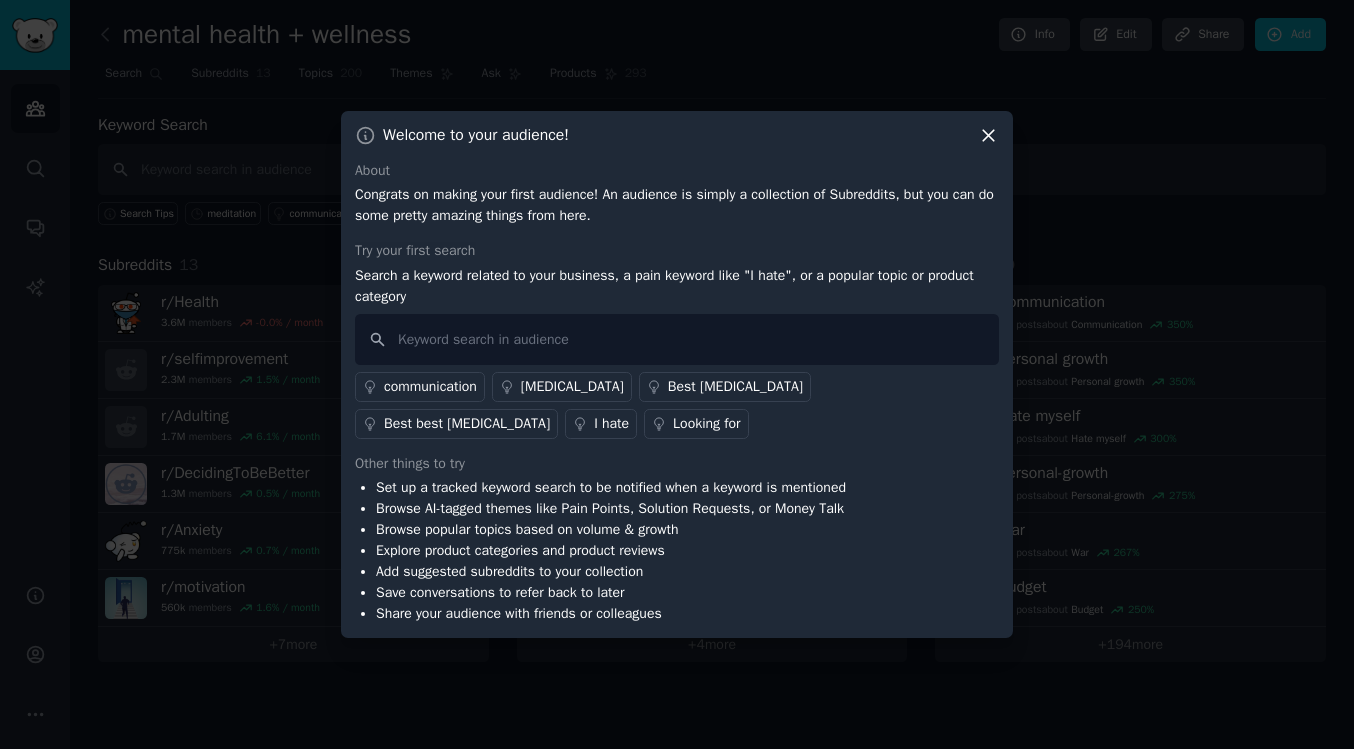 click 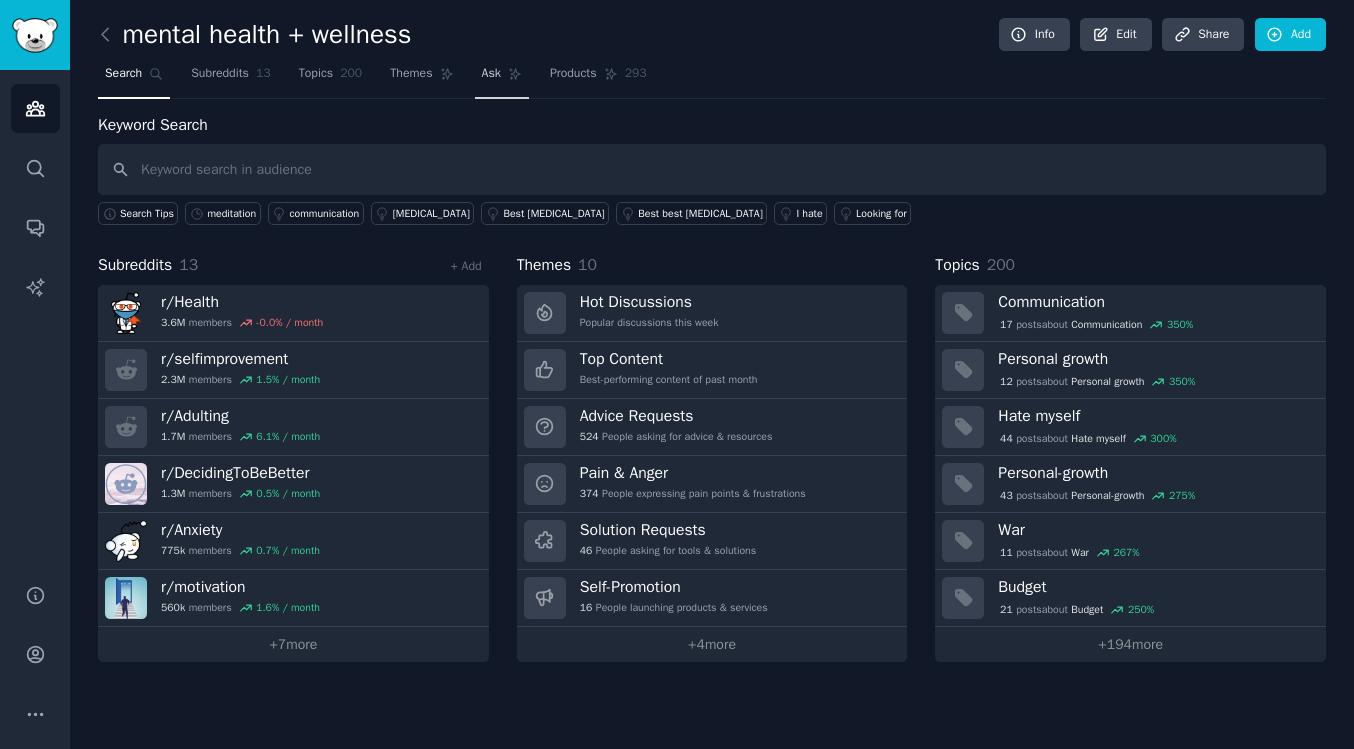 click on "Ask" at bounding box center [502, 78] 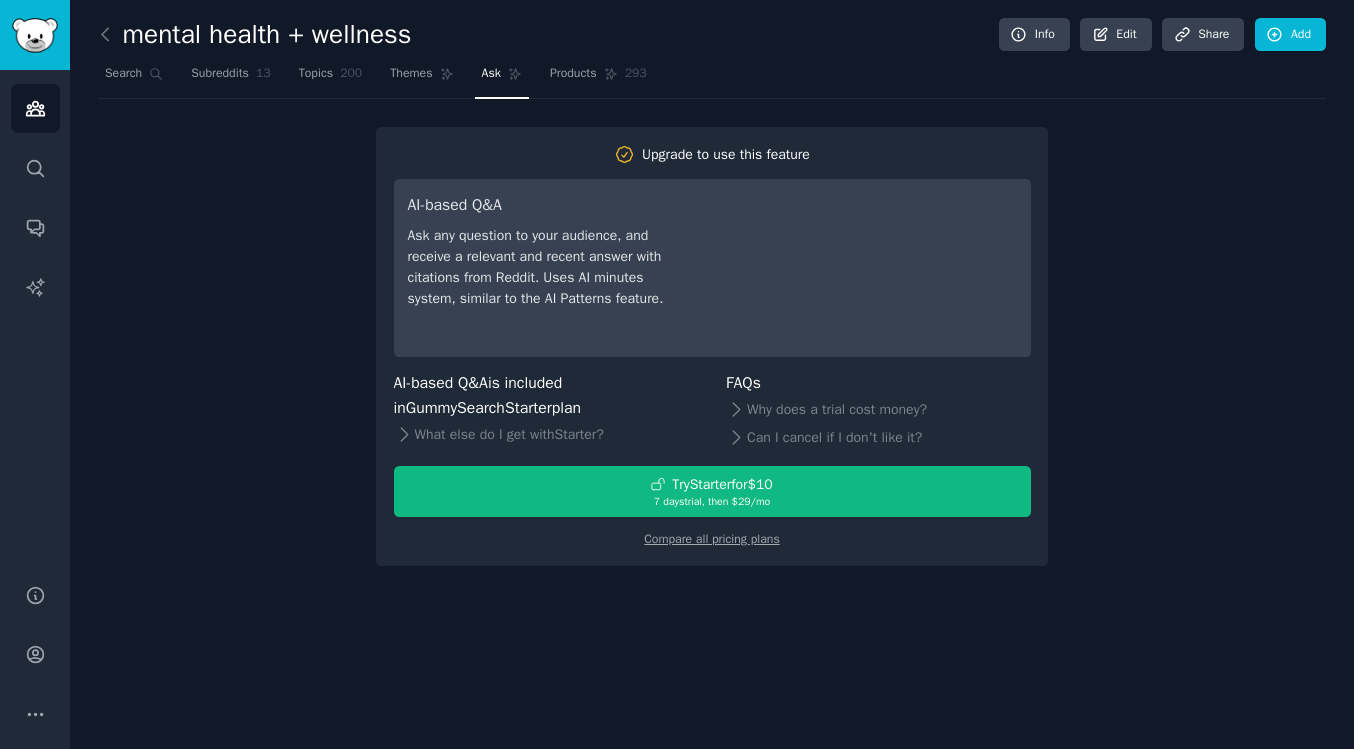 click on "mental health + wellness Info Edit Share Add Search Subreddits 13 Topics 200 Themes Ask Products 293 Upgrade to use this feature AI-based Q&A Ask any question to your audience, and receive a relevant and recent answer with citations from Reddit. Uses AI minutes system, similar to the AI Patterns feature. AI-based Q&A  is included in  GummySearch  Starter  plan What else do I get with  Starter ? FAQs Why does a trial cost money? Can I cancel if I don't like it? Try  Starter  for  $10 7 days  trial, then $ 29 /mo Compare all pricing plans" 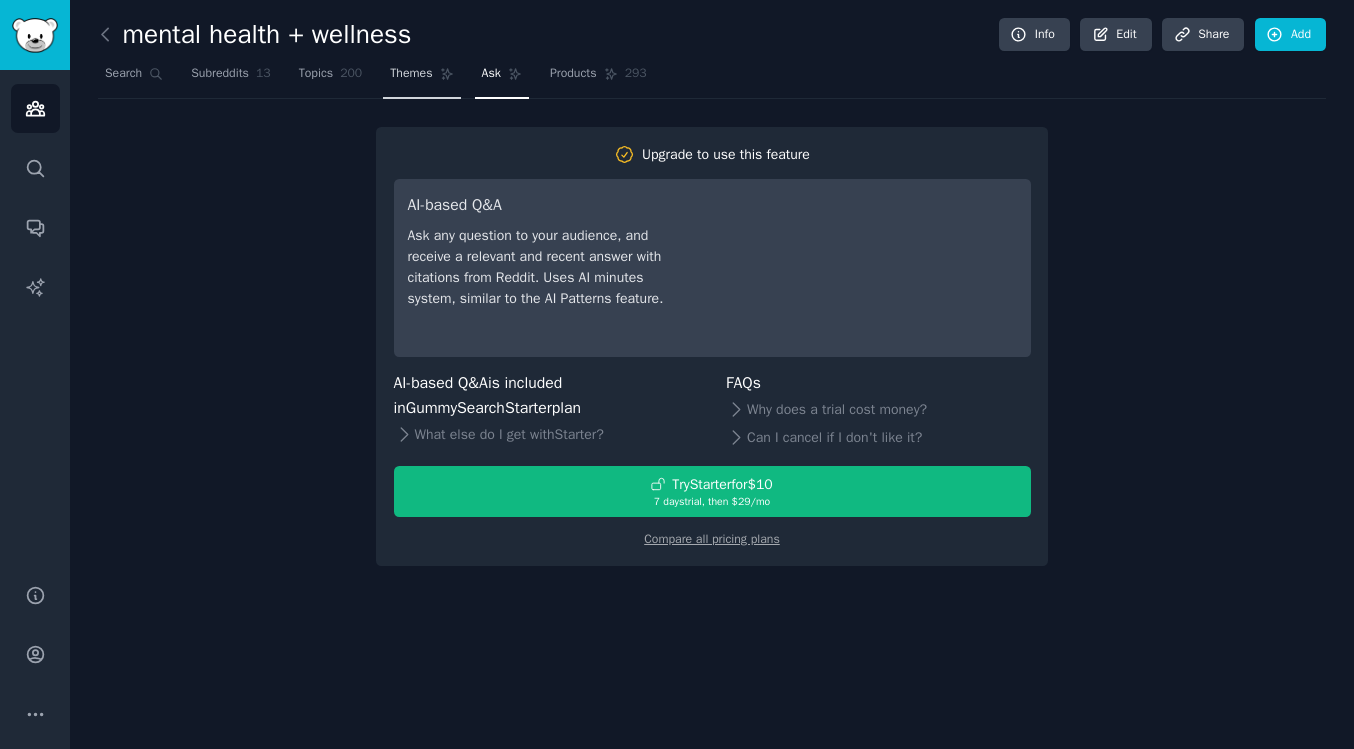 click on "Themes" at bounding box center (411, 74) 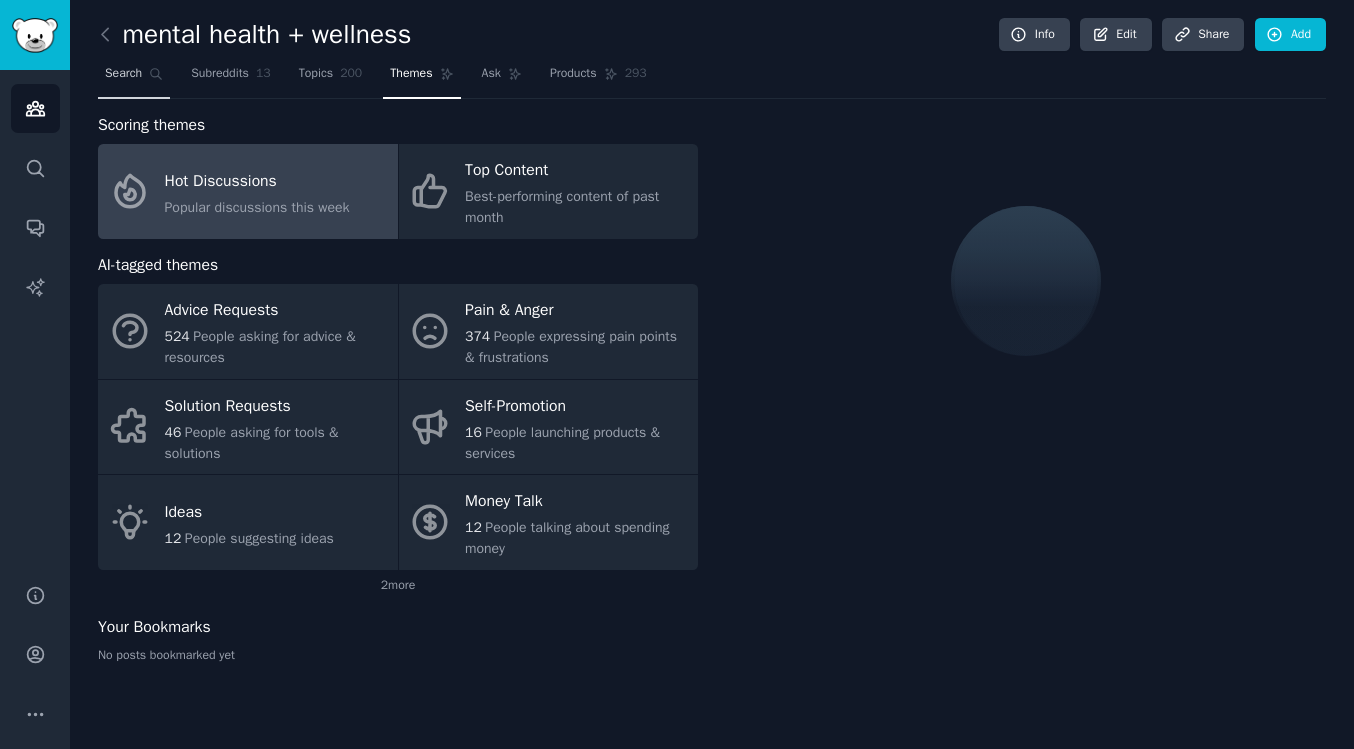 click on "Search" at bounding box center [123, 74] 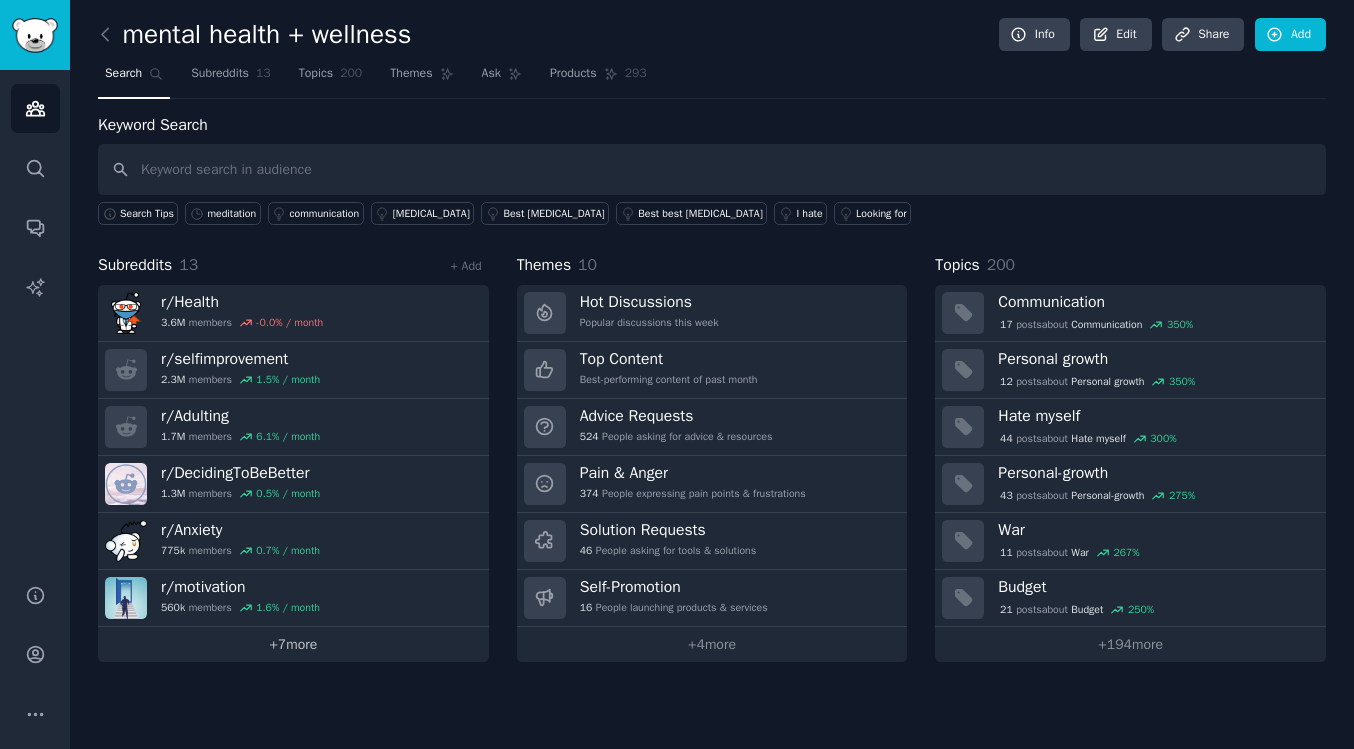 click on "+  7  more" at bounding box center [293, 644] 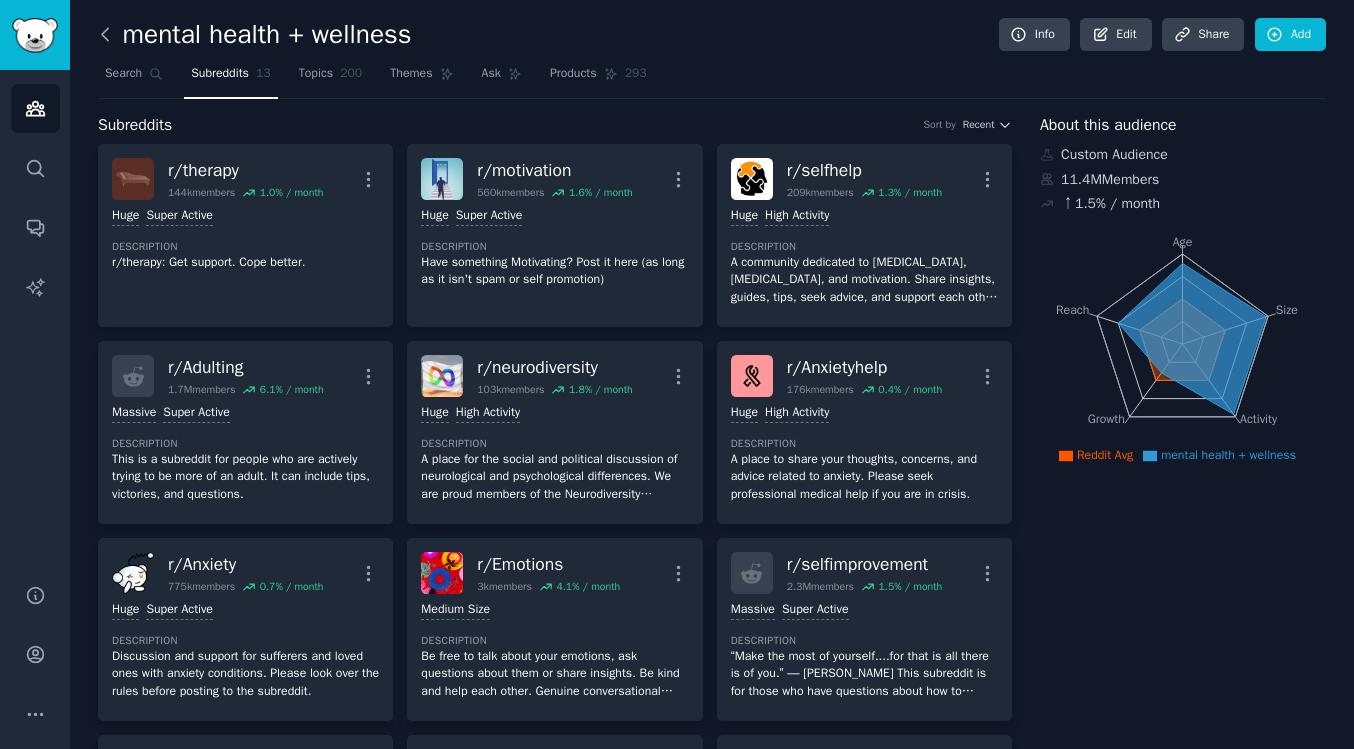click 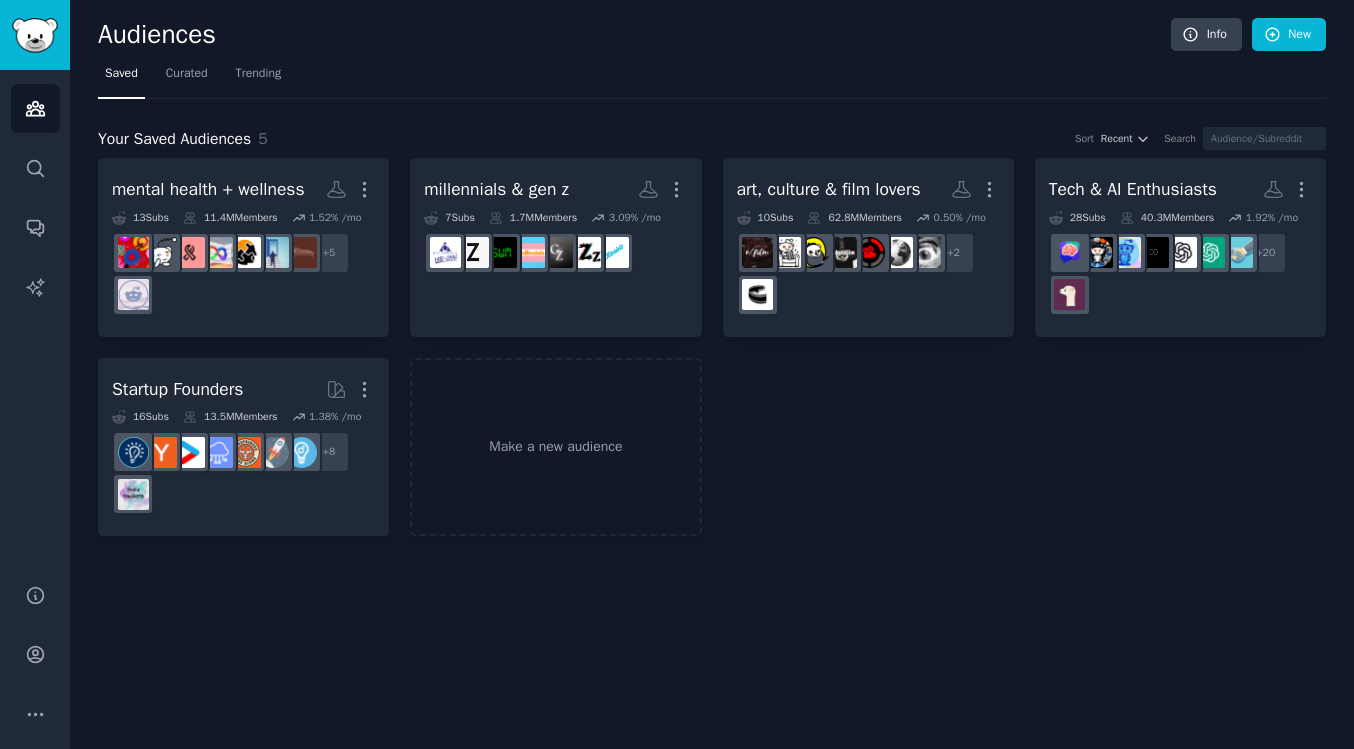 click on "Audiences" at bounding box center (634, 35) 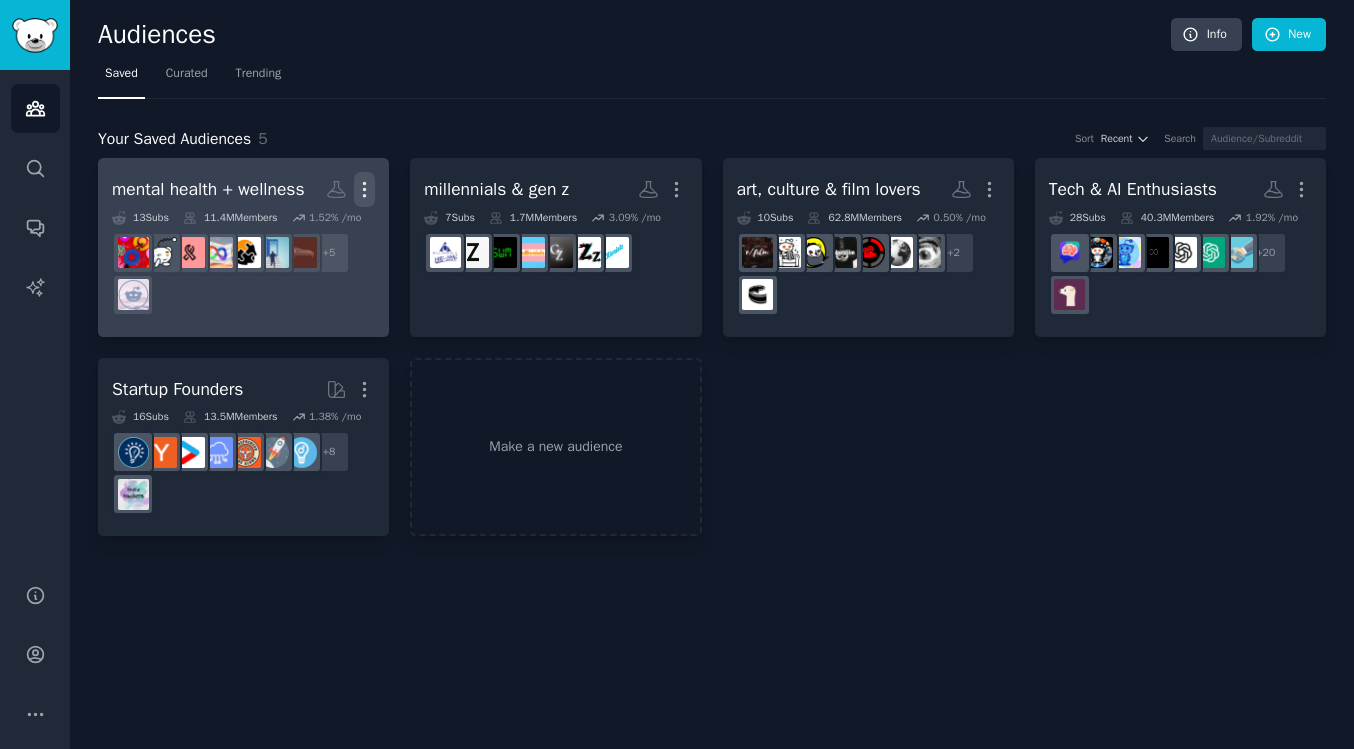 click 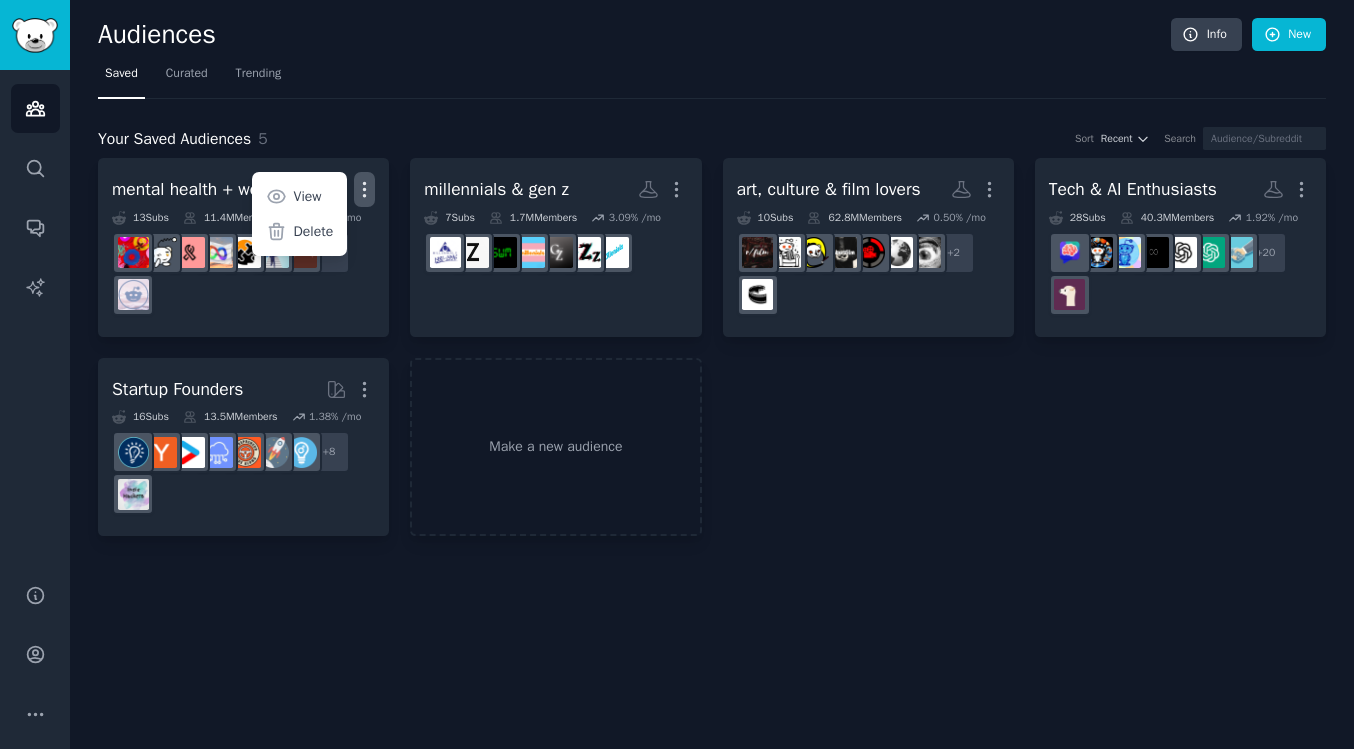 click on "Your Saved Audiences 5 Sort Recent Search" at bounding box center (712, 139) 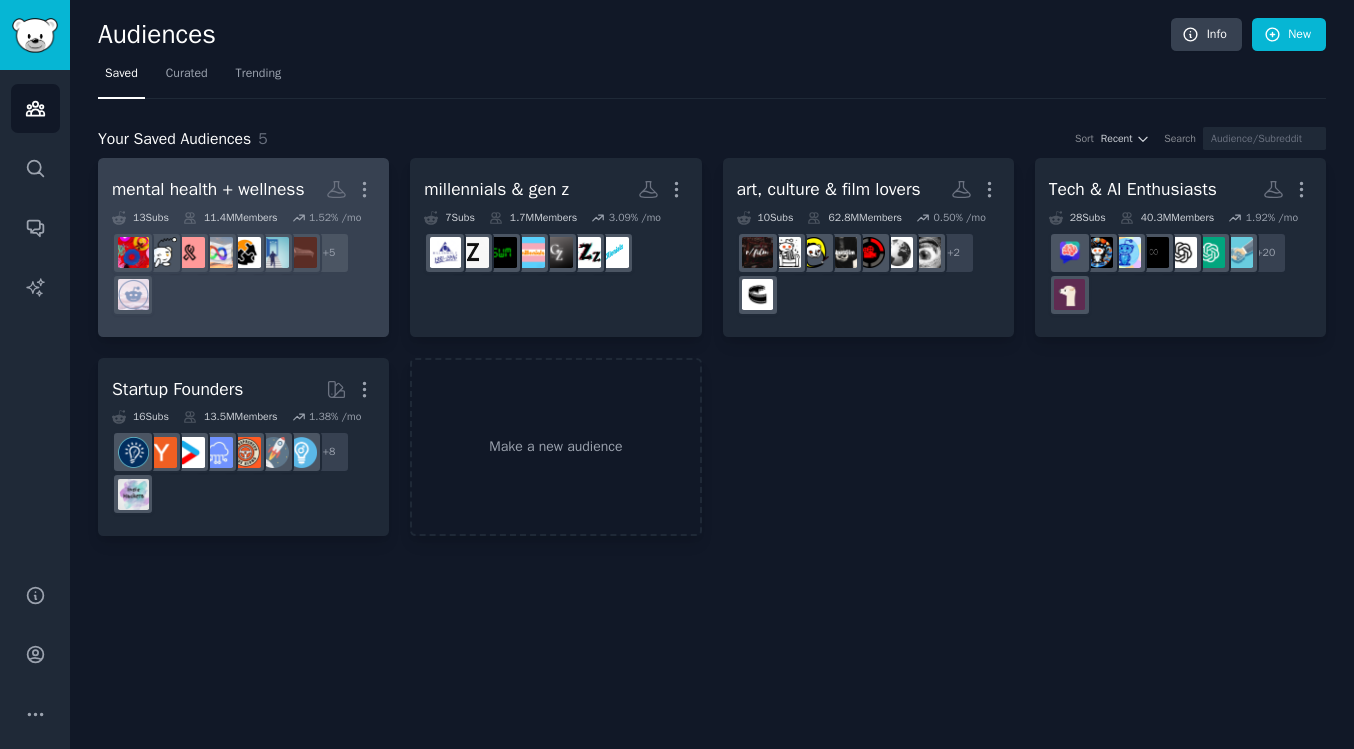 click on "mental health + wellness" at bounding box center [208, 189] 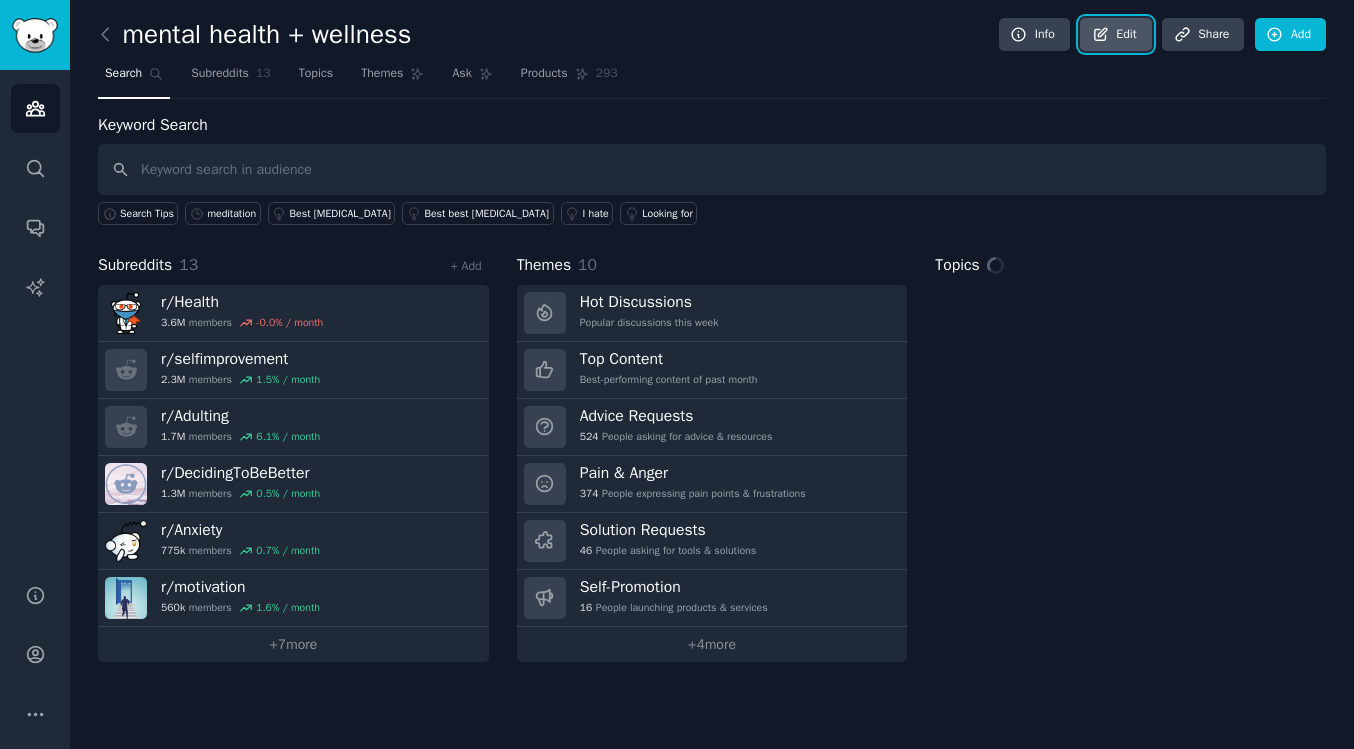 click on "Edit" at bounding box center (1115, 35) 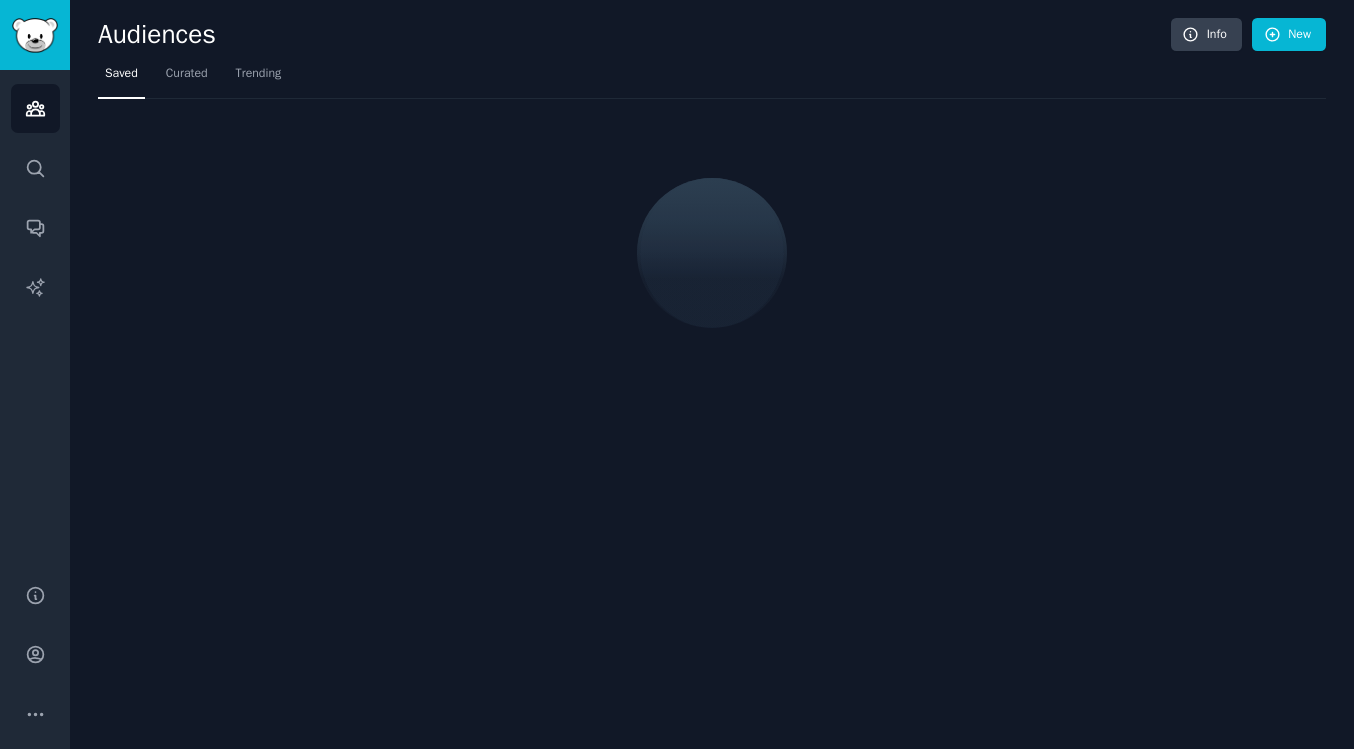 scroll, scrollTop: 0, scrollLeft: 0, axis: both 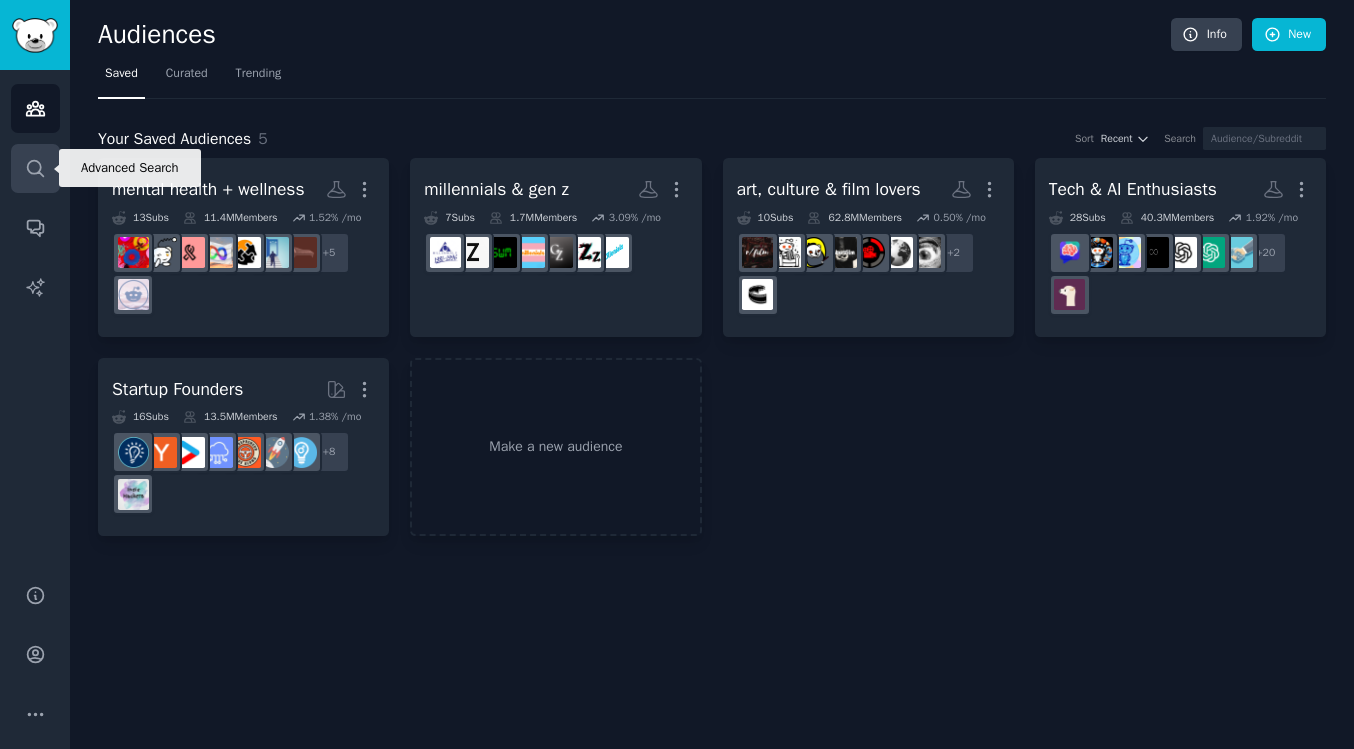 click 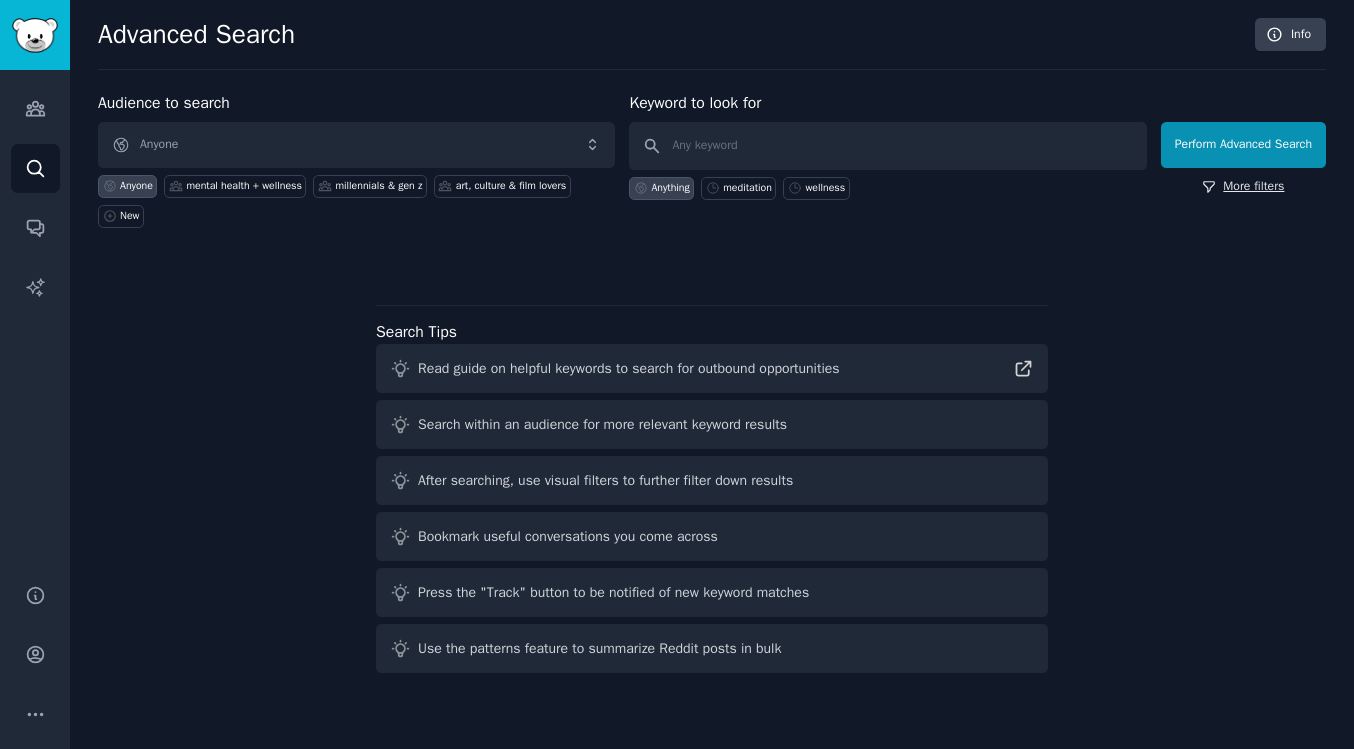 click on "More filters" at bounding box center [1243, 187] 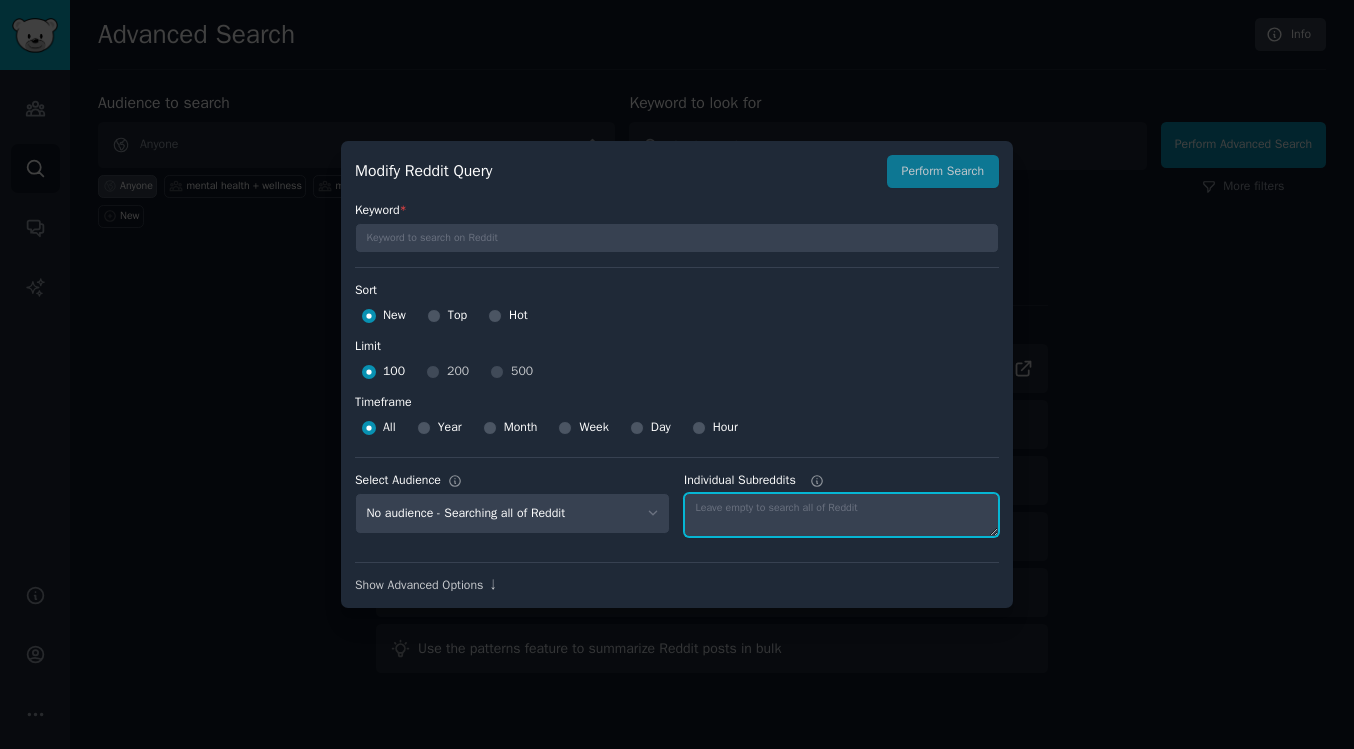 click on "Individual Subreddits" at bounding box center [841, 515] 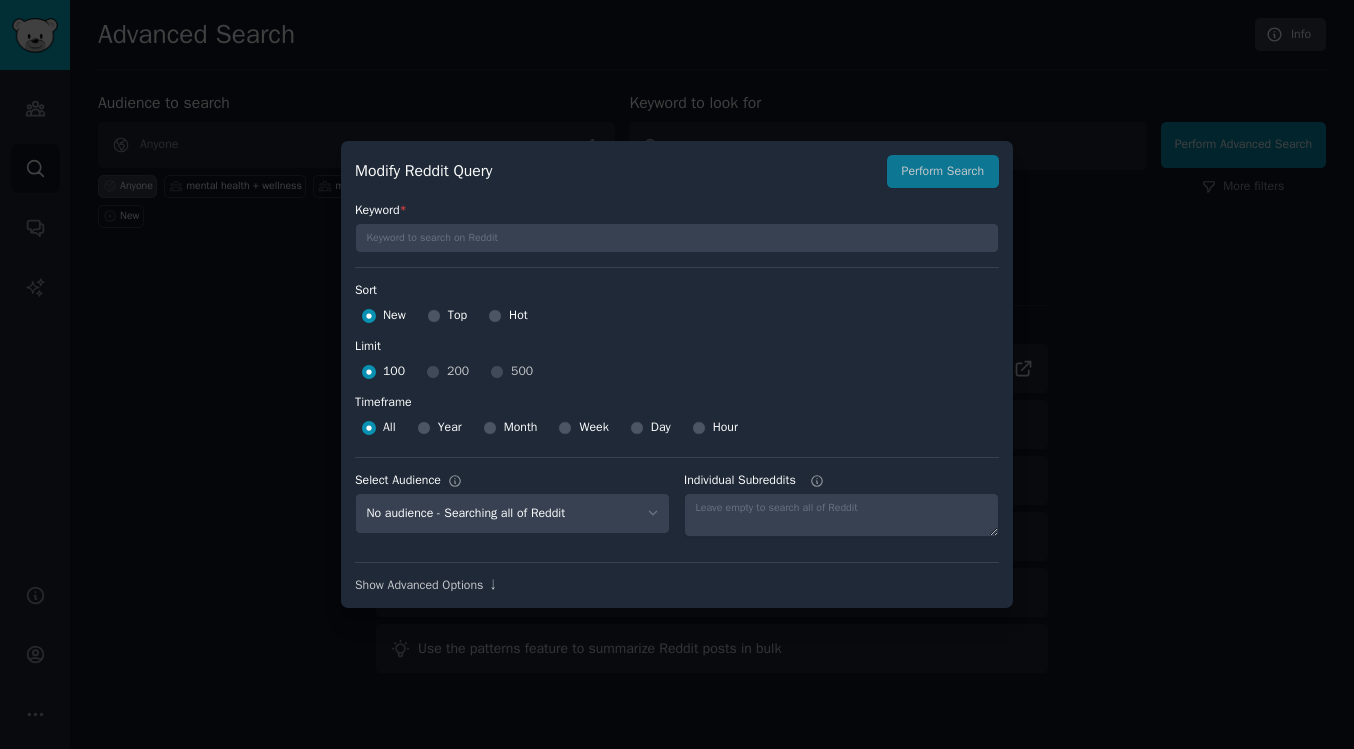 click on "100 200 500" at bounding box center [677, 372] 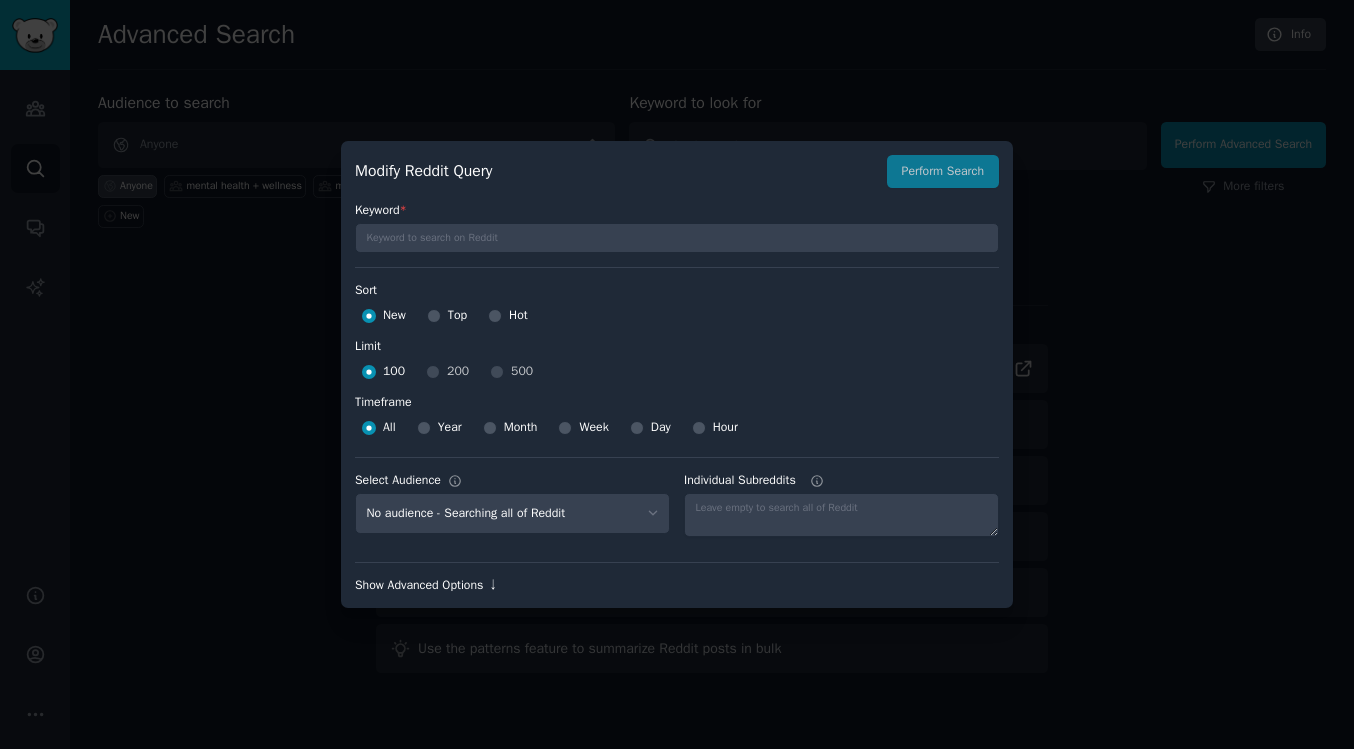click on "Show Advanced Options ↓" at bounding box center [677, 586] 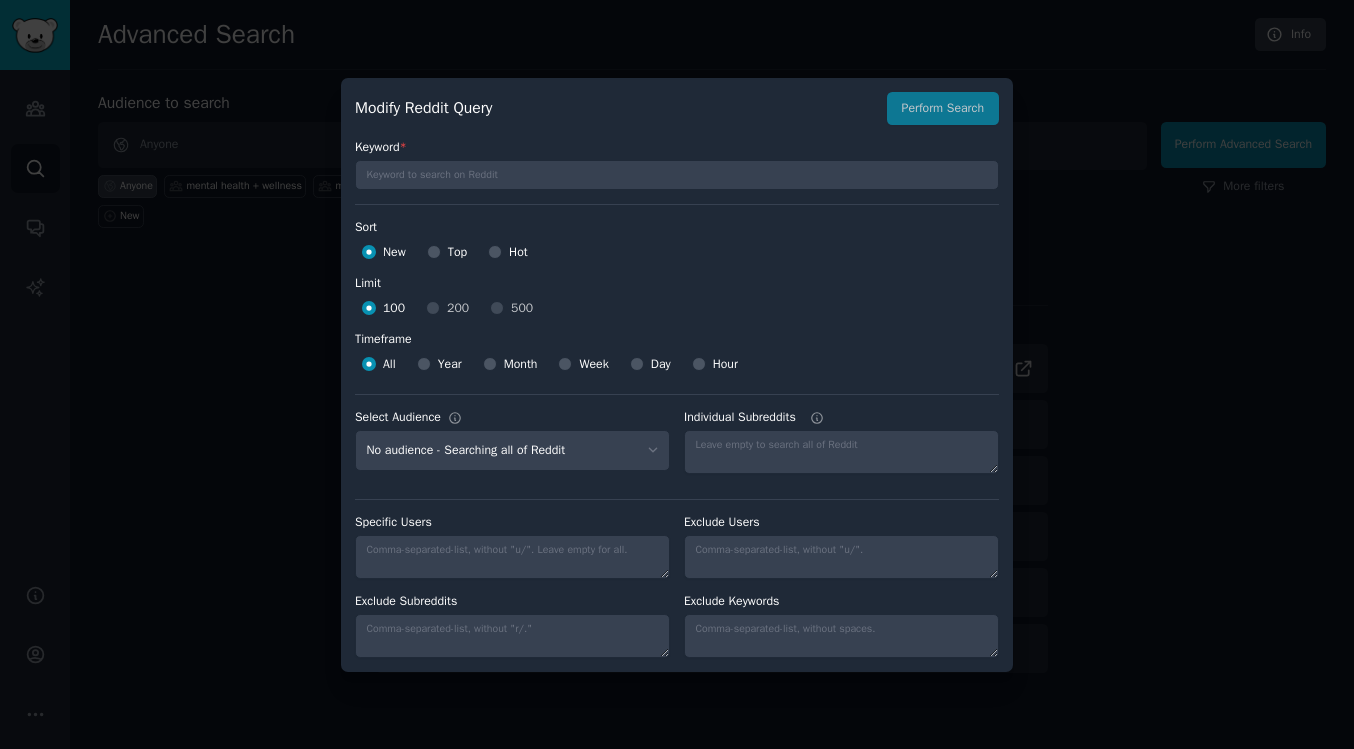click at bounding box center (677, 374) 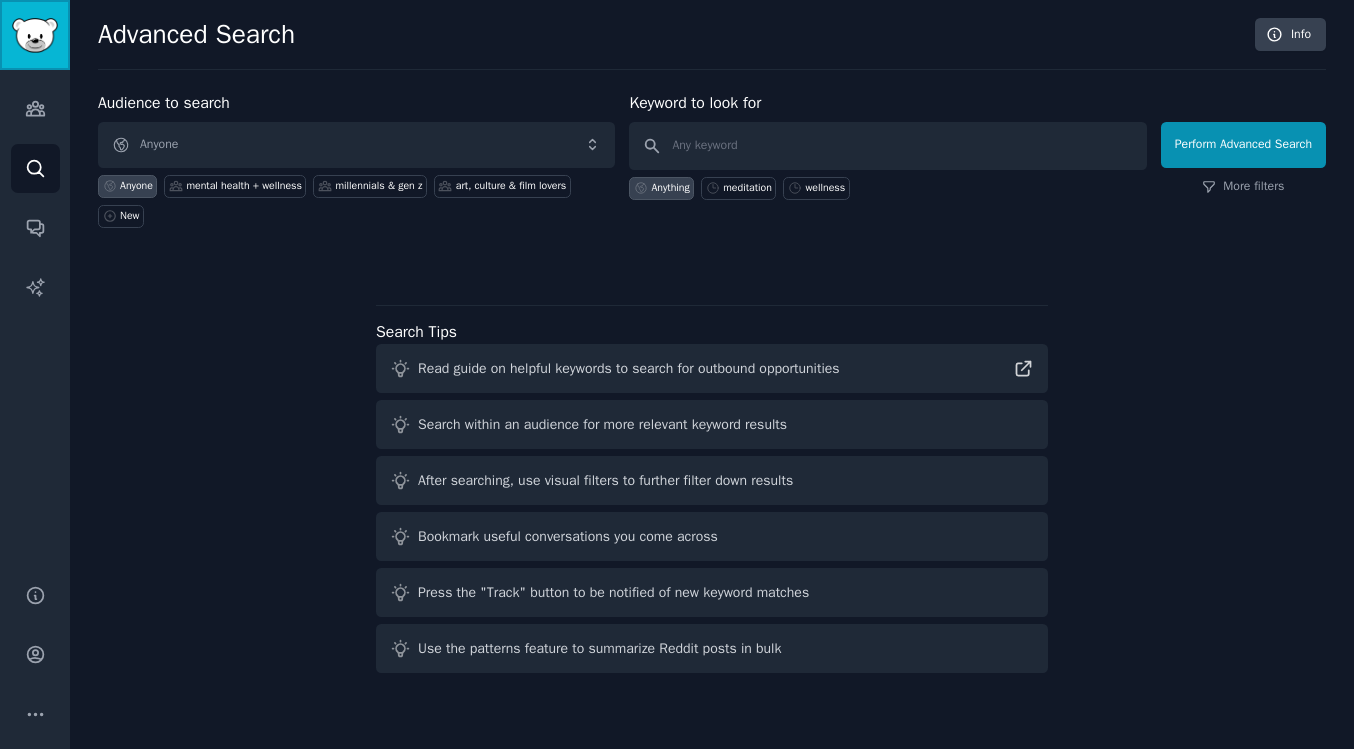 click at bounding box center [35, 35] 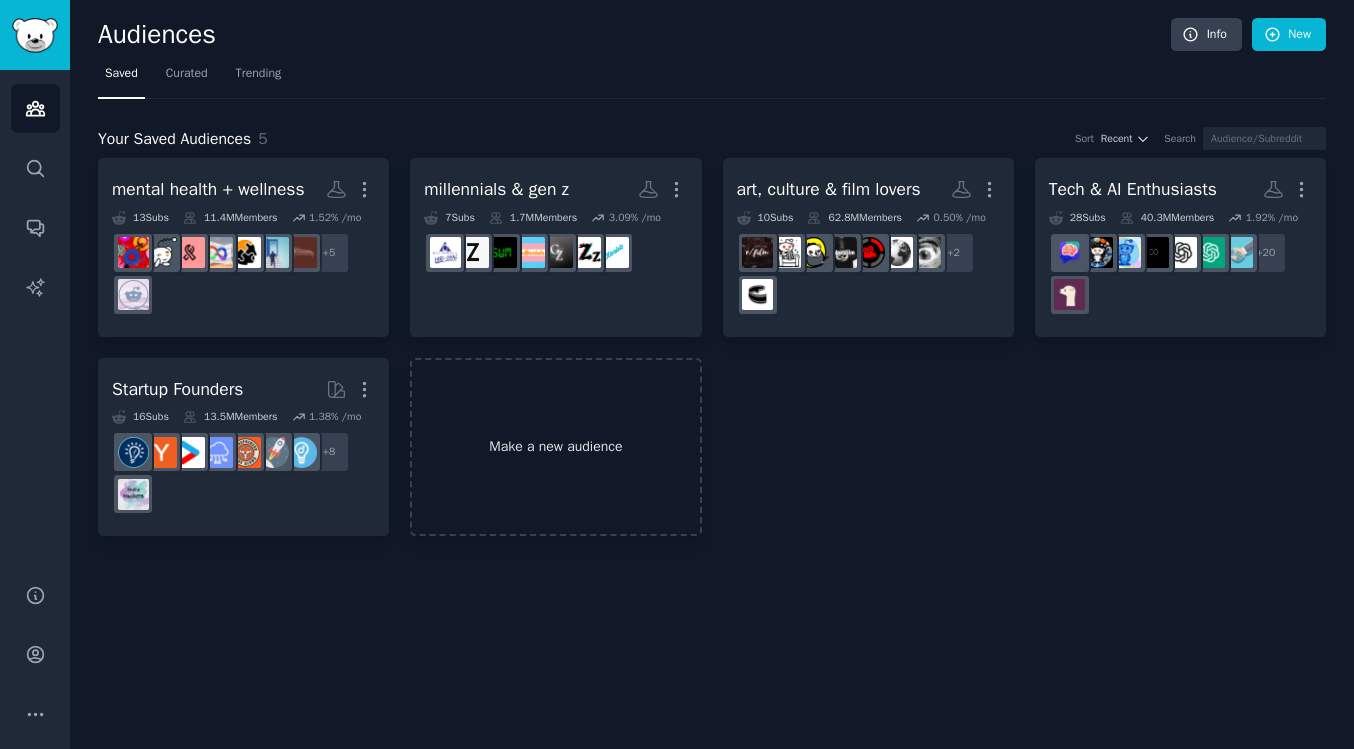 click on "Make a new audience" at bounding box center [555, 447] 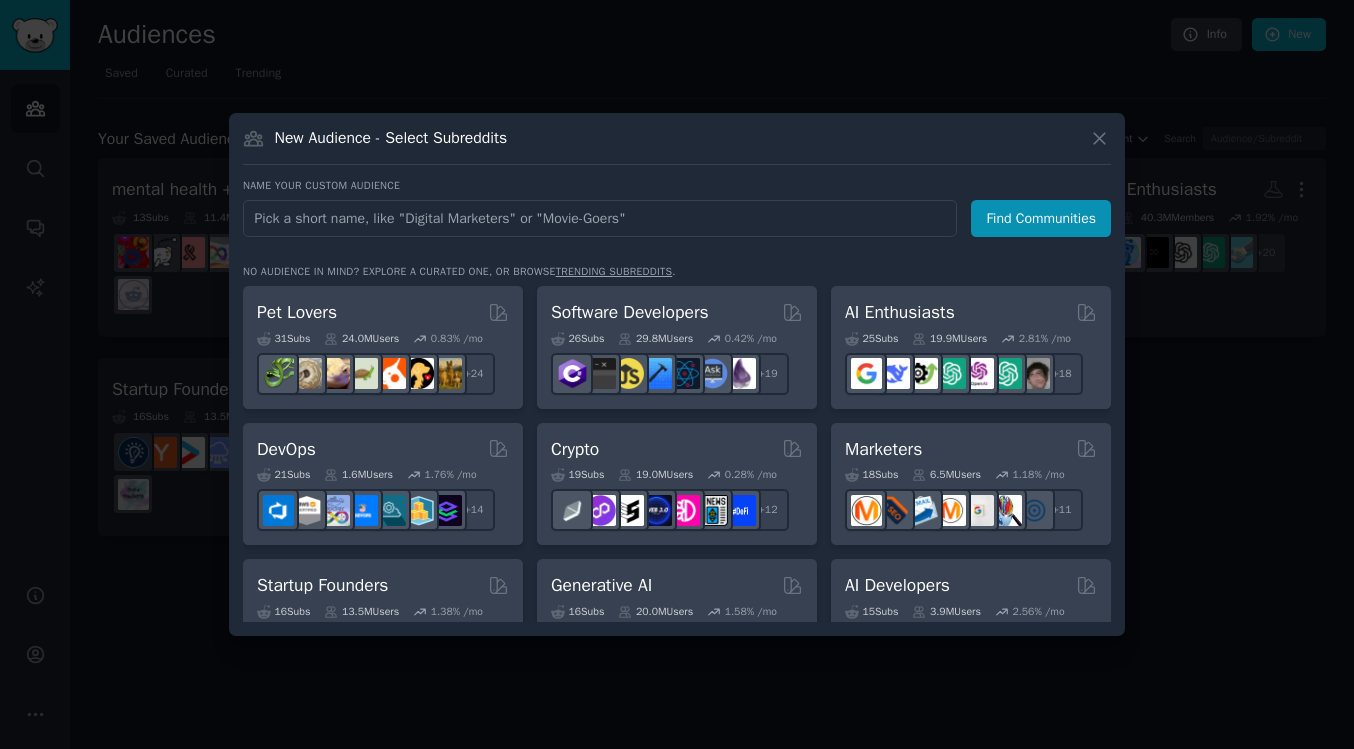 type on "e" 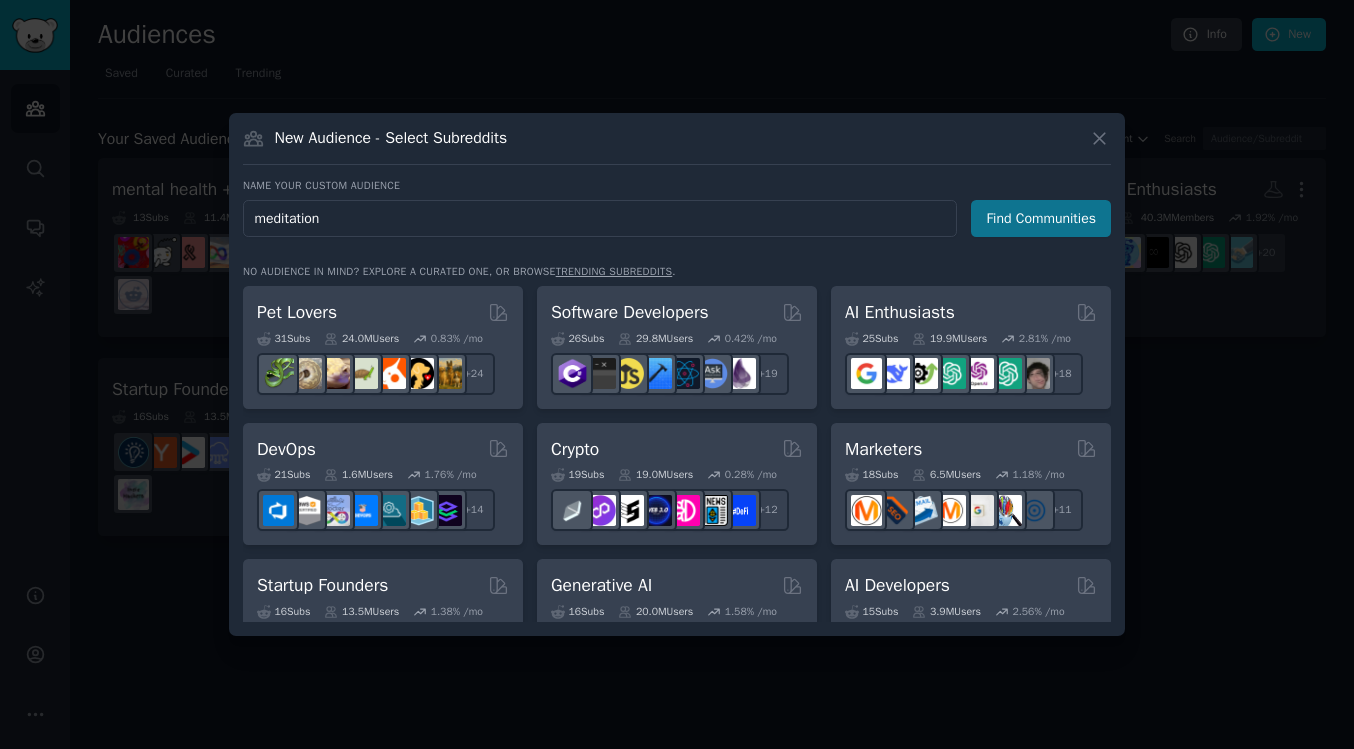 type on "meditation" 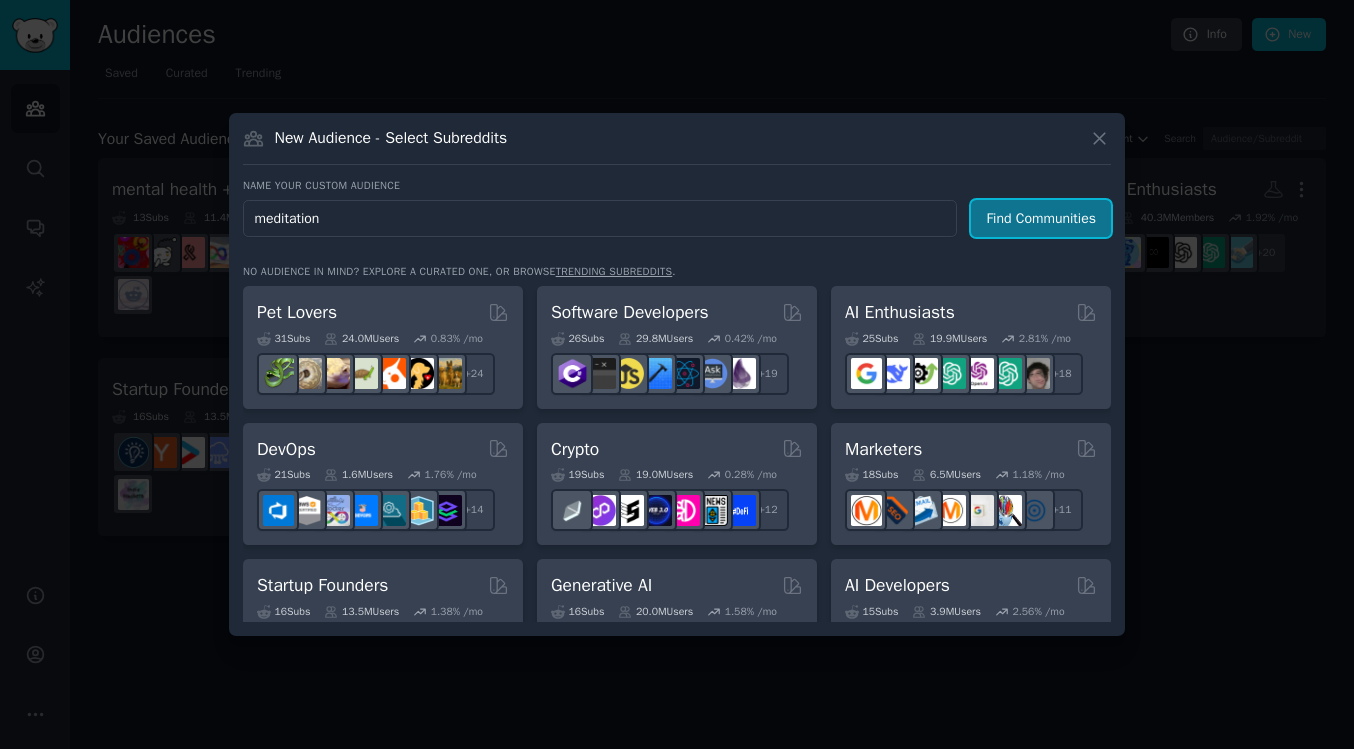 click on "Find Communities" at bounding box center (1041, 218) 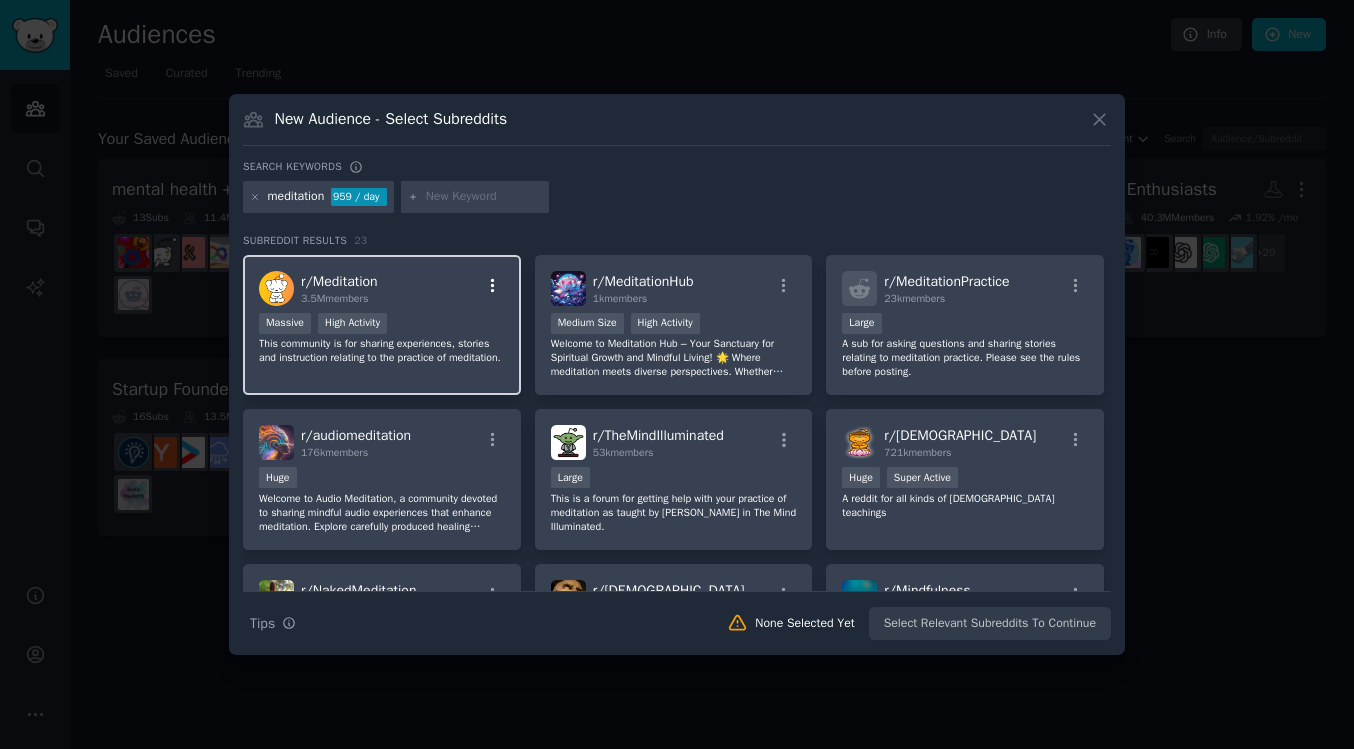 click 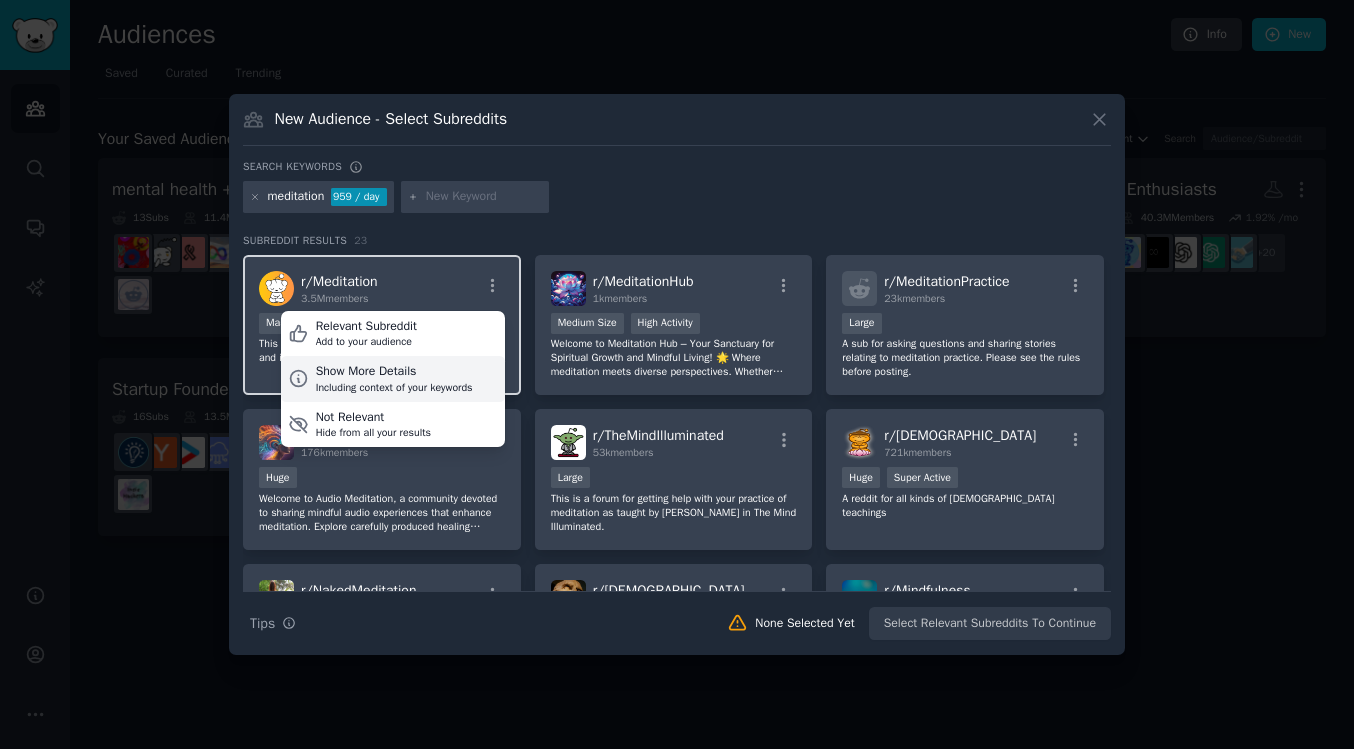click on "Show More Details" at bounding box center [394, 372] 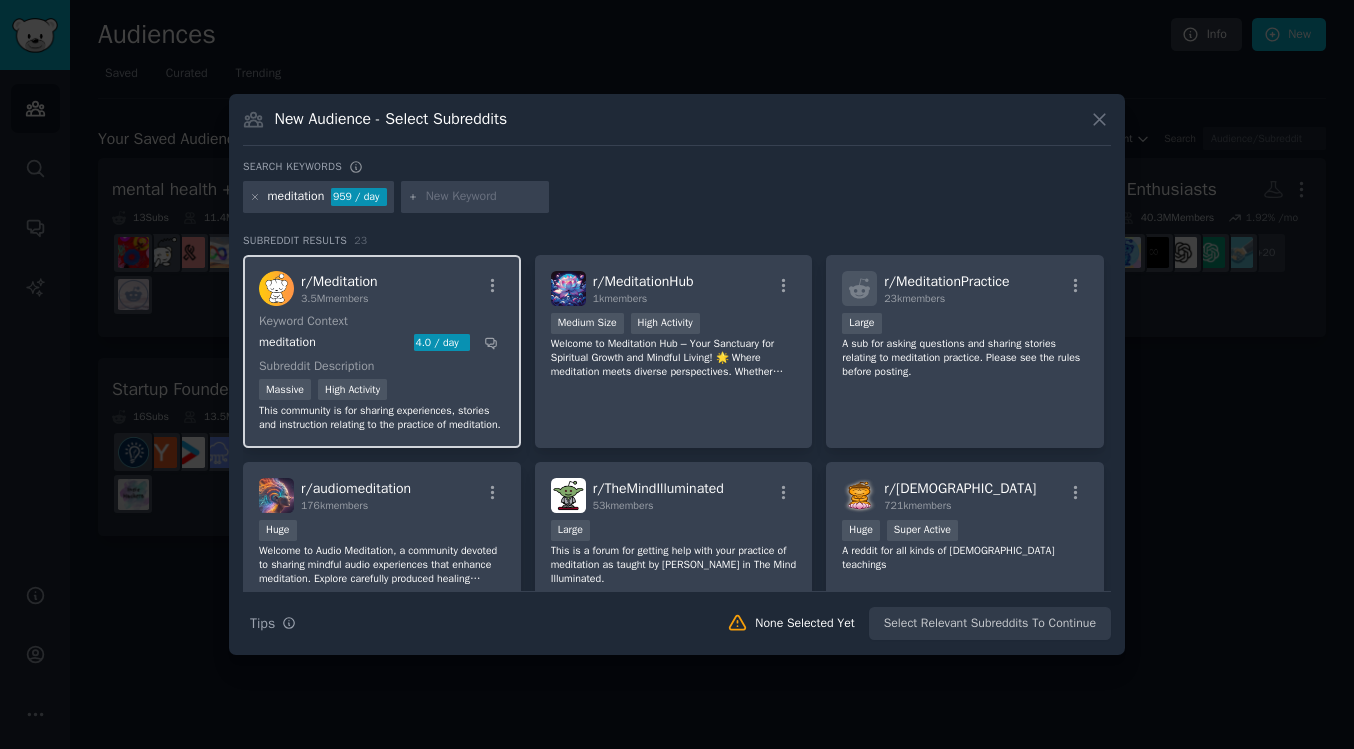click on "r/ Meditation" at bounding box center [339, 281] 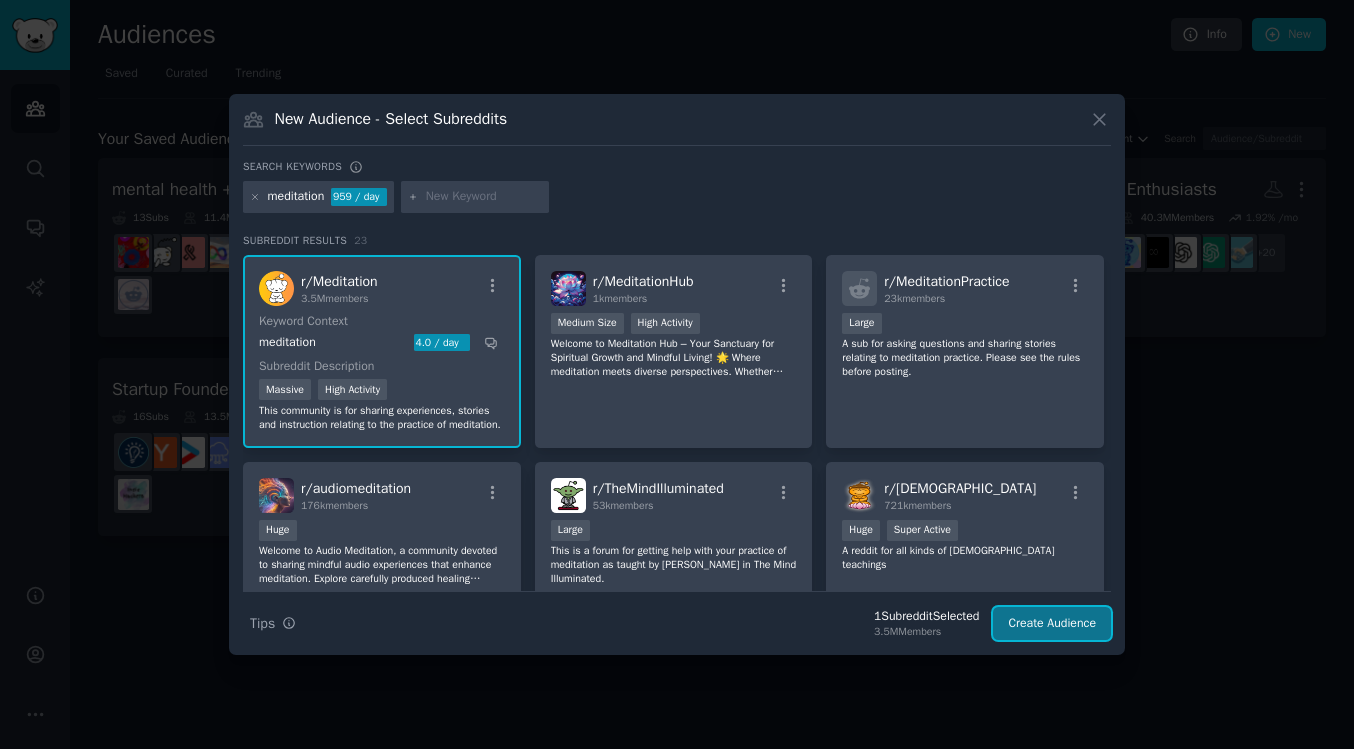 click on "Create Audience" at bounding box center [1052, 624] 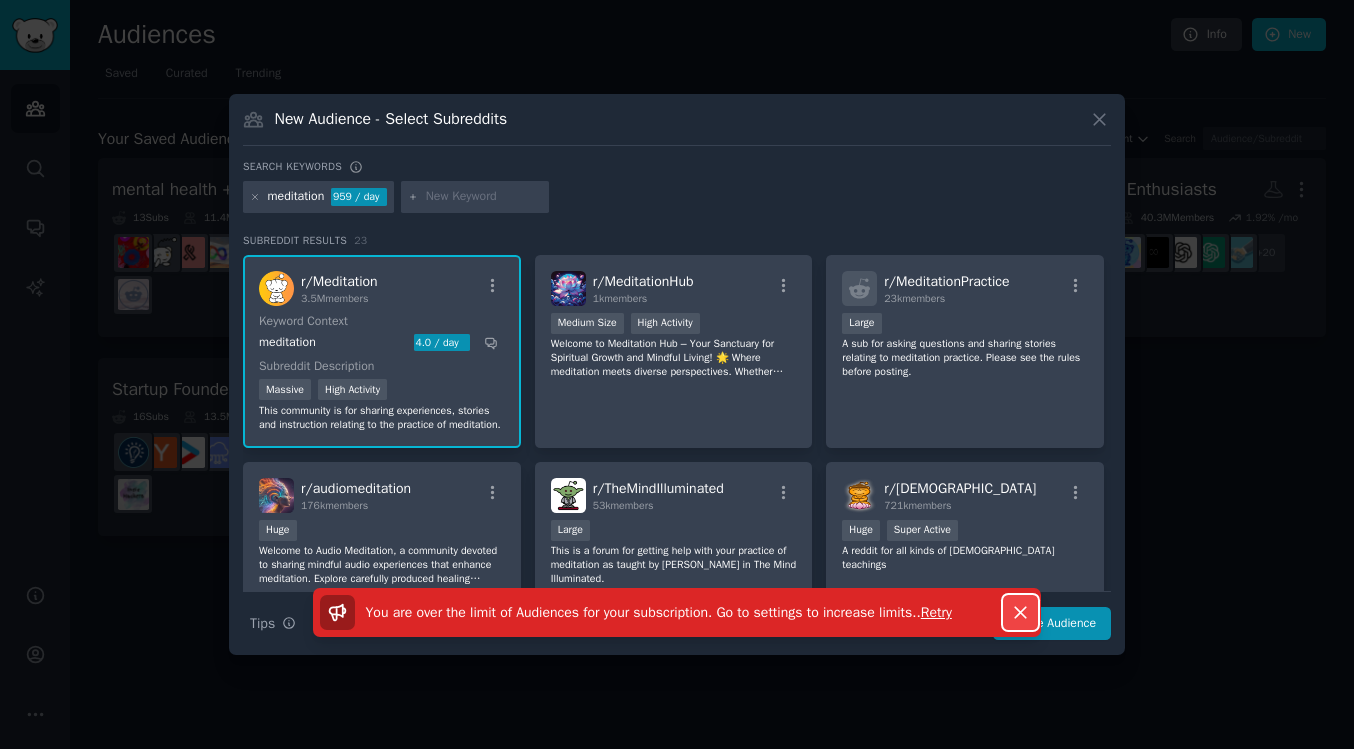 click 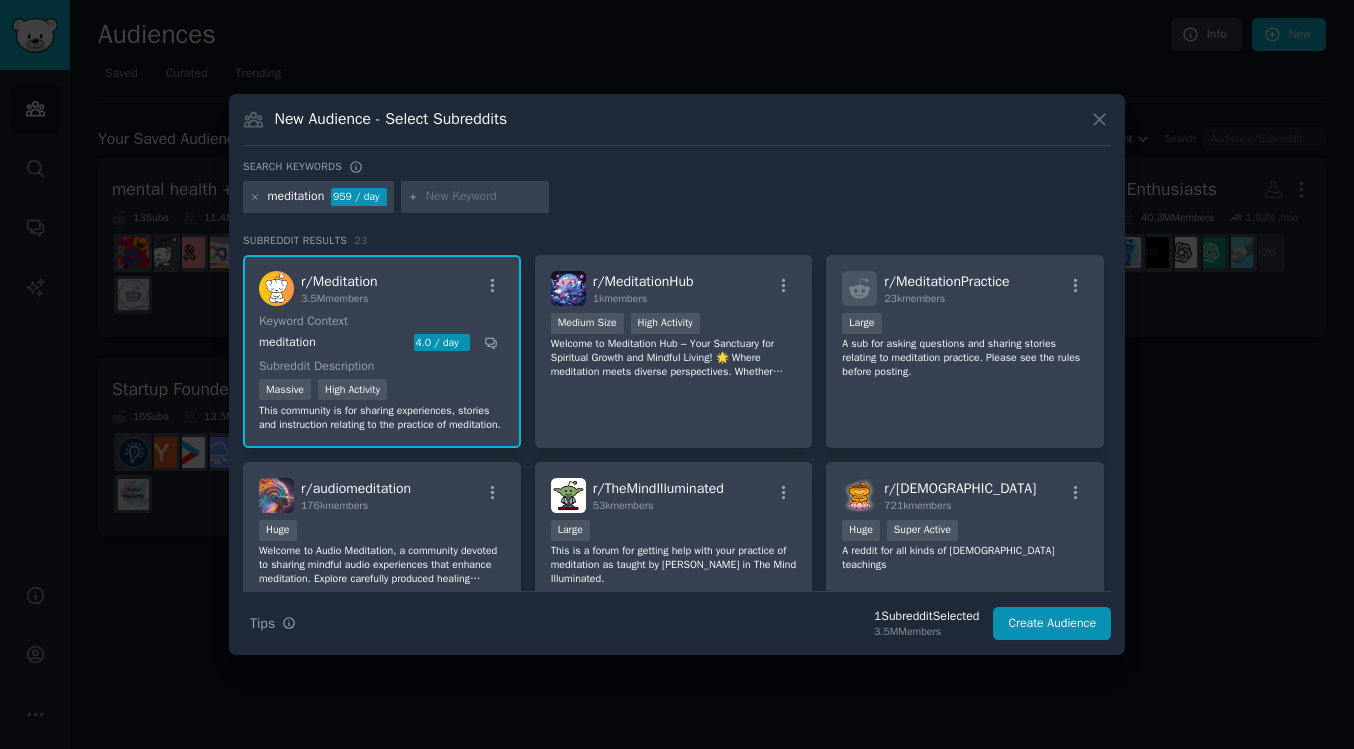 click at bounding box center (677, 374) 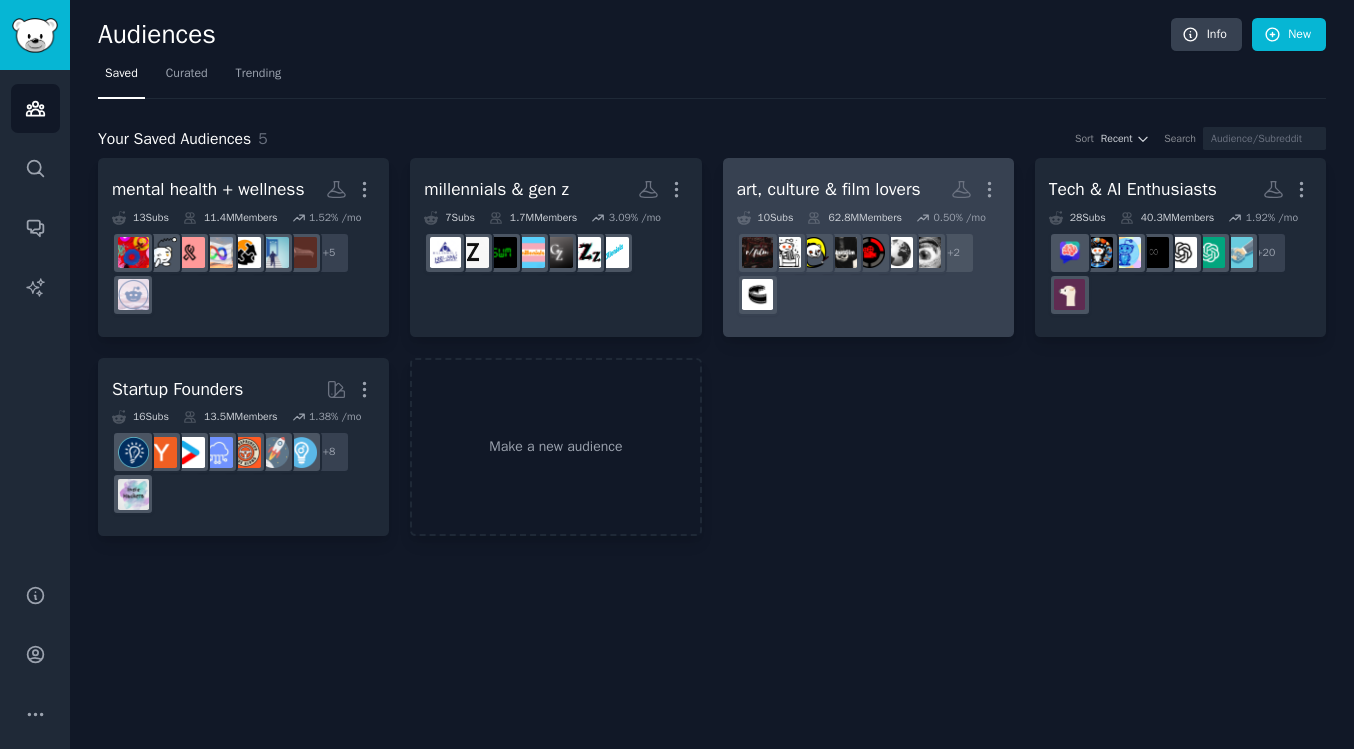 click on "art, culture & film lovers" at bounding box center (829, 189) 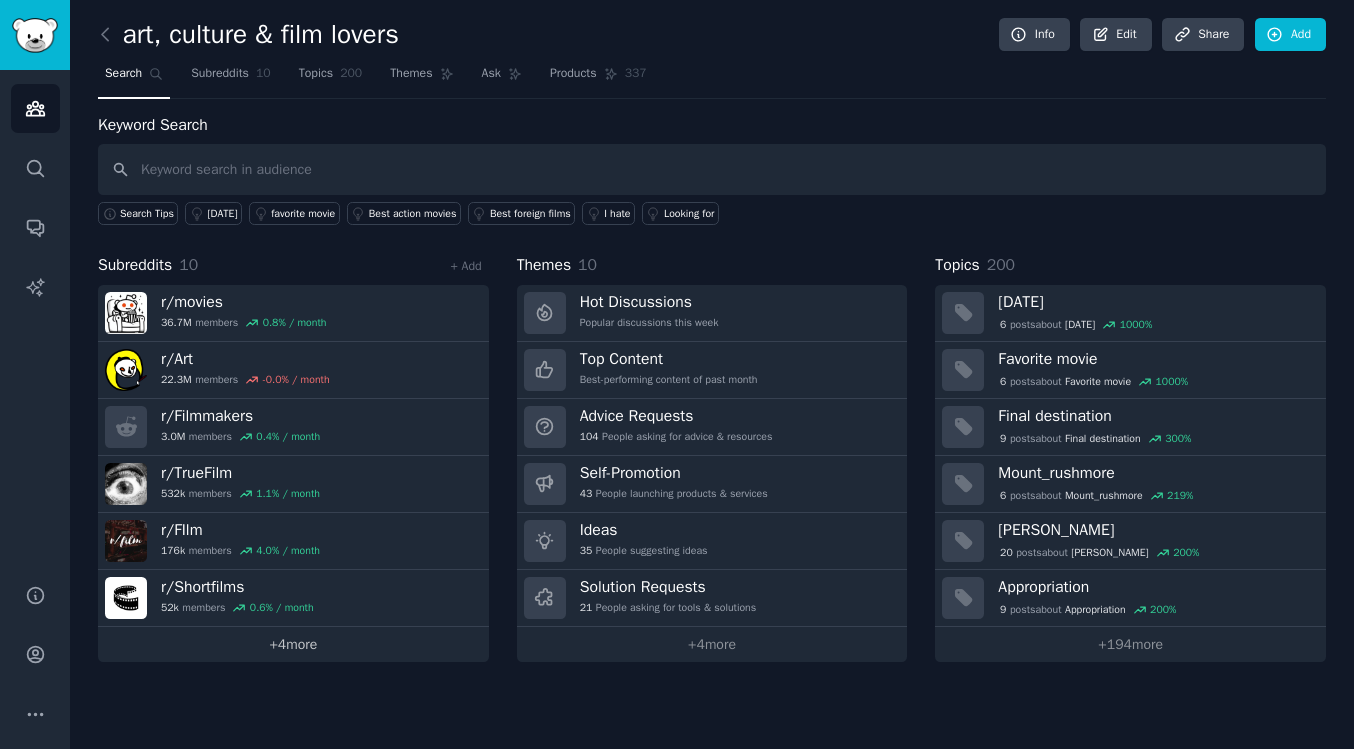 click on "+  4  more" at bounding box center (293, 644) 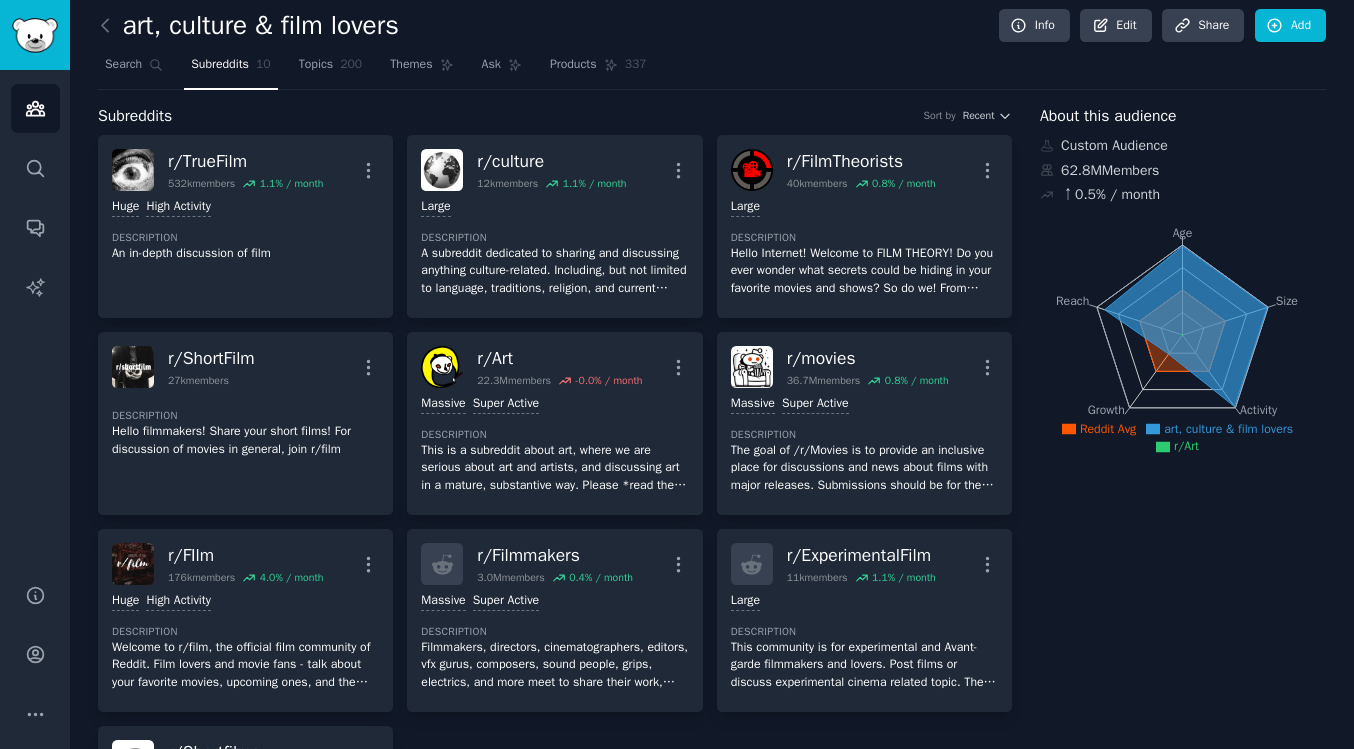 scroll, scrollTop: 0, scrollLeft: 0, axis: both 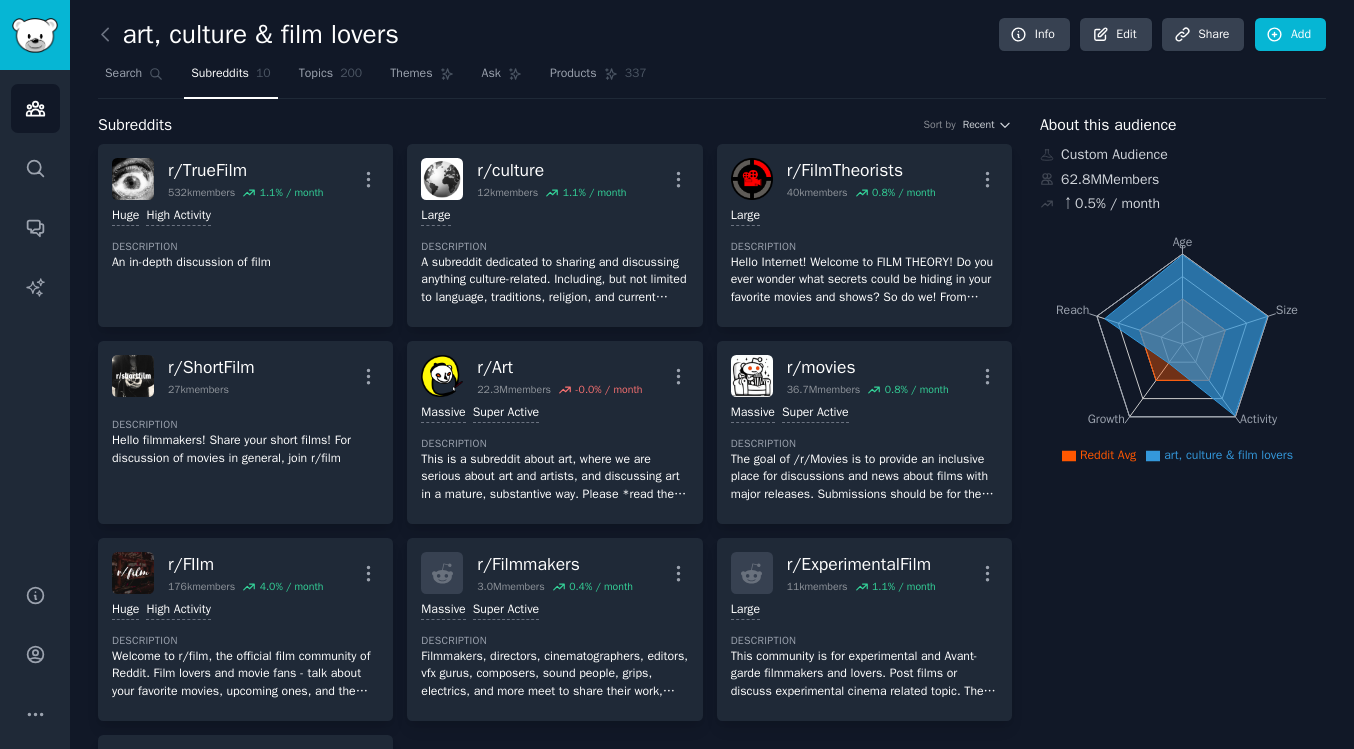 click on "art, culture & film lovers Info Edit Share Add Search Subreddits 10 Topics 200 Themes Ask Products 337 Subreddits Sort by Recent r/ TrueFilm 532k  members 1.1 % / month More Huge High Activity Description An in-depth discussion of film r/ culture 12k  members 1.1 % / month More Large Description A subreddit dedicated to sharing and discussing anything culture-related. Including, but not limited to language, traditions, religion, and current events worldwide. r/ FilmTheorists 40k  members 0.8 % / month More Large Description Hello Internet! Welcome to FILM THEORY! Do you ever wonder what secrets could be hiding in your favorite movies and shows? So do we! From figuring out the biology of Attack on Titan's Titans to revealing the dark secrets of Disney movies, we cover it all! r/ ShortFilm 27k  members More Description Hello filmmakers! Share your short films!
For discussion of movies in general, join r/film r/ Art 22.3M  members -0.0 % / month More >= 95th percentile for submissions / day Massive Super Active" 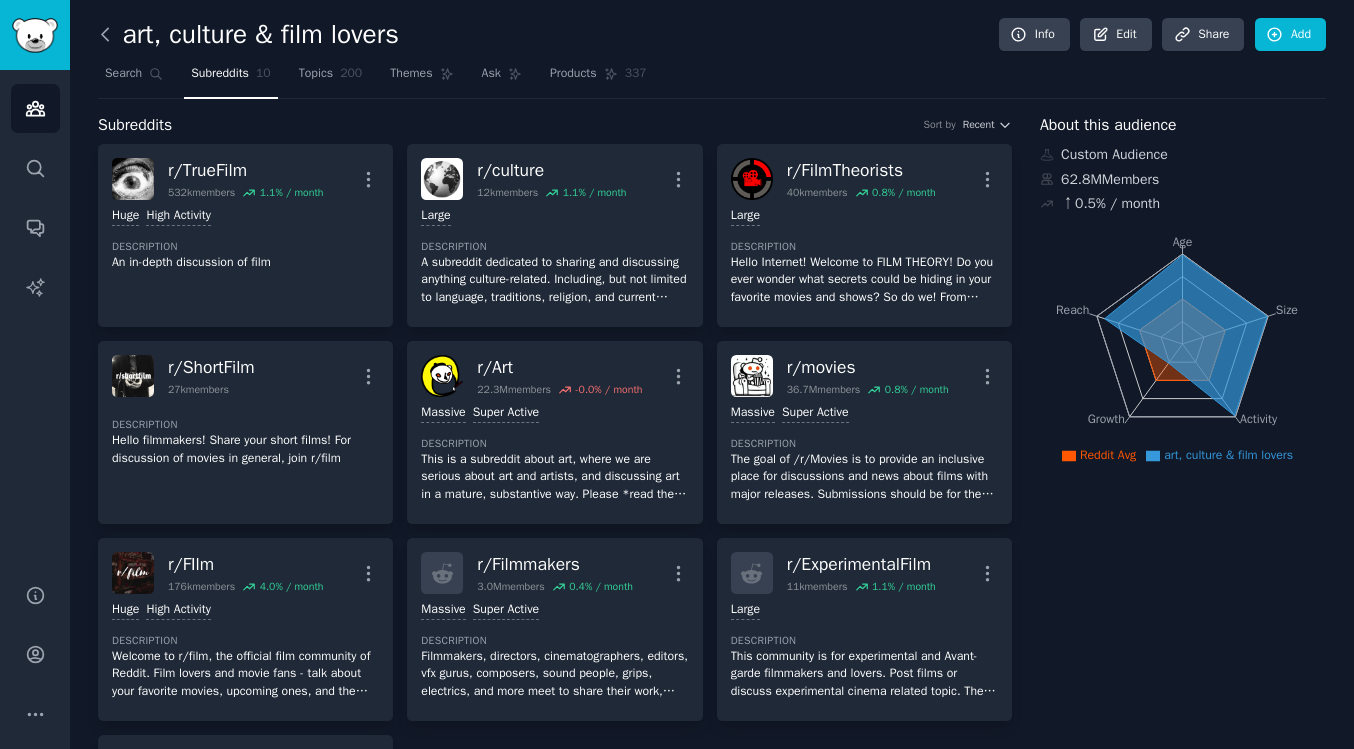 click 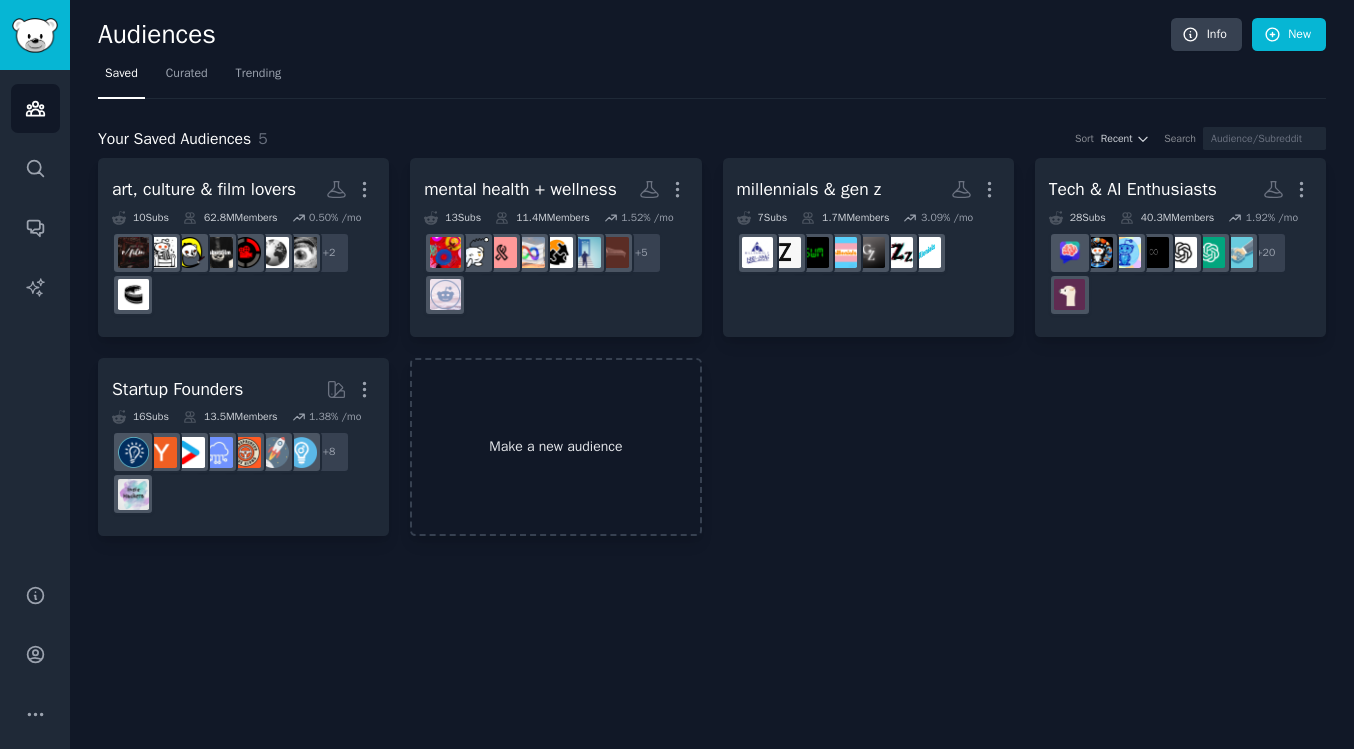 click on "Make a new audience" at bounding box center [555, 447] 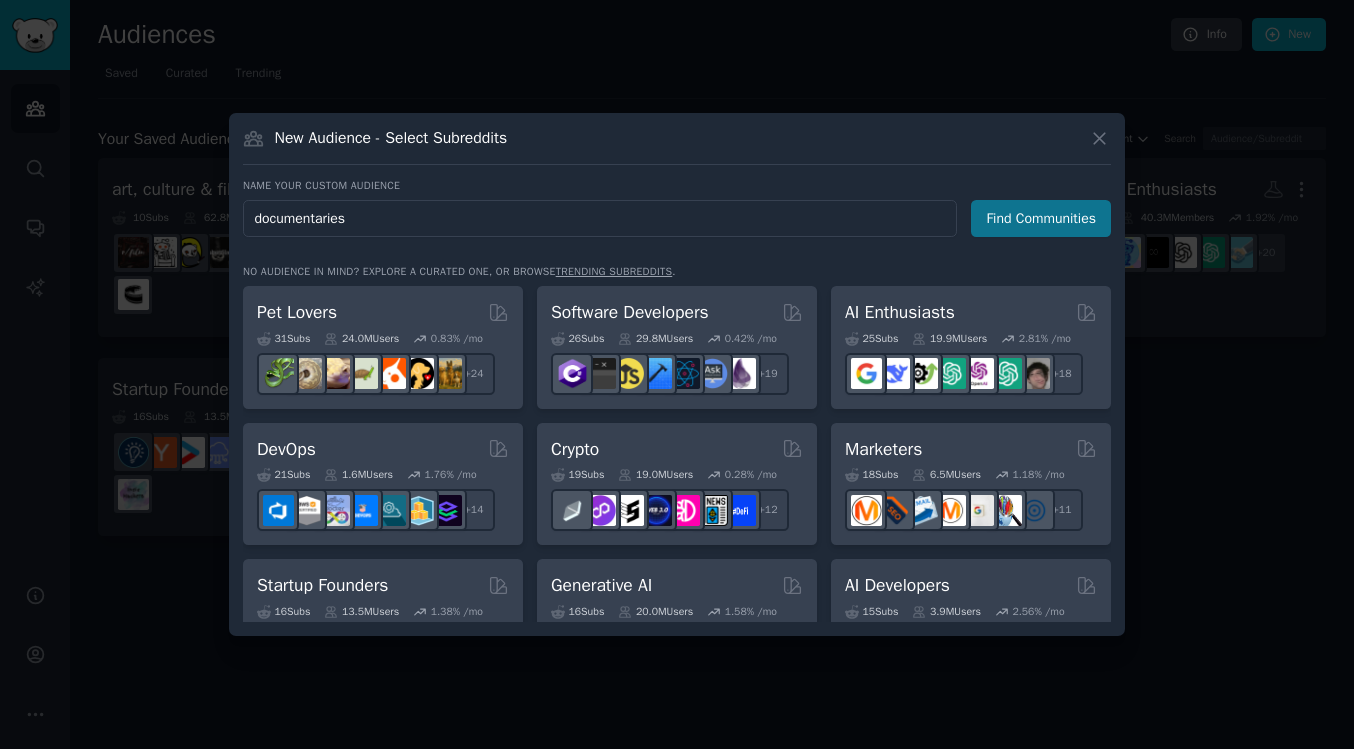 type on "documentaries" 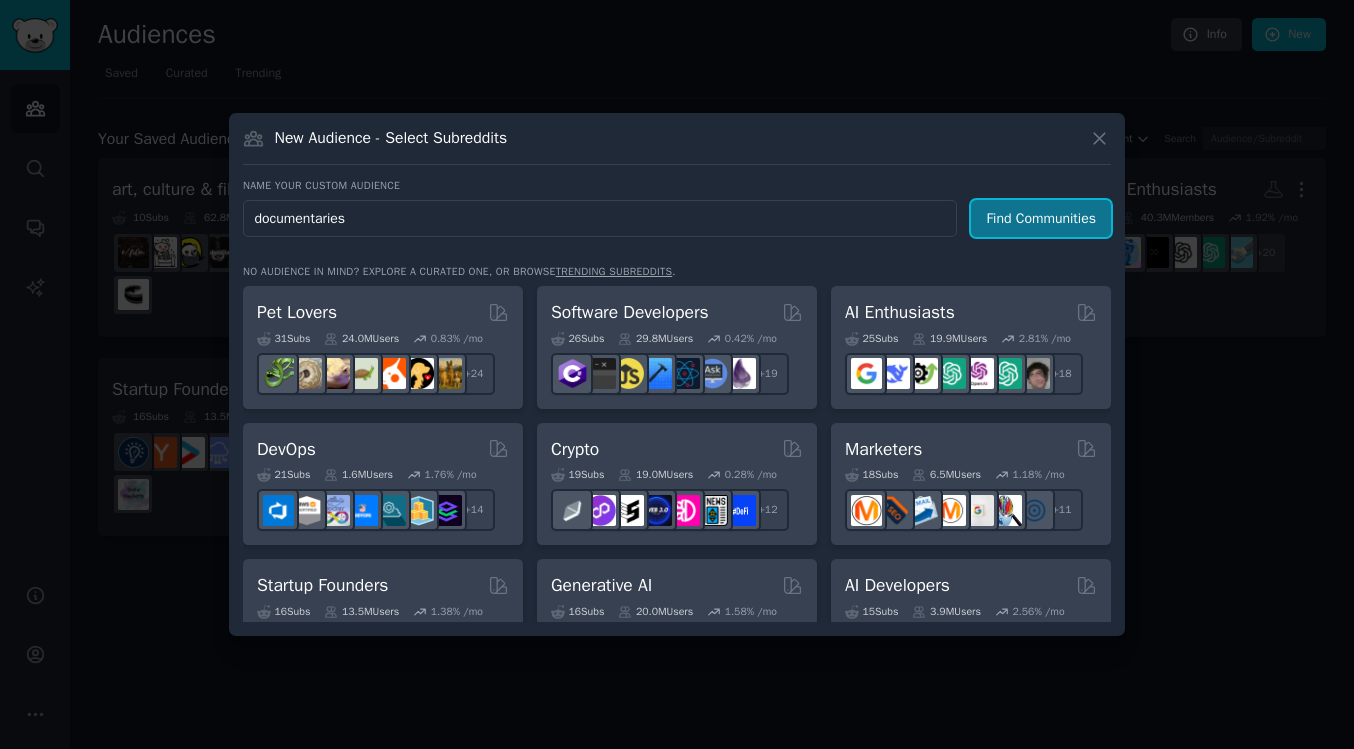click on "Find Communities" at bounding box center [1041, 218] 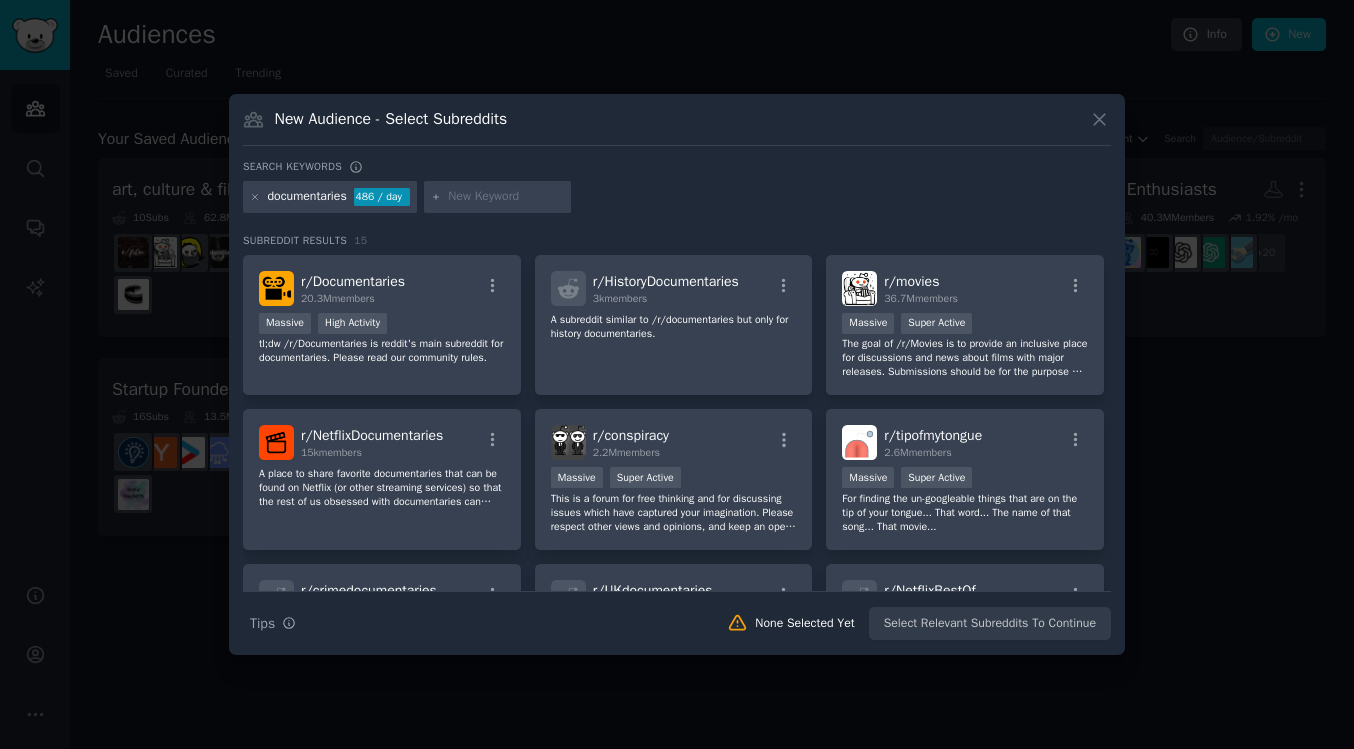 scroll, scrollTop: 0, scrollLeft: 0, axis: both 